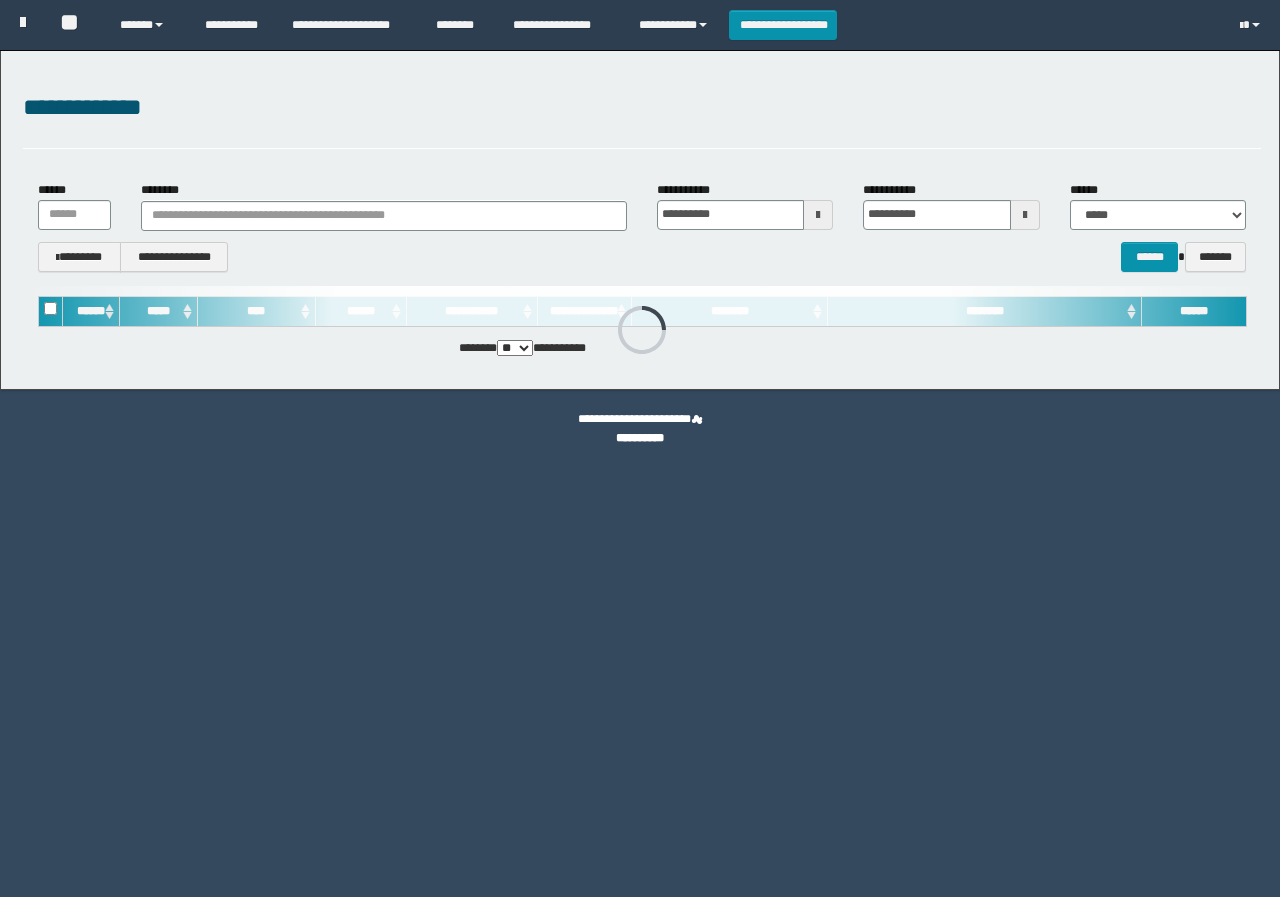 scroll, scrollTop: 0, scrollLeft: 0, axis: both 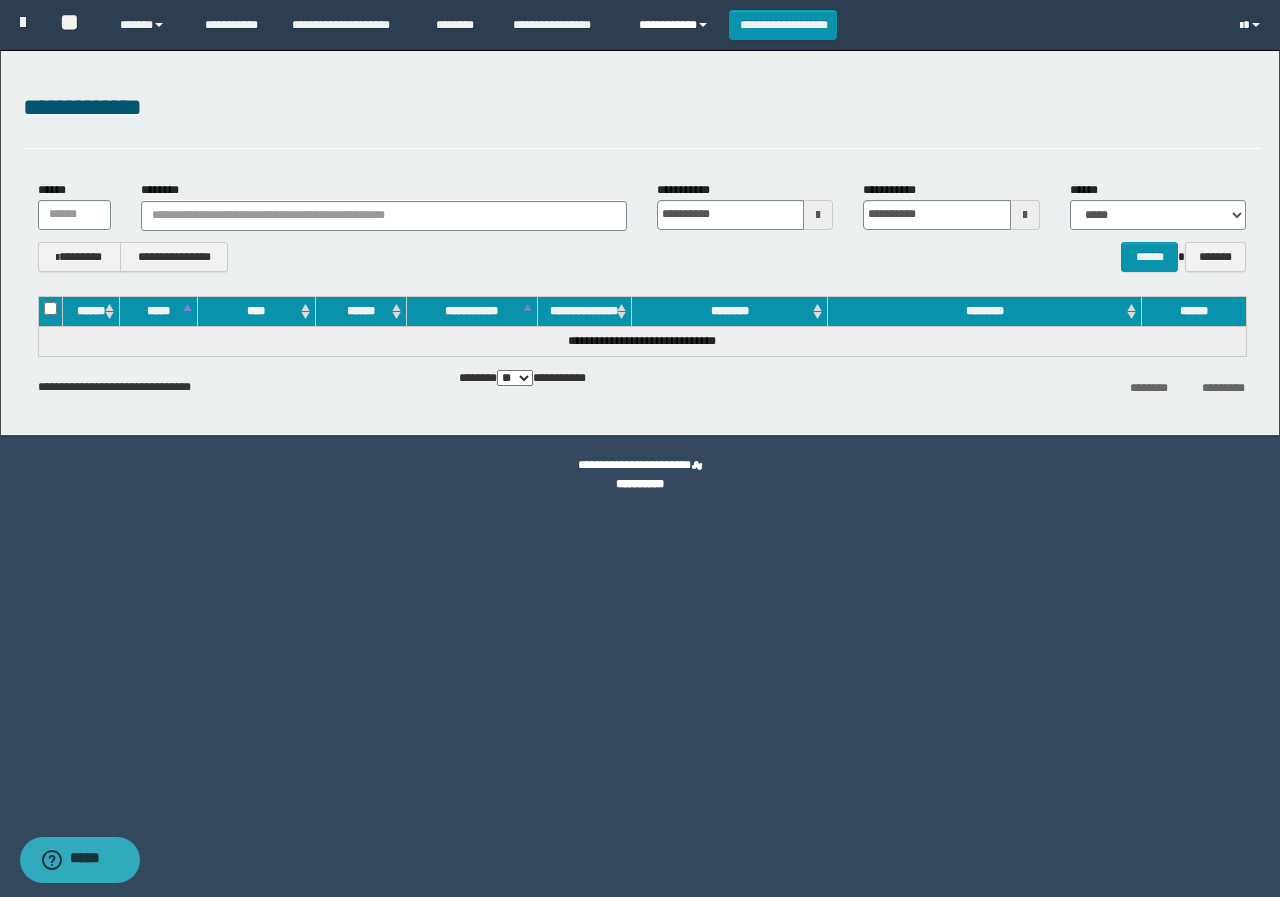 click on "**********" at bounding box center [676, 25] 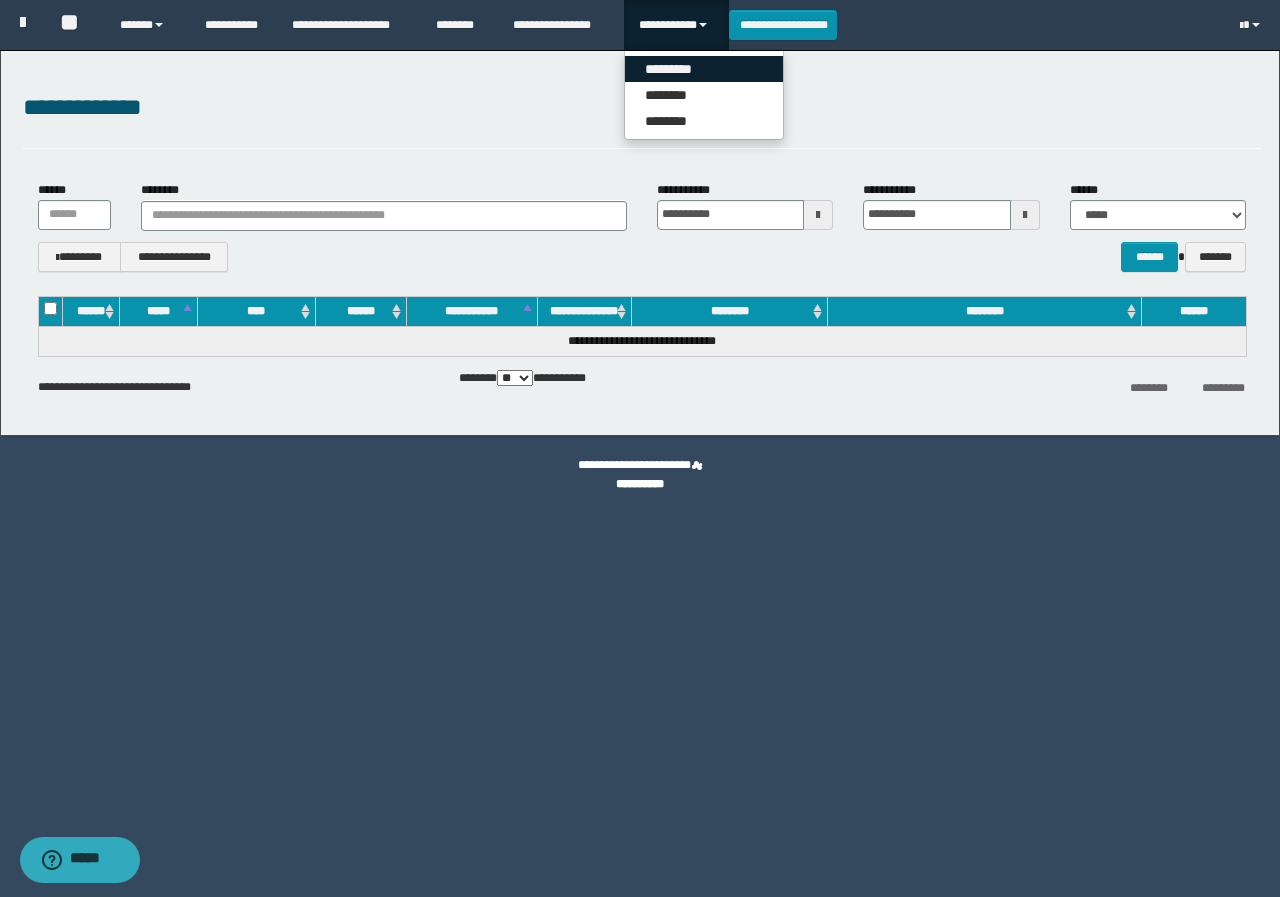 click on "*********" at bounding box center [704, 69] 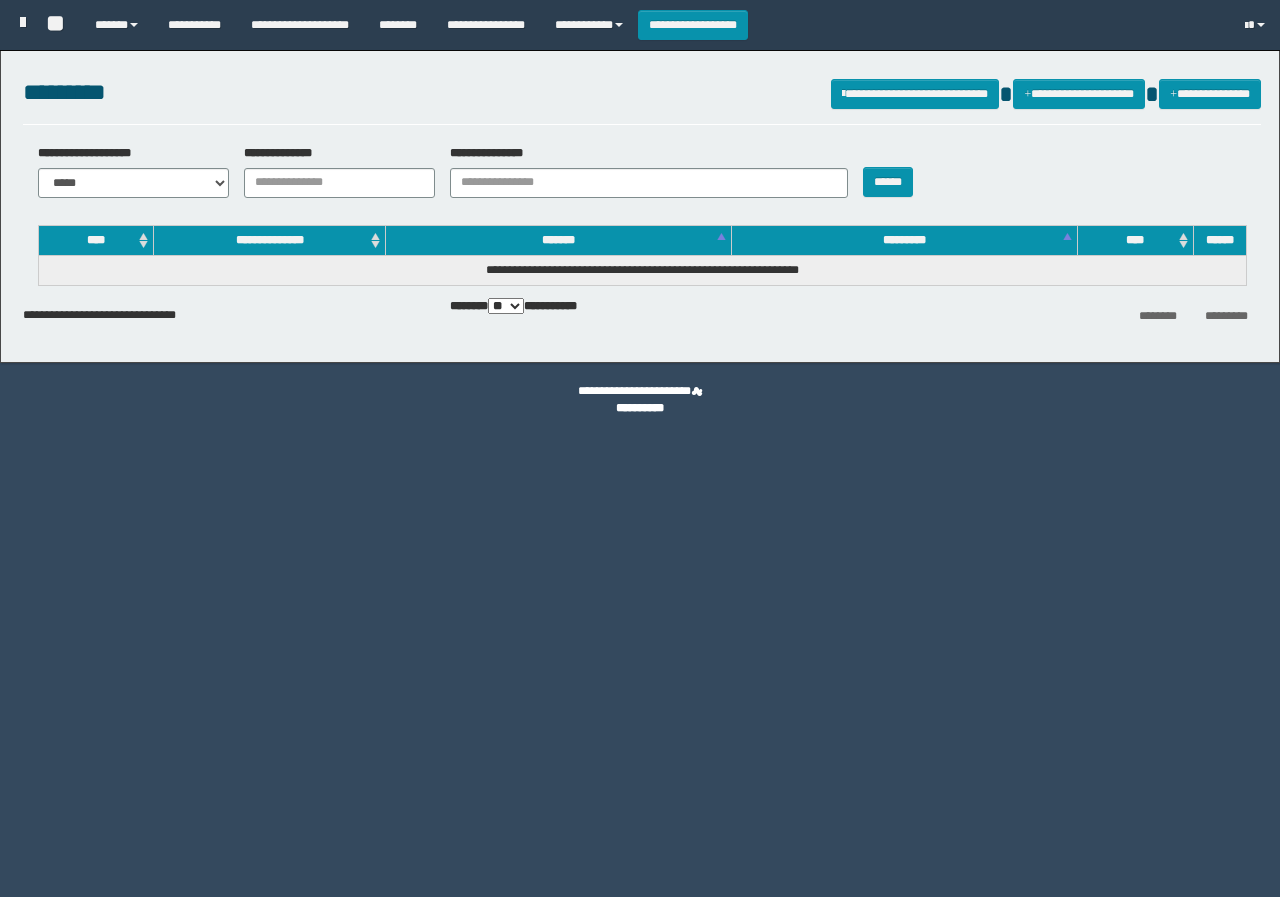 scroll, scrollTop: 0, scrollLeft: 0, axis: both 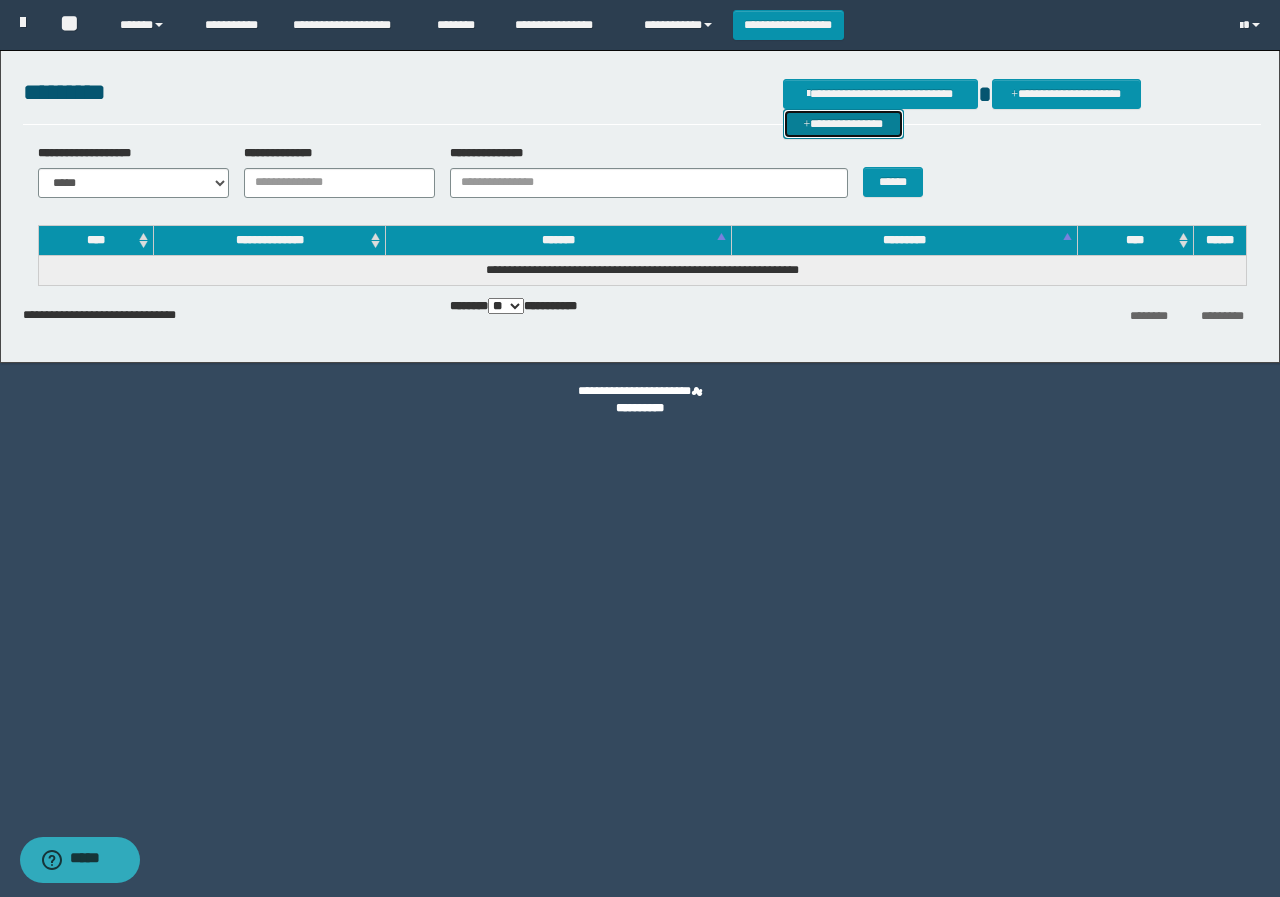 click on "**********" at bounding box center [843, 124] 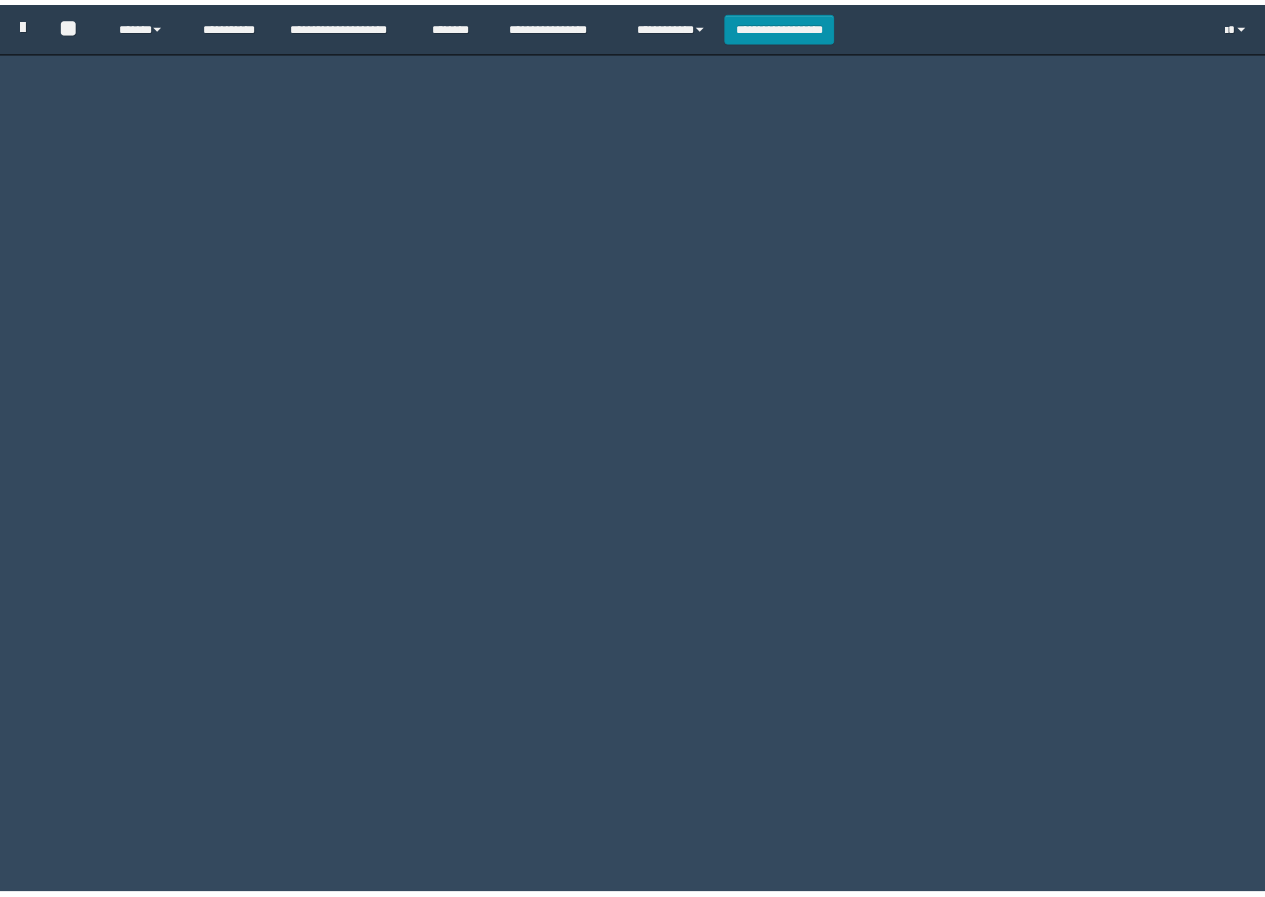 scroll, scrollTop: 0, scrollLeft: 0, axis: both 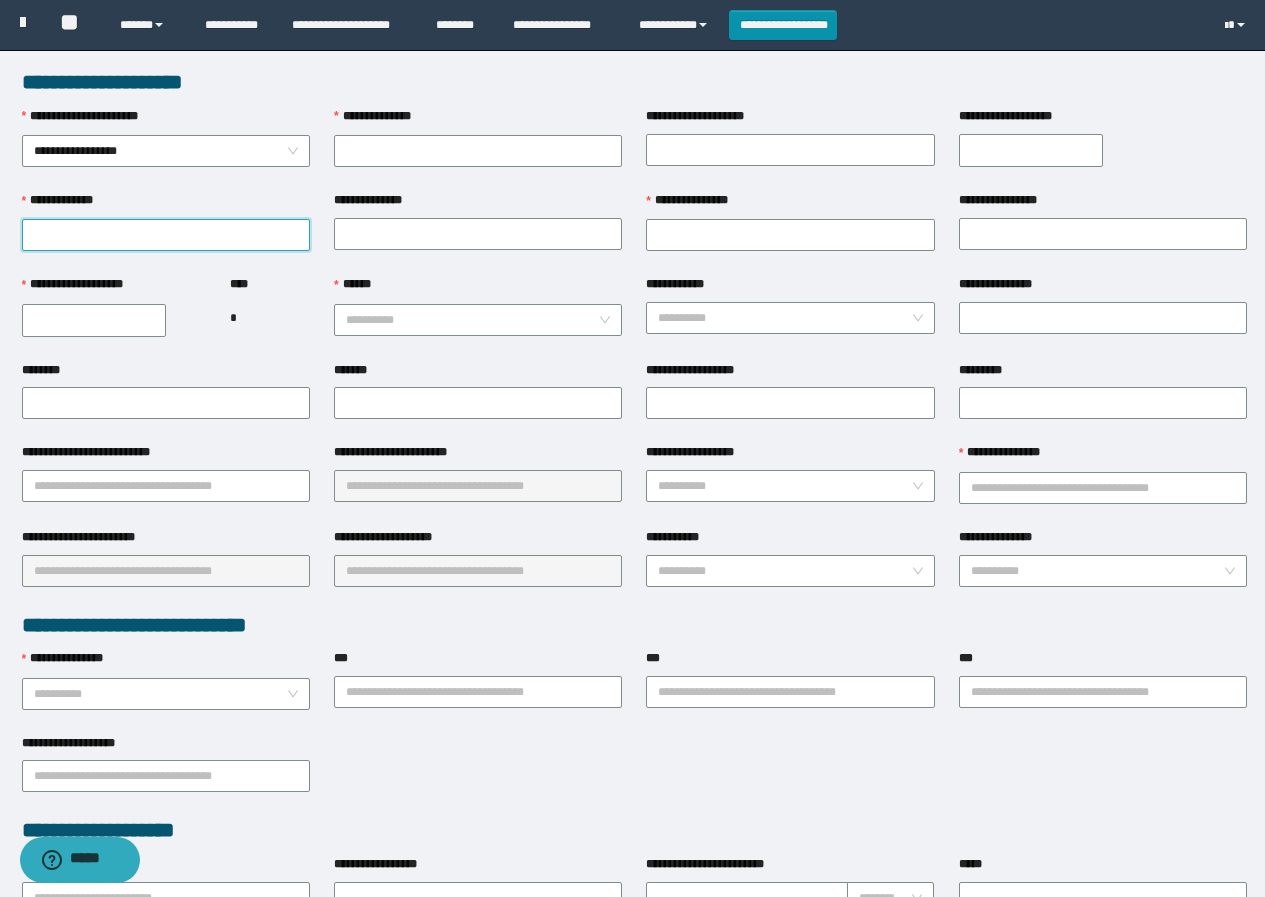 click on "**********" at bounding box center [166, 235] 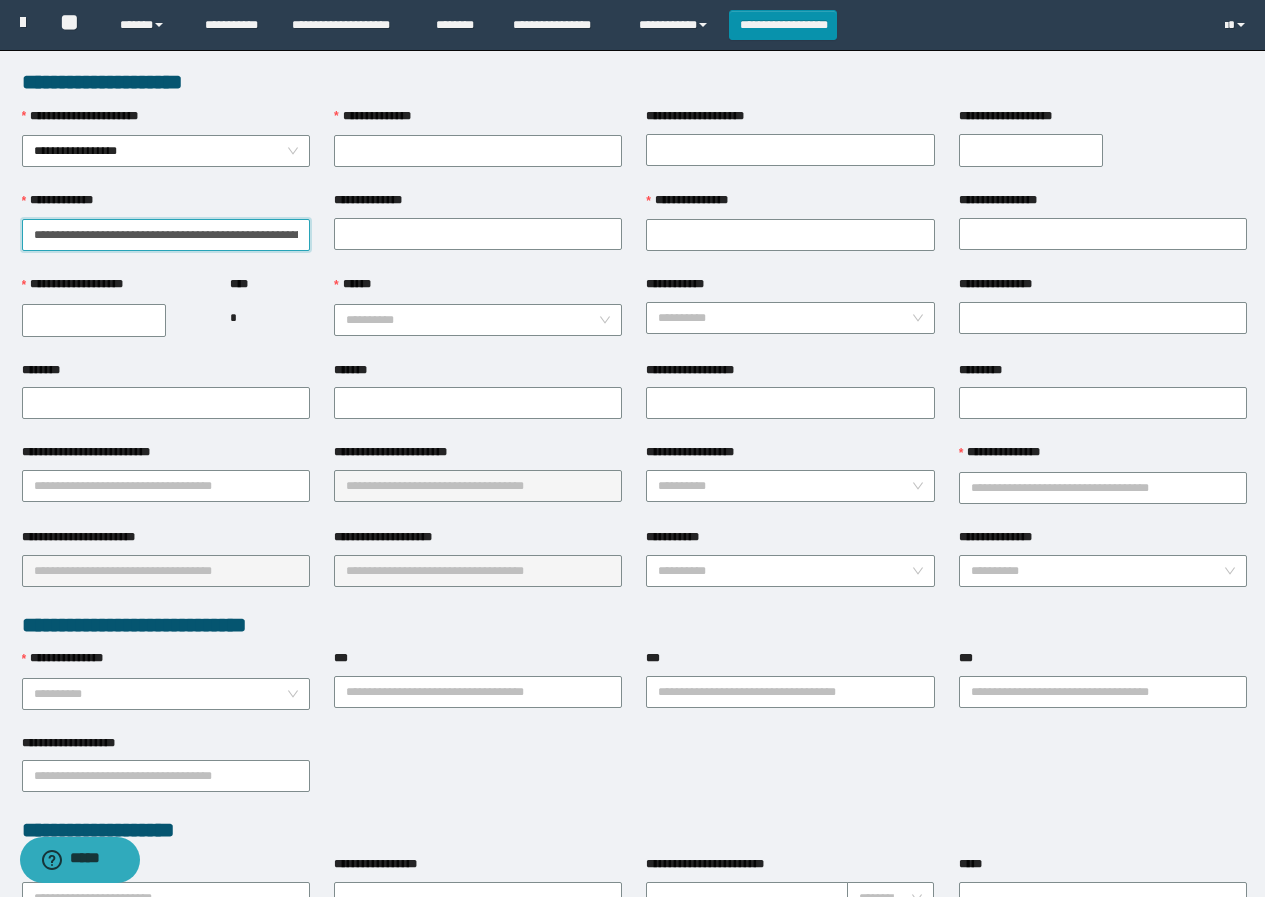 scroll, scrollTop: 0, scrollLeft: 149, axis: horizontal 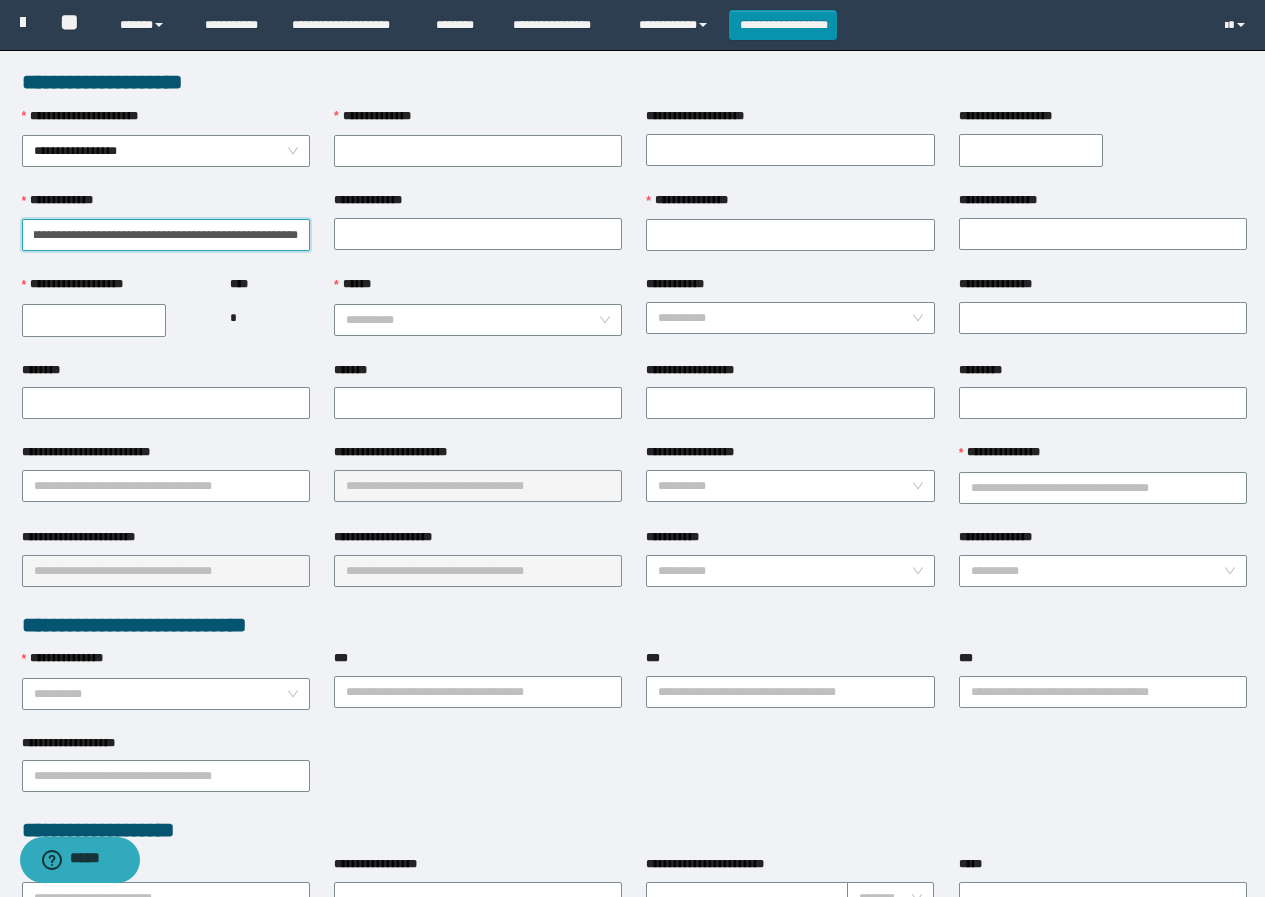 drag, startPoint x: 234, startPoint y: 230, endPoint x: 321, endPoint y: 231, distance: 87.005745 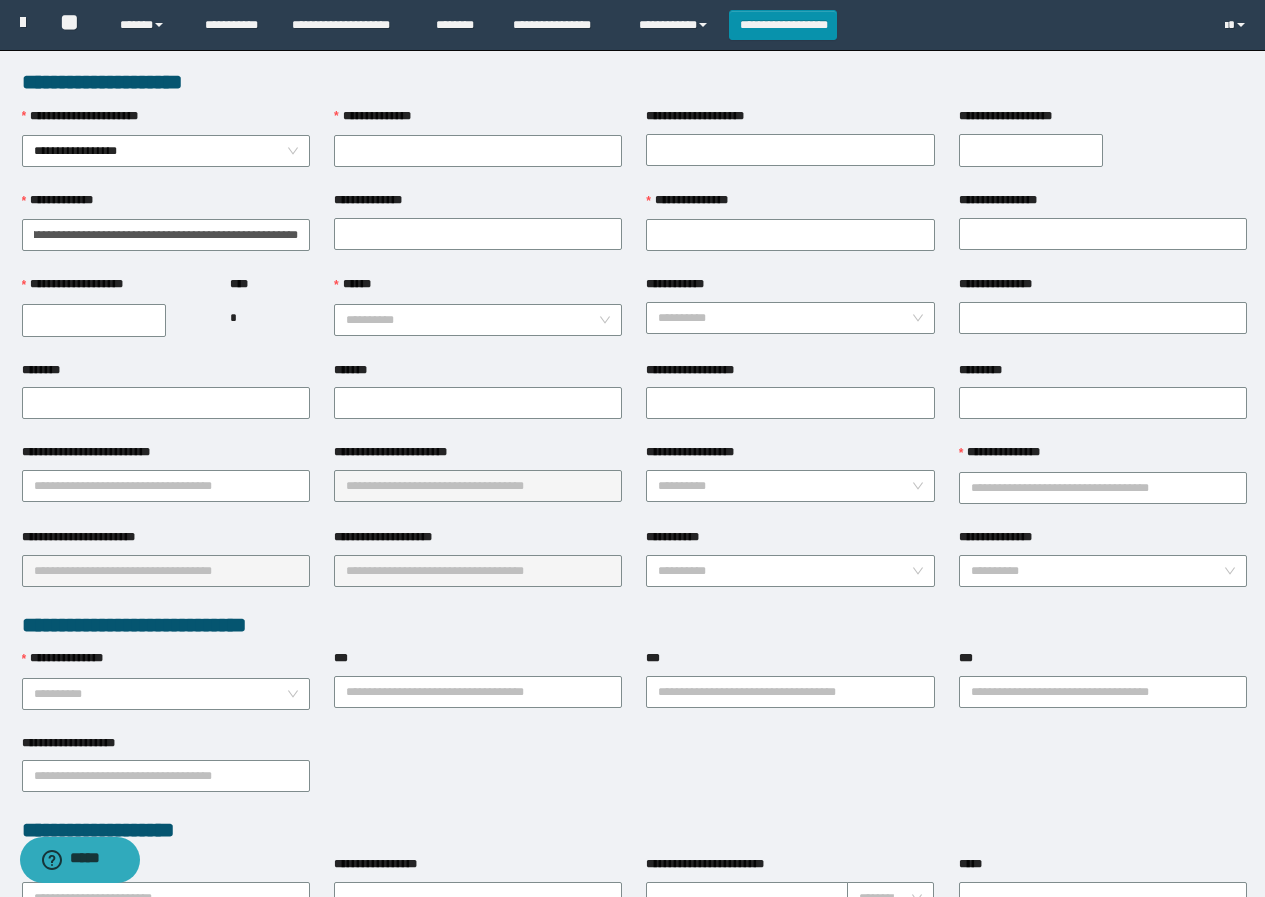 scroll, scrollTop: 0, scrollLeft: 0, axis: both 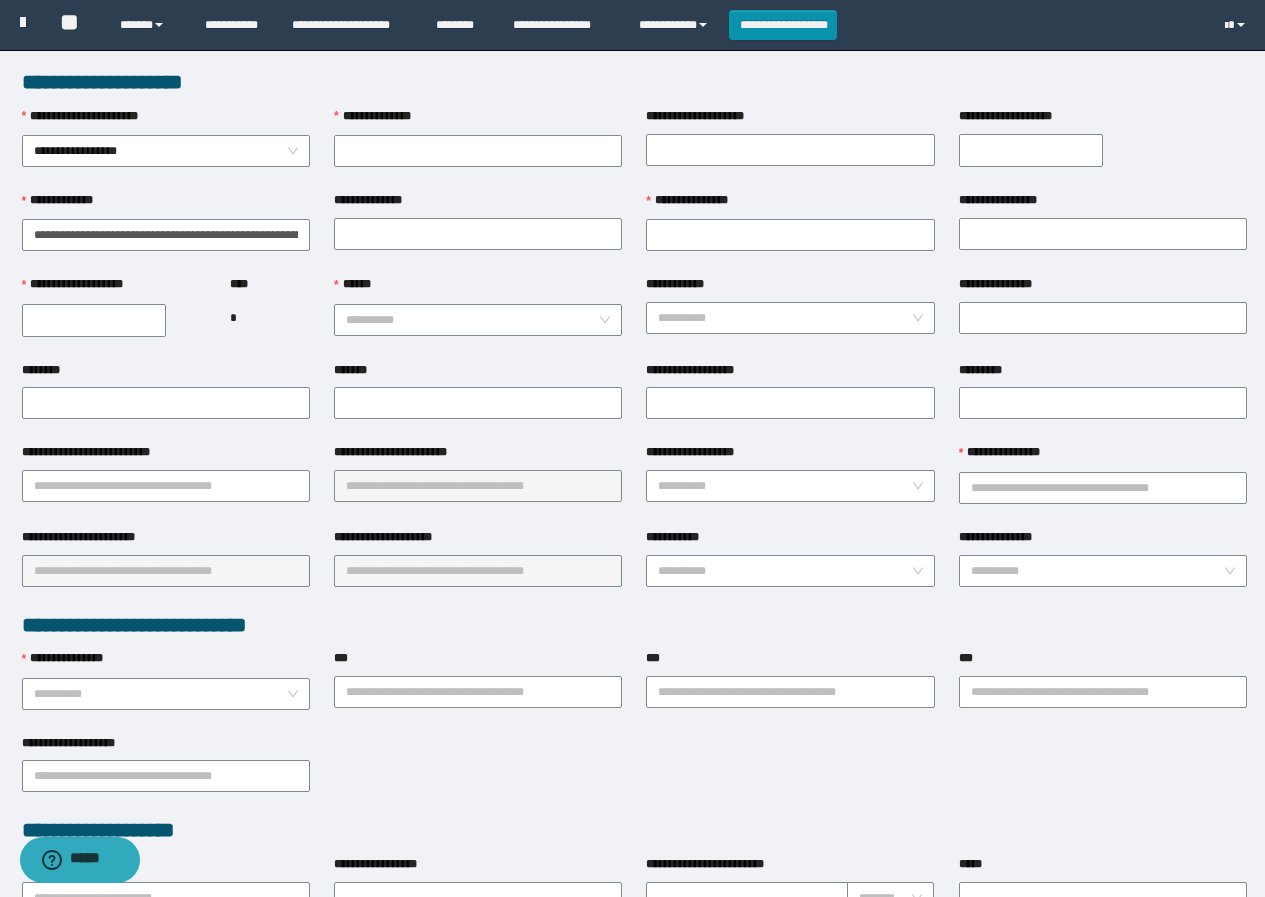 click on "********" at bounding box center [166, 374] 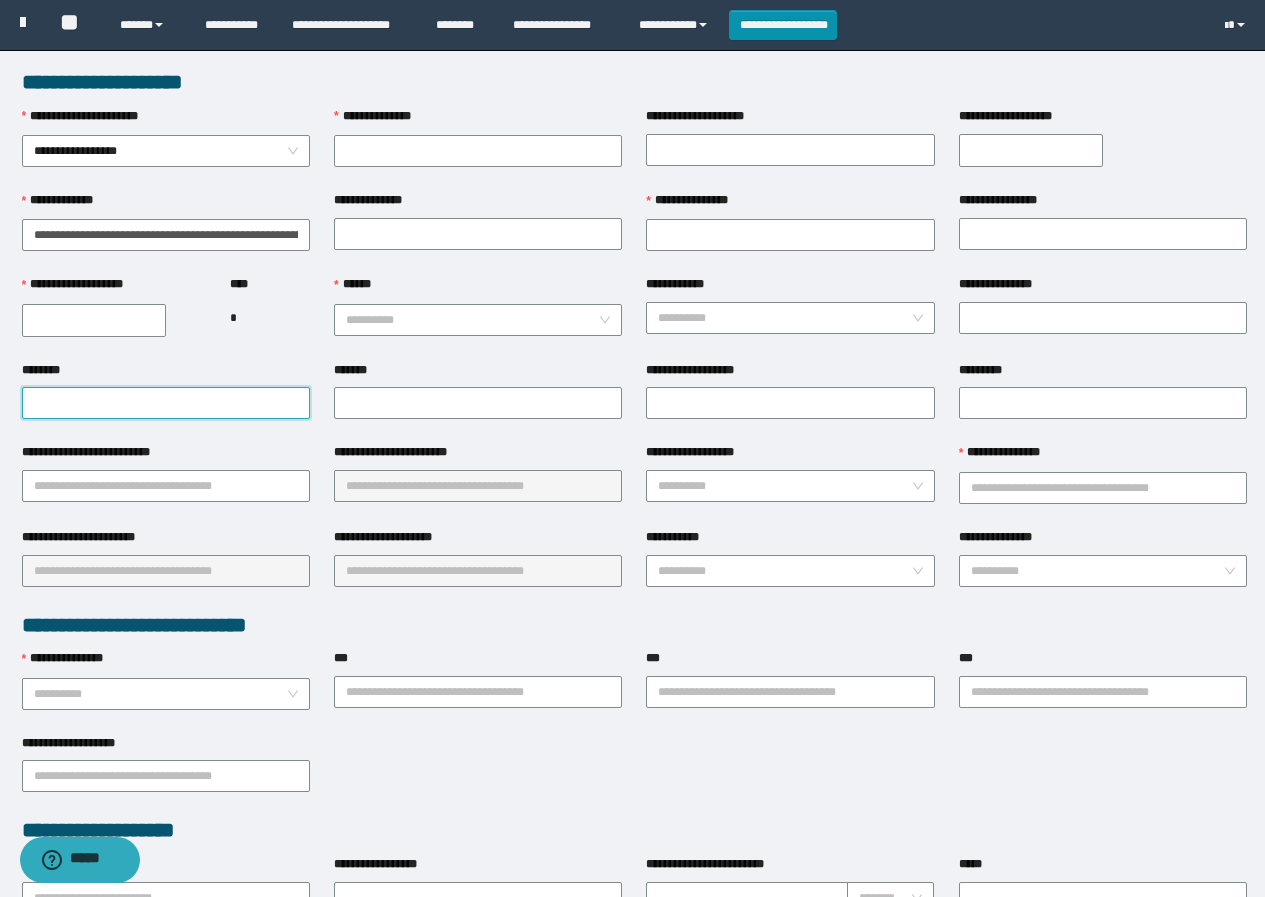 click on "********" at bounding box center (166, 403) 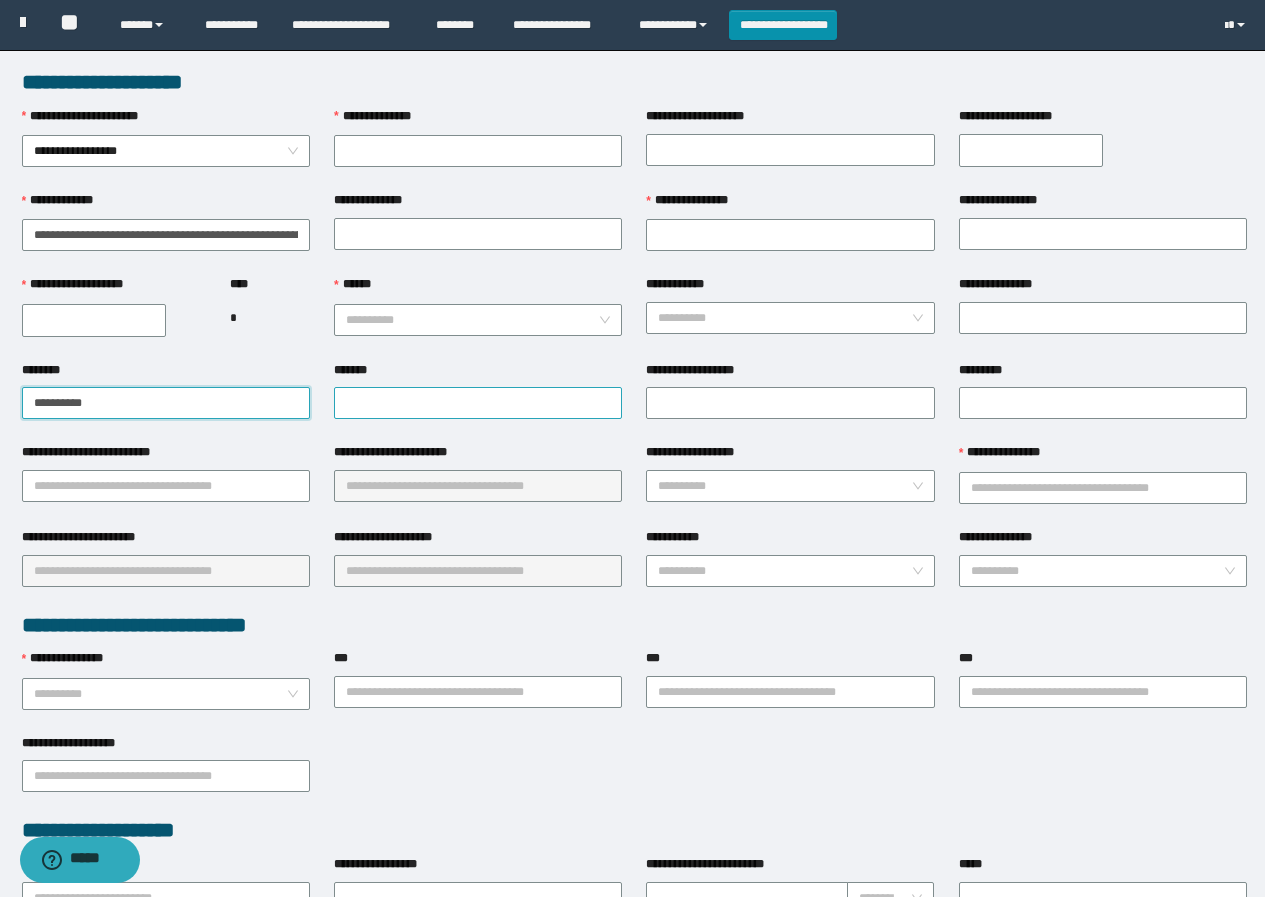 type on "**********" 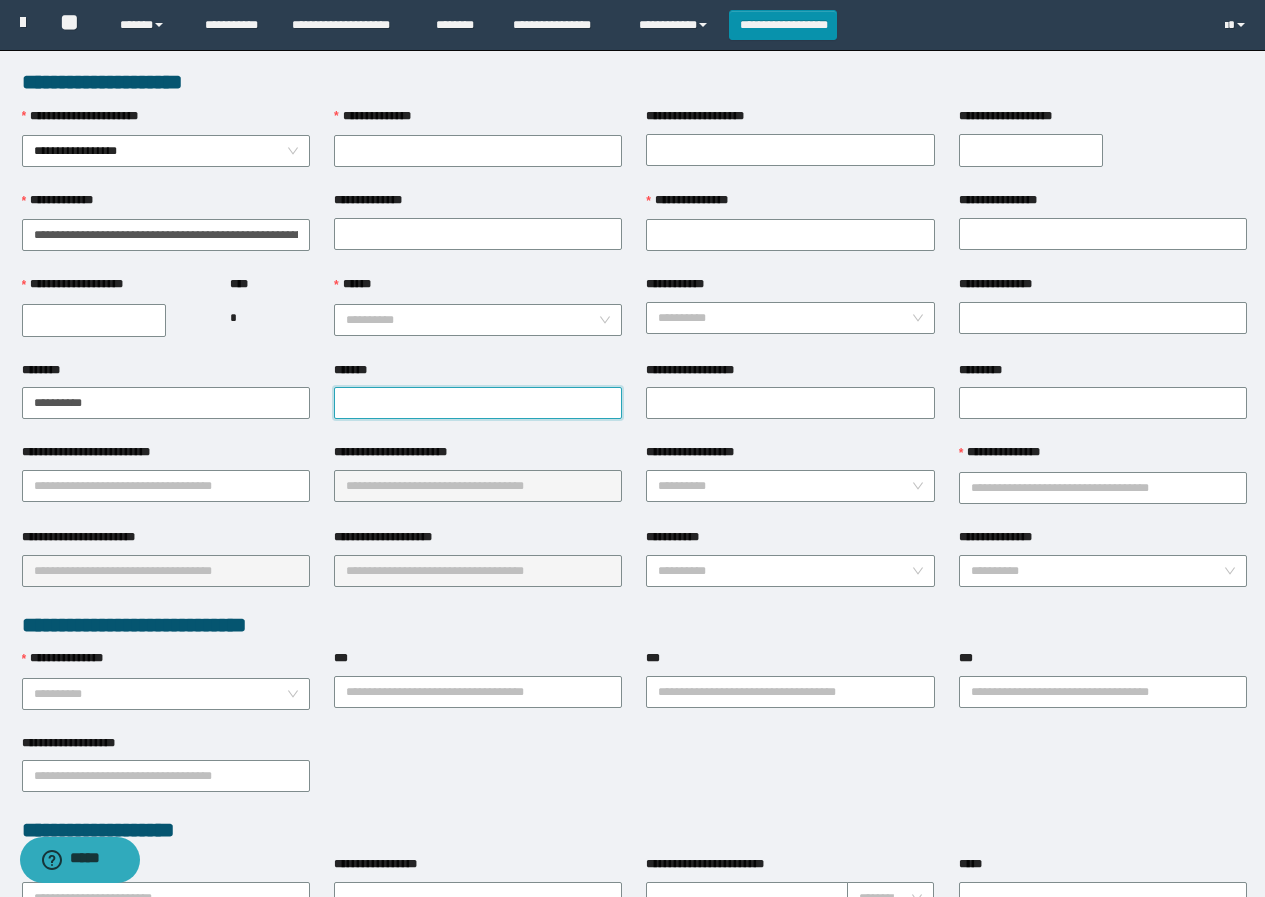 click on "*******" at bounding box center [478, 403] 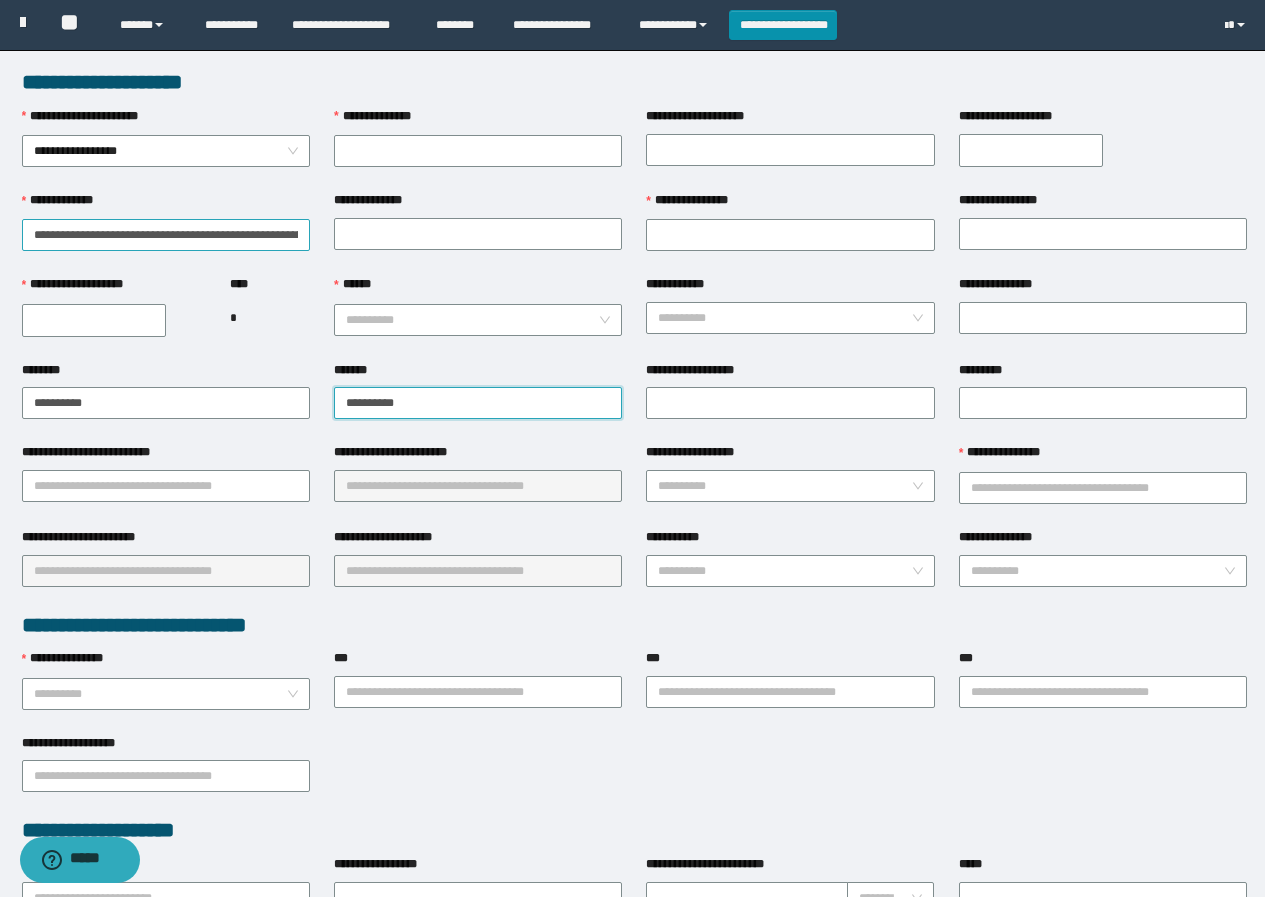 type on "**********" 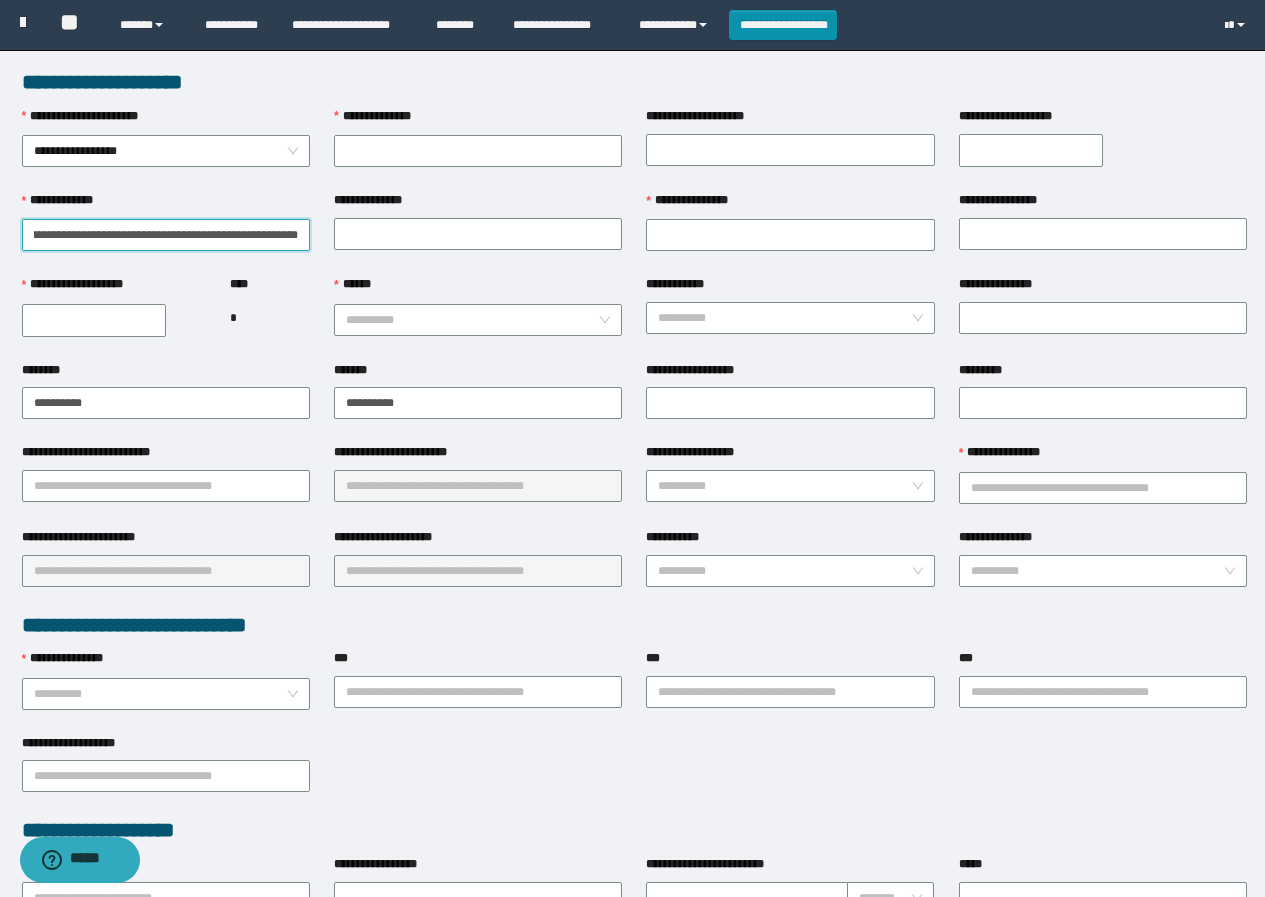 scroll, scrollTop: 0, scrollLeft: 85, axis: horizontal 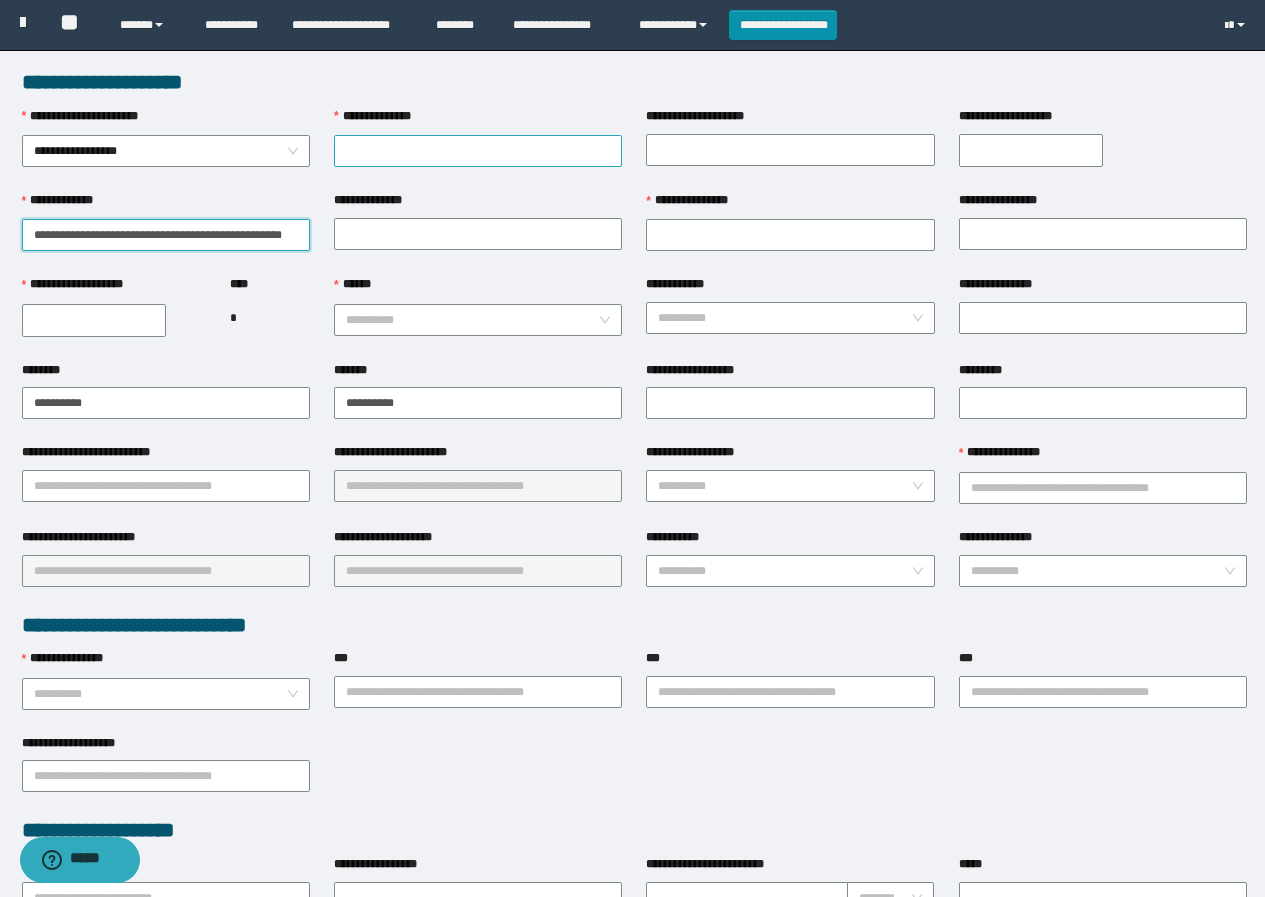 type on "**********" 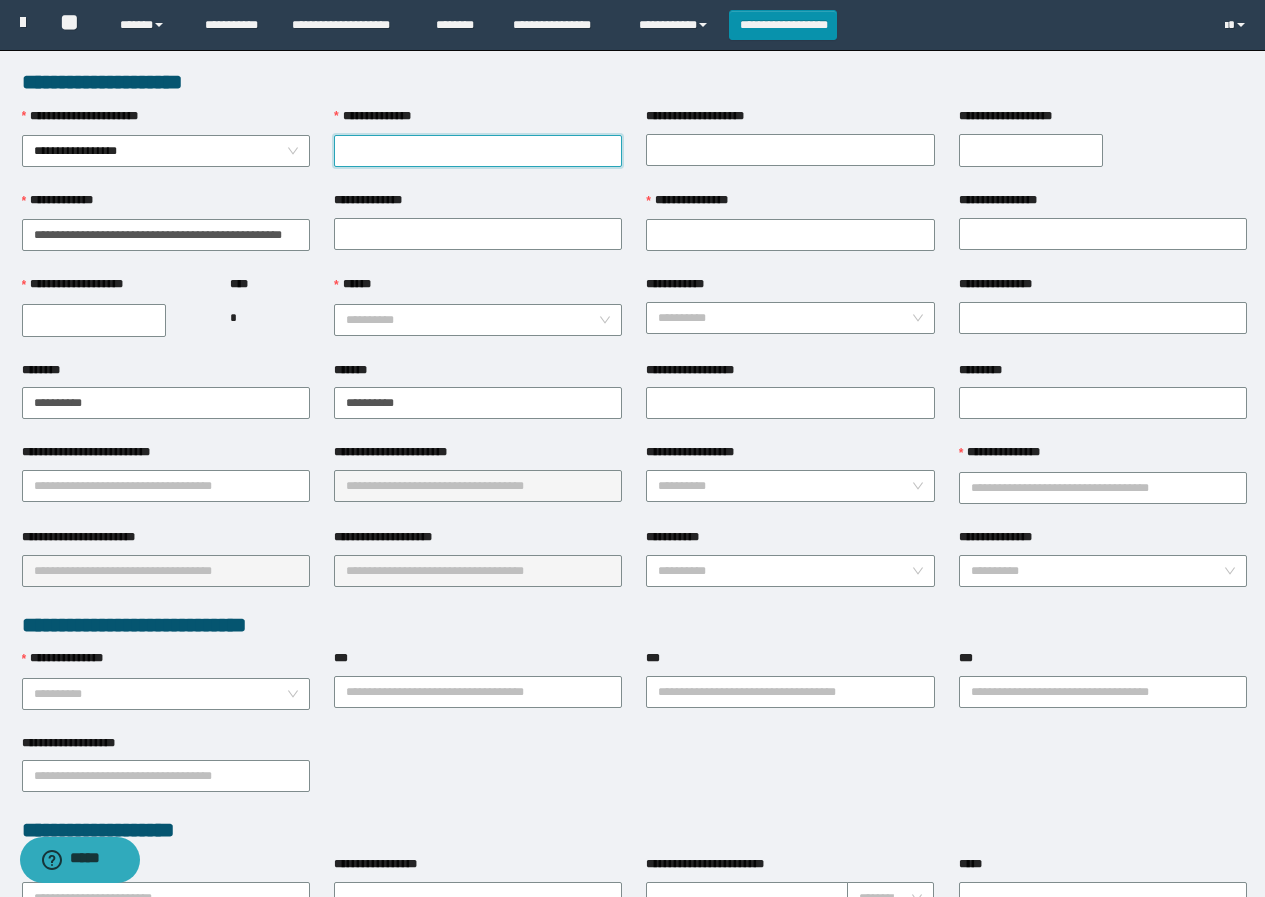 scroll, scrollTop: 0, scrollLeft: 0, axis: both 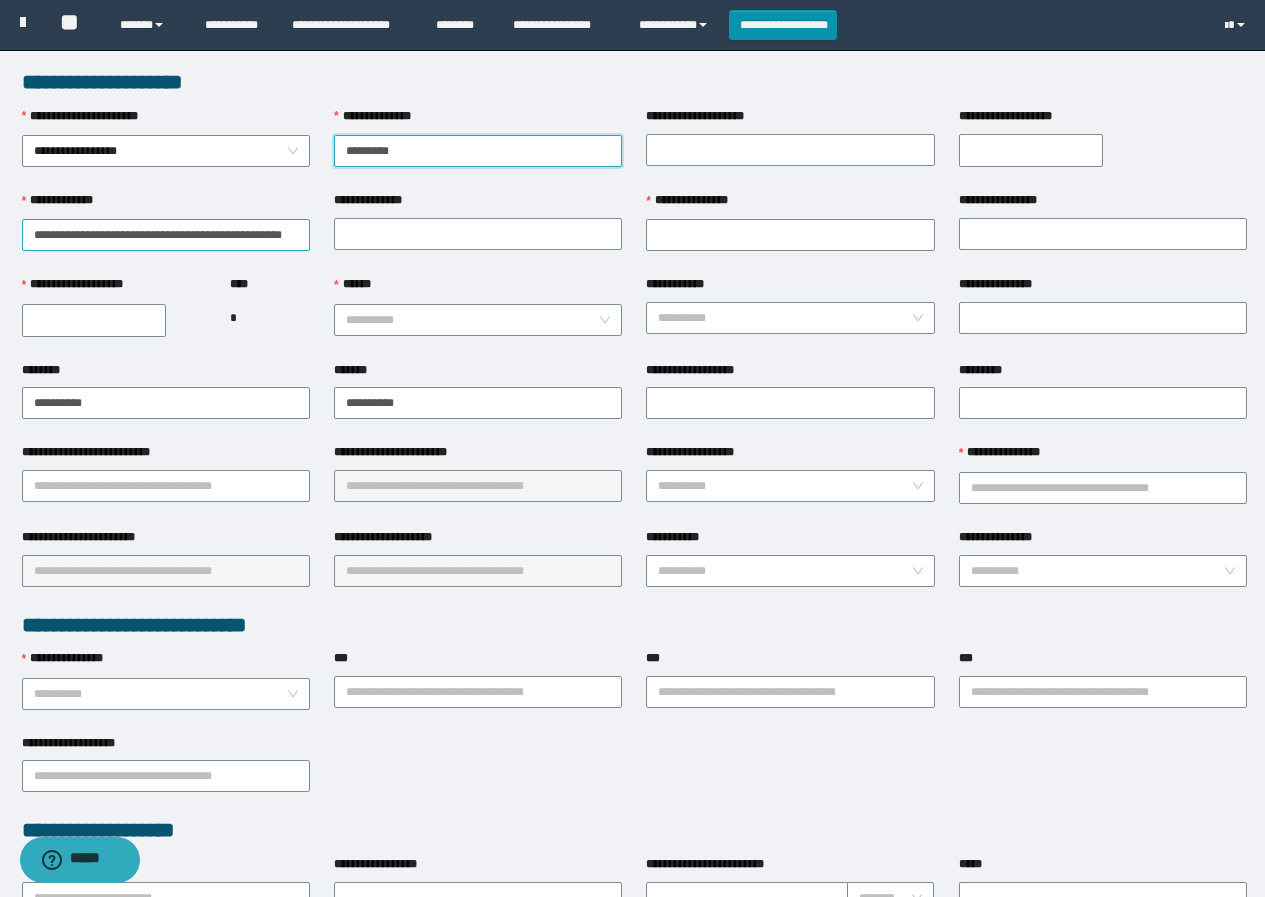 type on "*********" 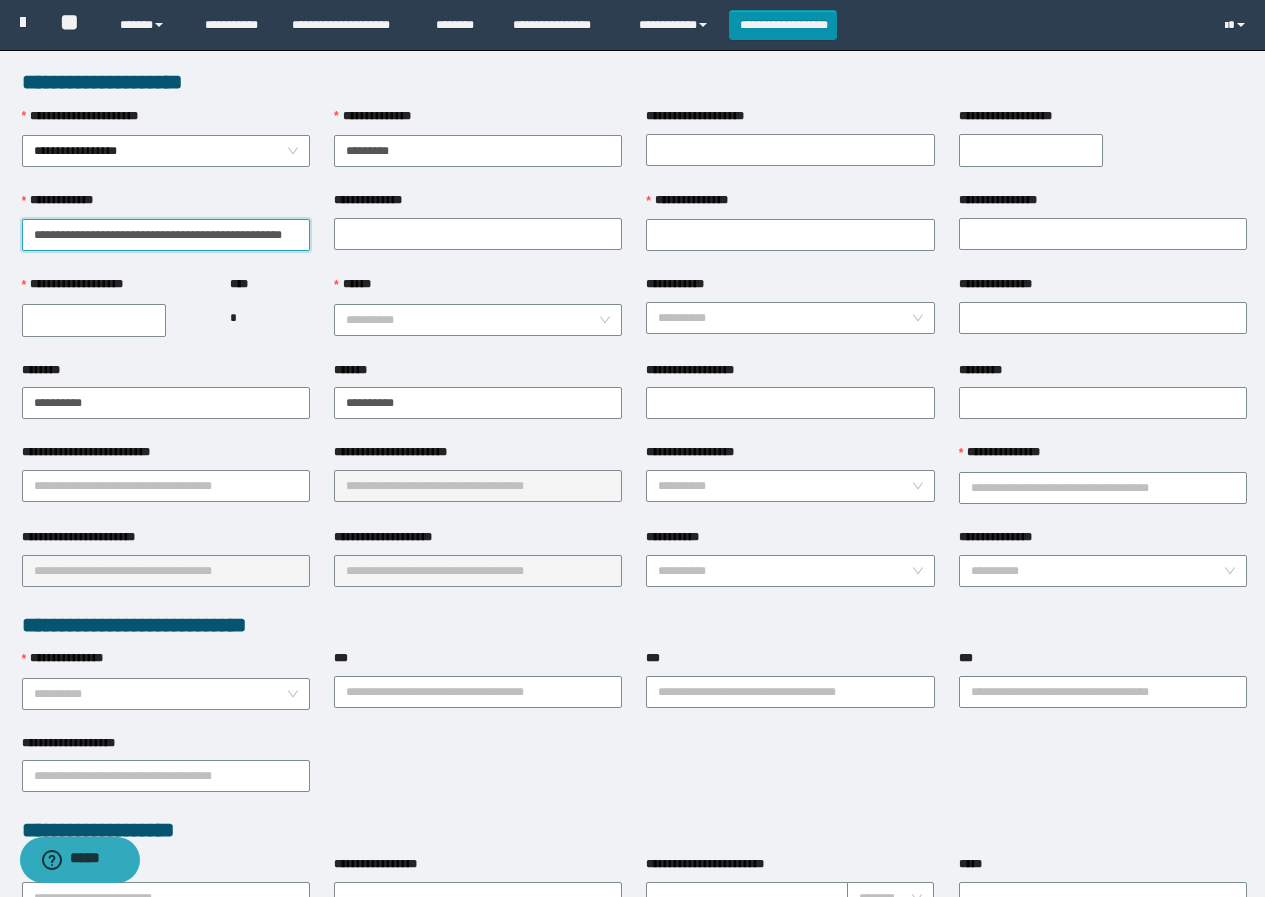 scroll, scrollTop: 0, scrollLeft: 27, axis: horizontal 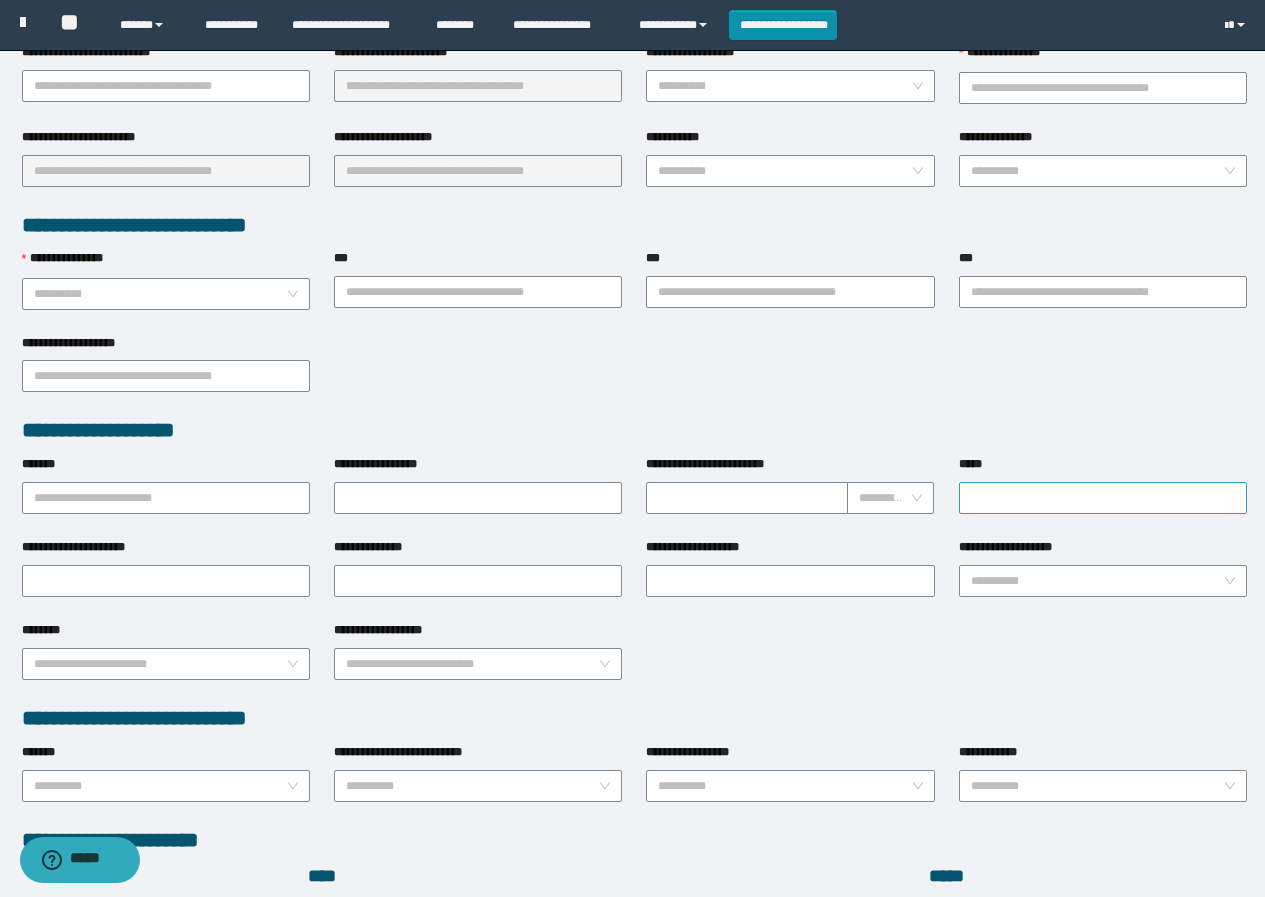 type on "**********" 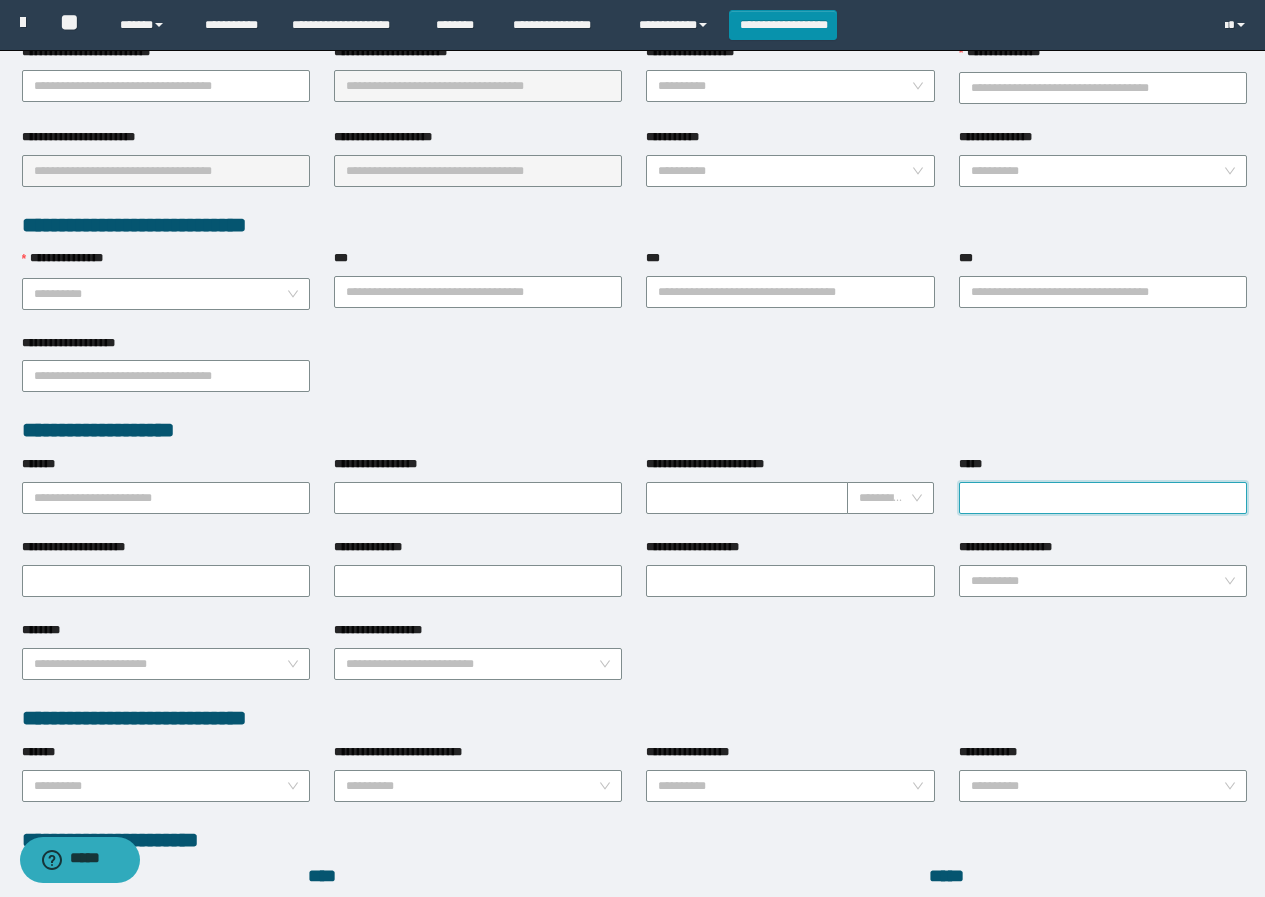 click on "*****" at bounding box center [1103, 498] 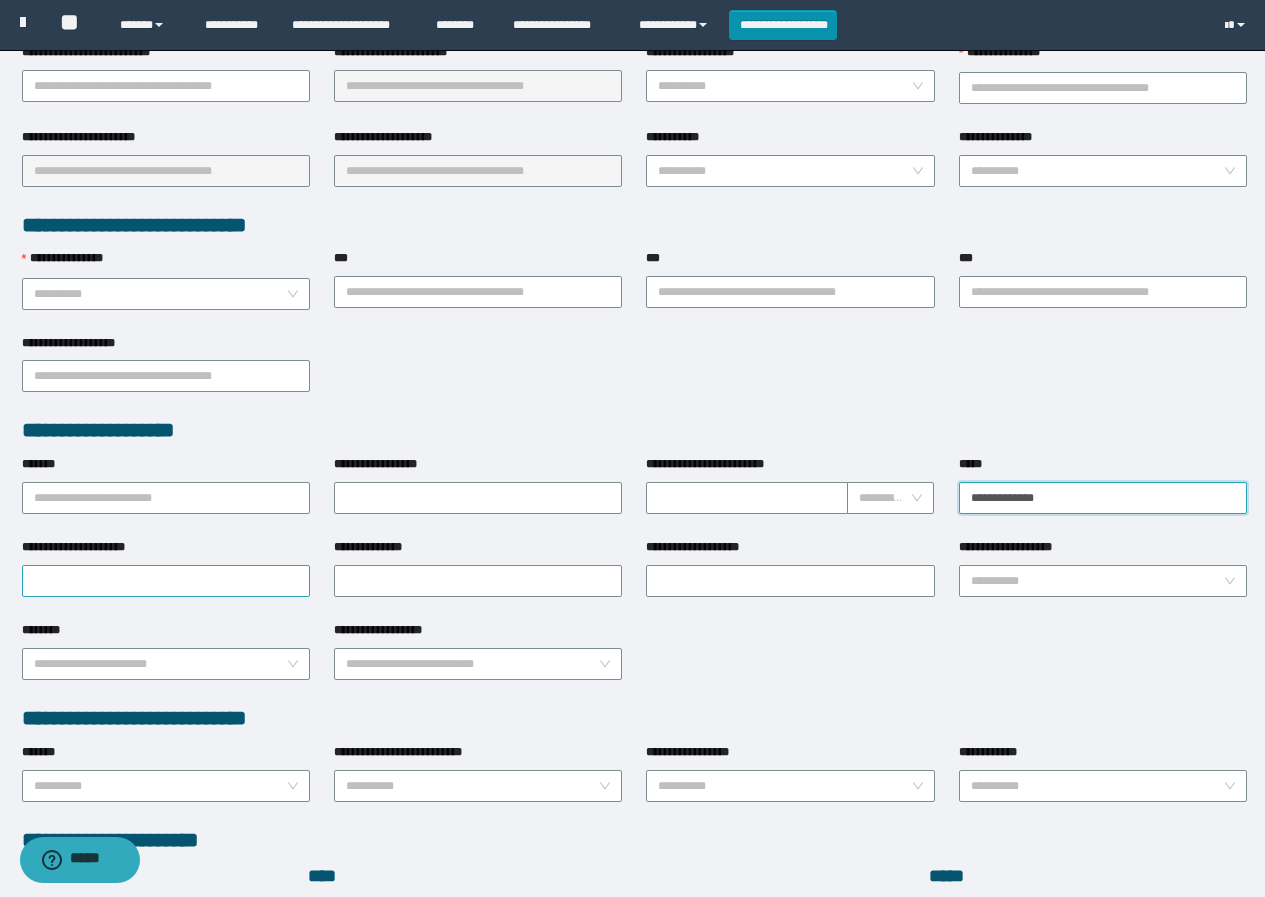 type on "**********" 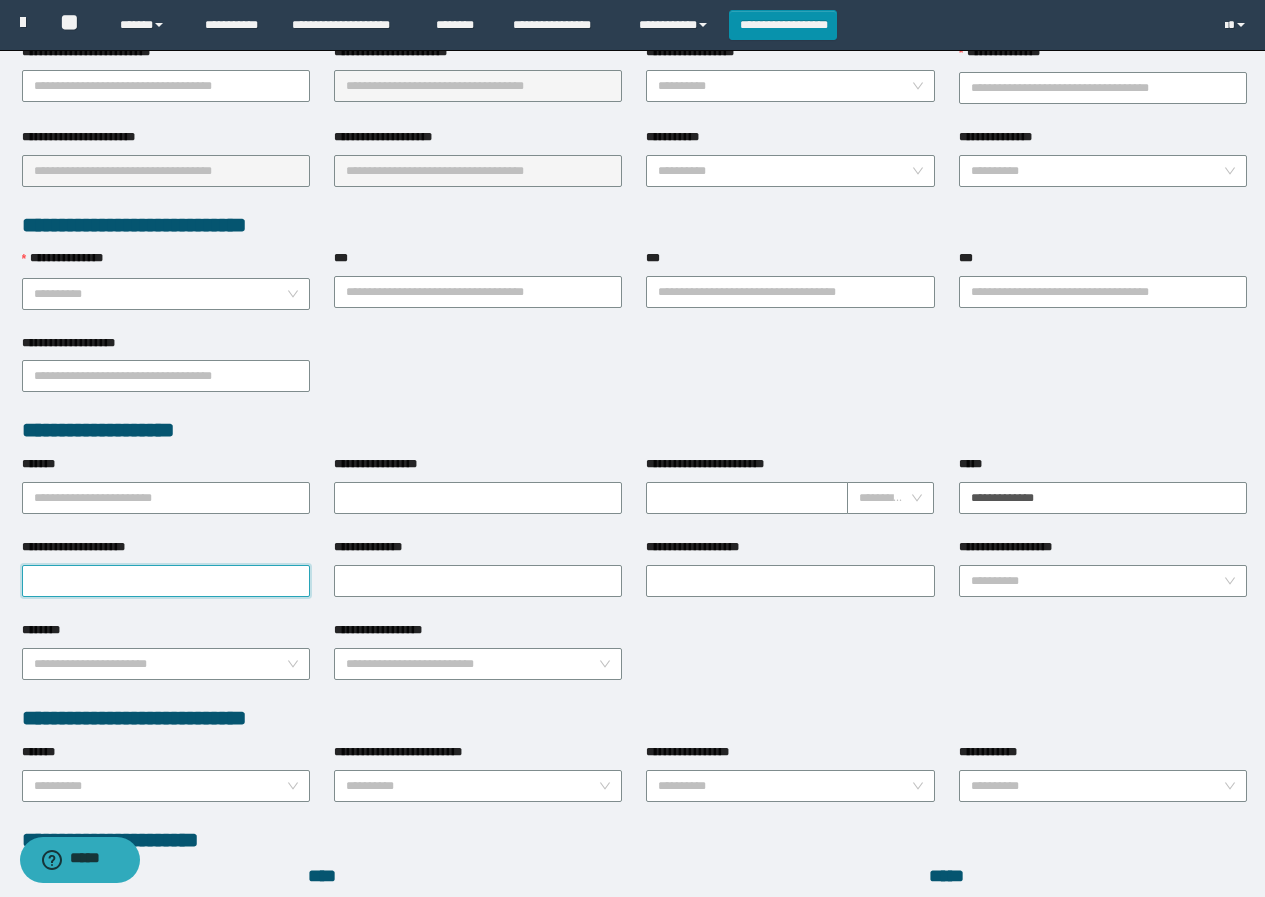 click on "**********" at bounding box center (166, 581) 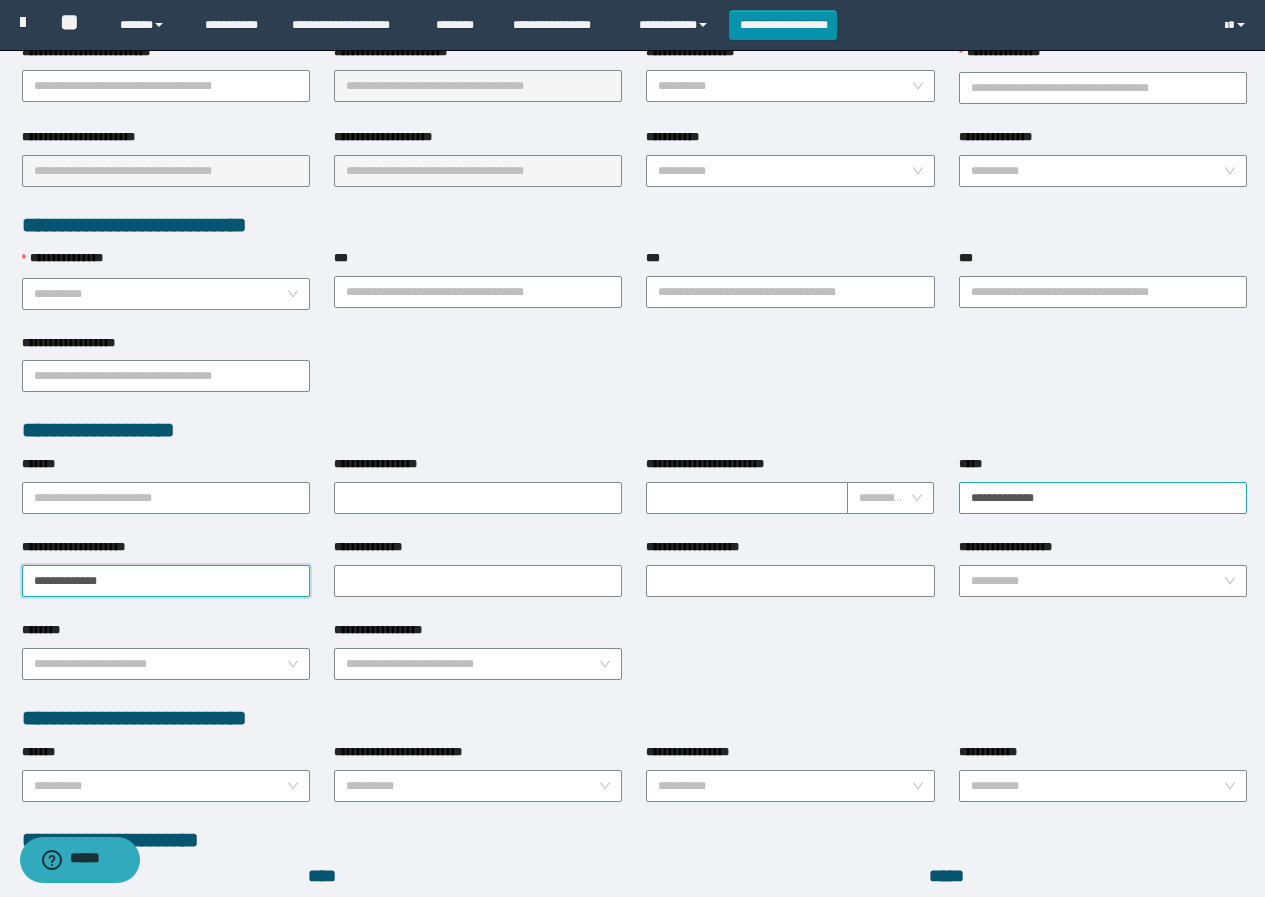 type on "**********" 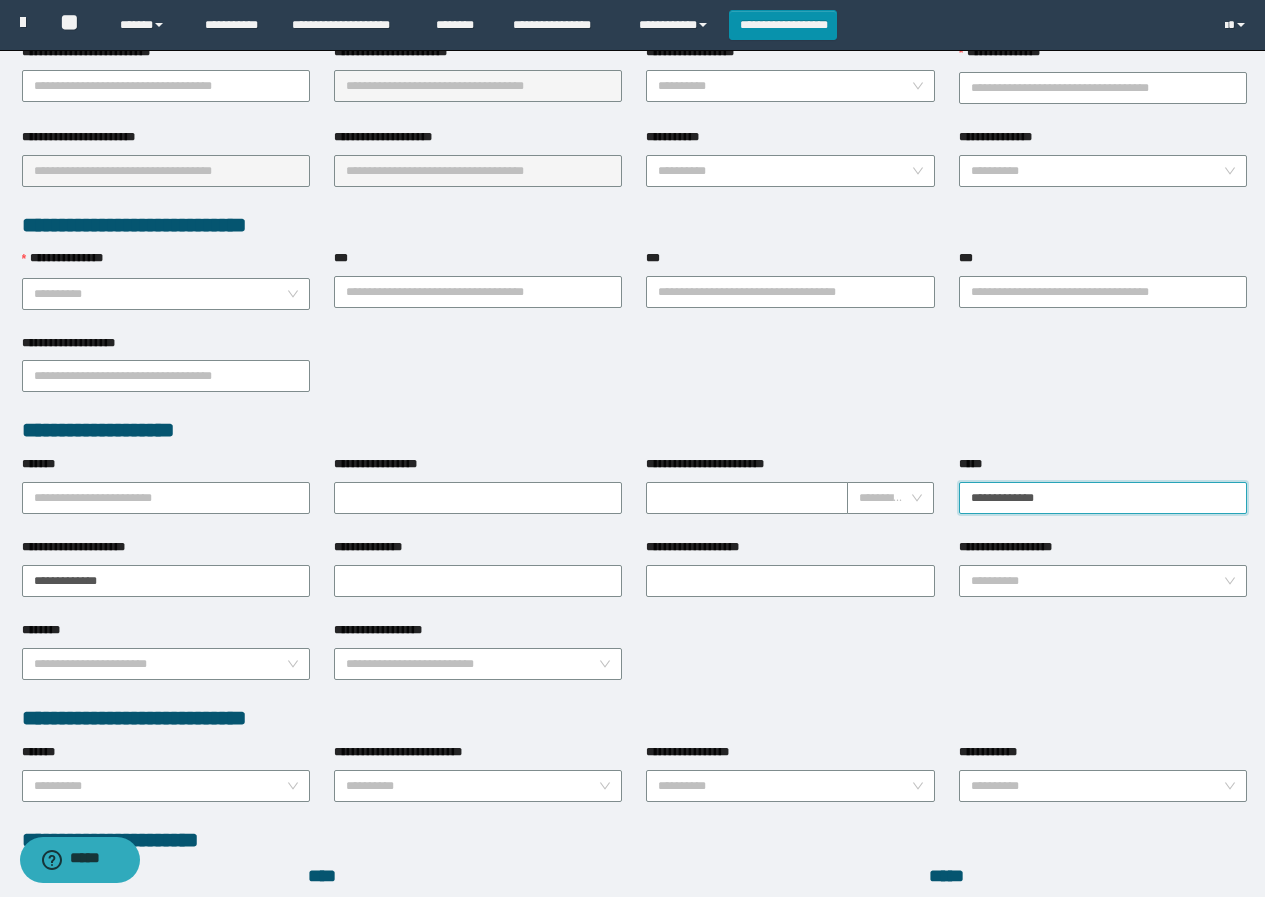 click on "**********" at bounding box center [1103, 498] 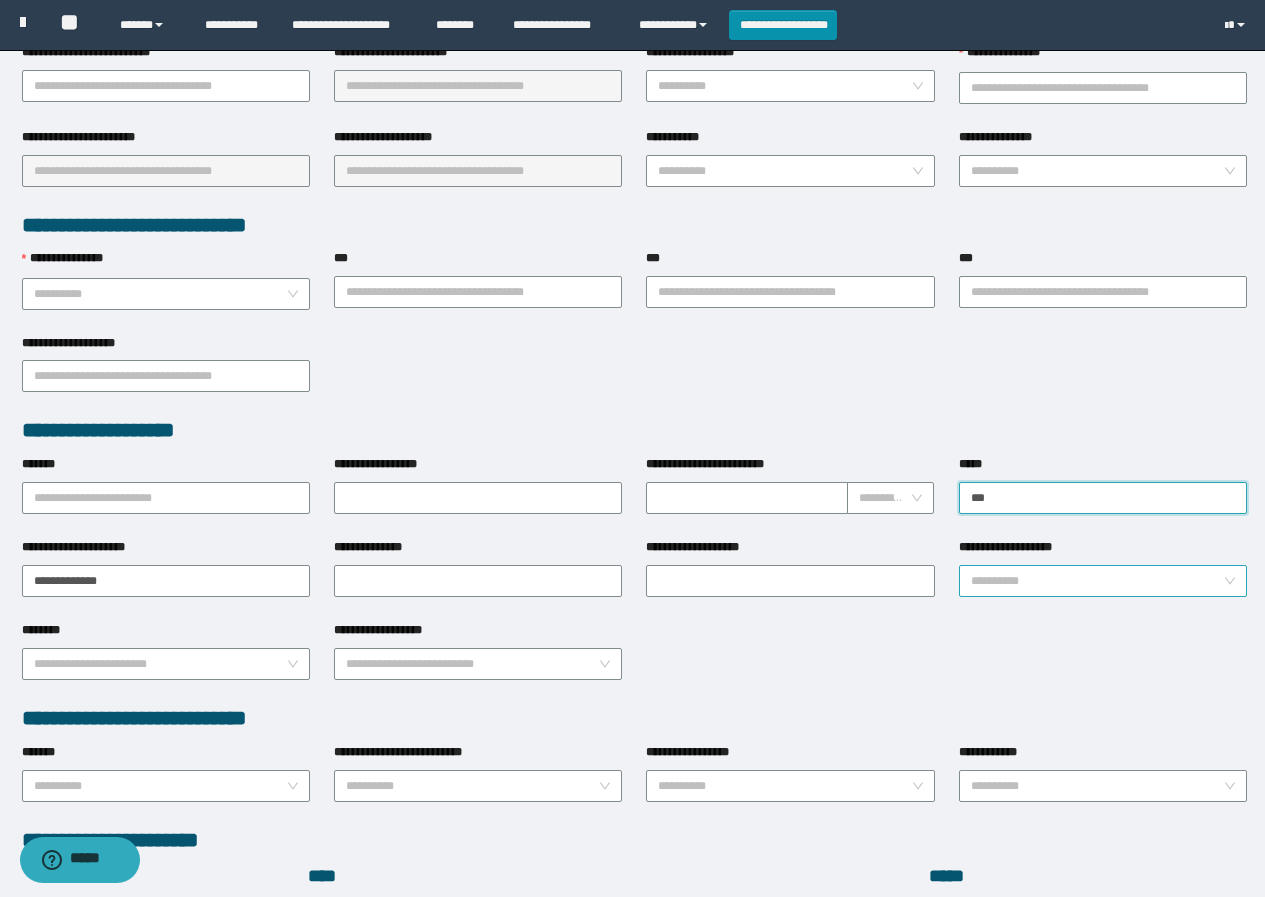 type on "*" 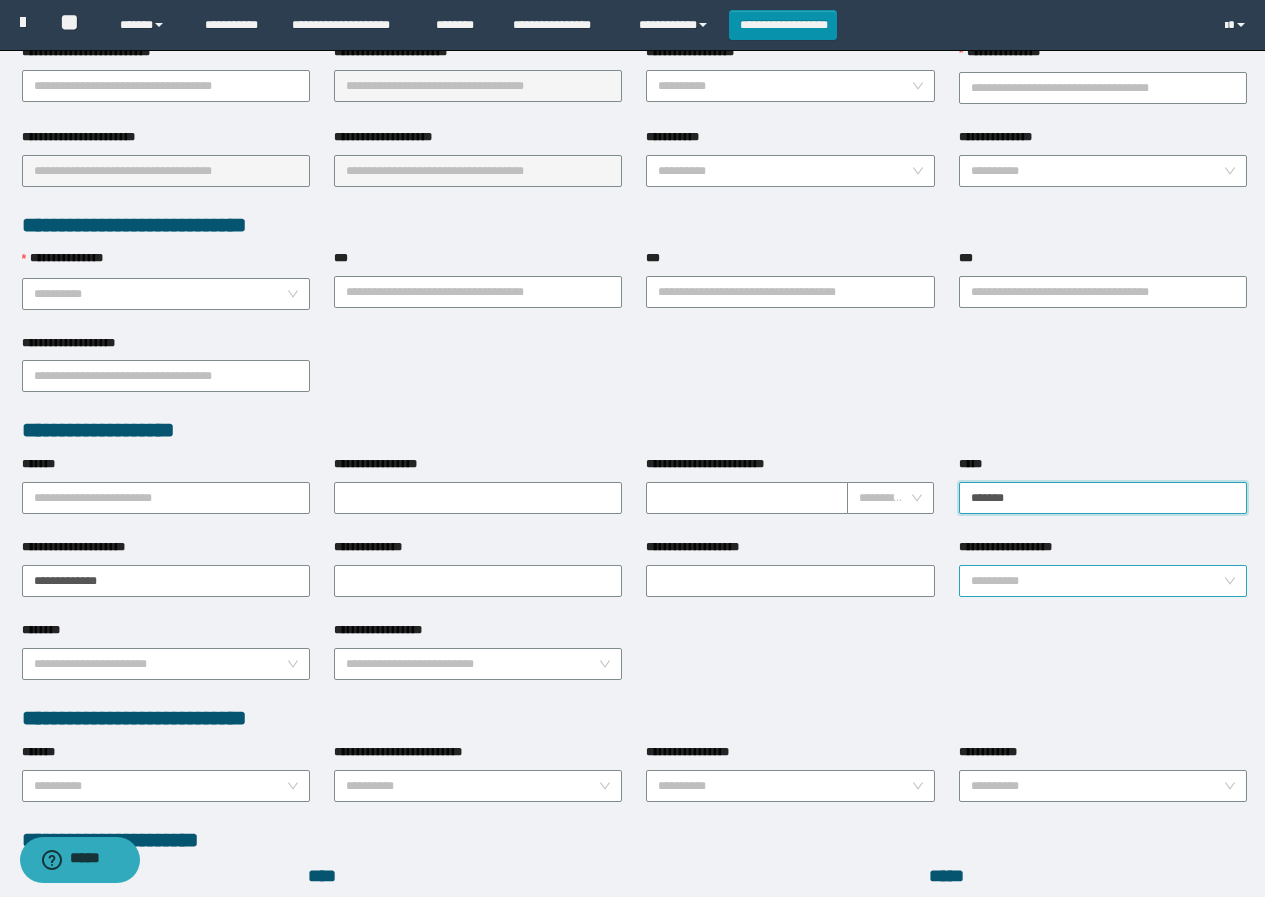 type on "**********" 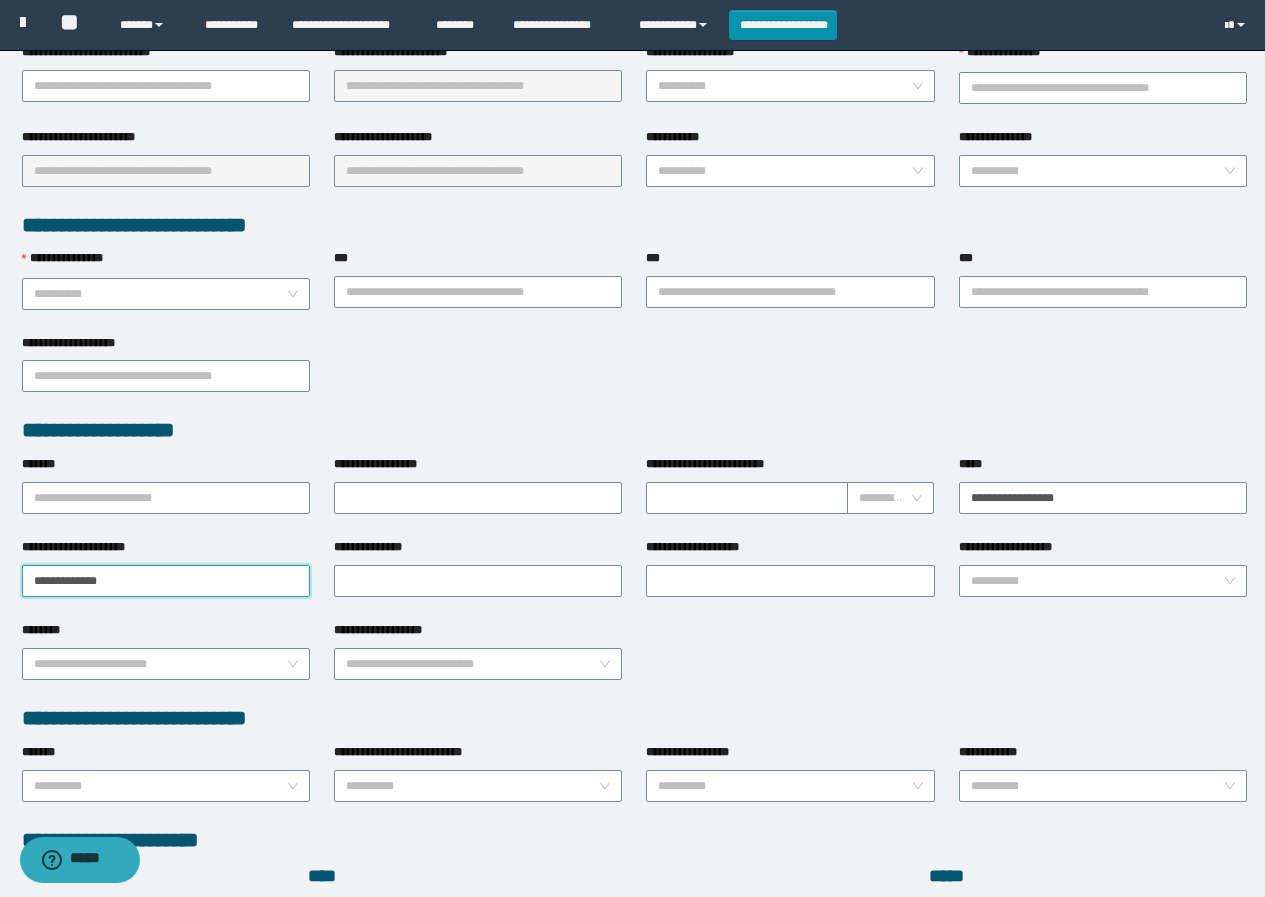click on "**********" at bounding box center (166, 581) 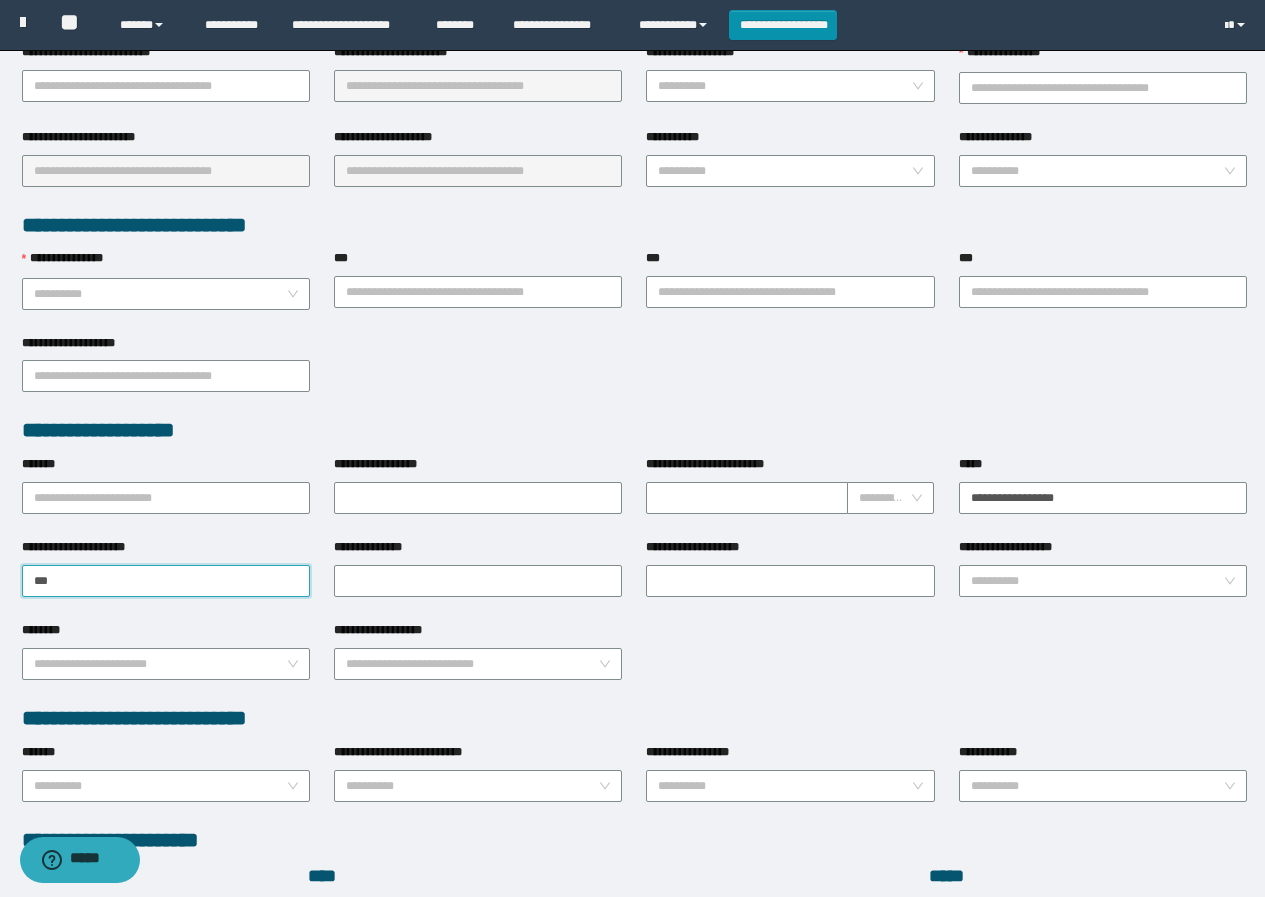 type on "*" 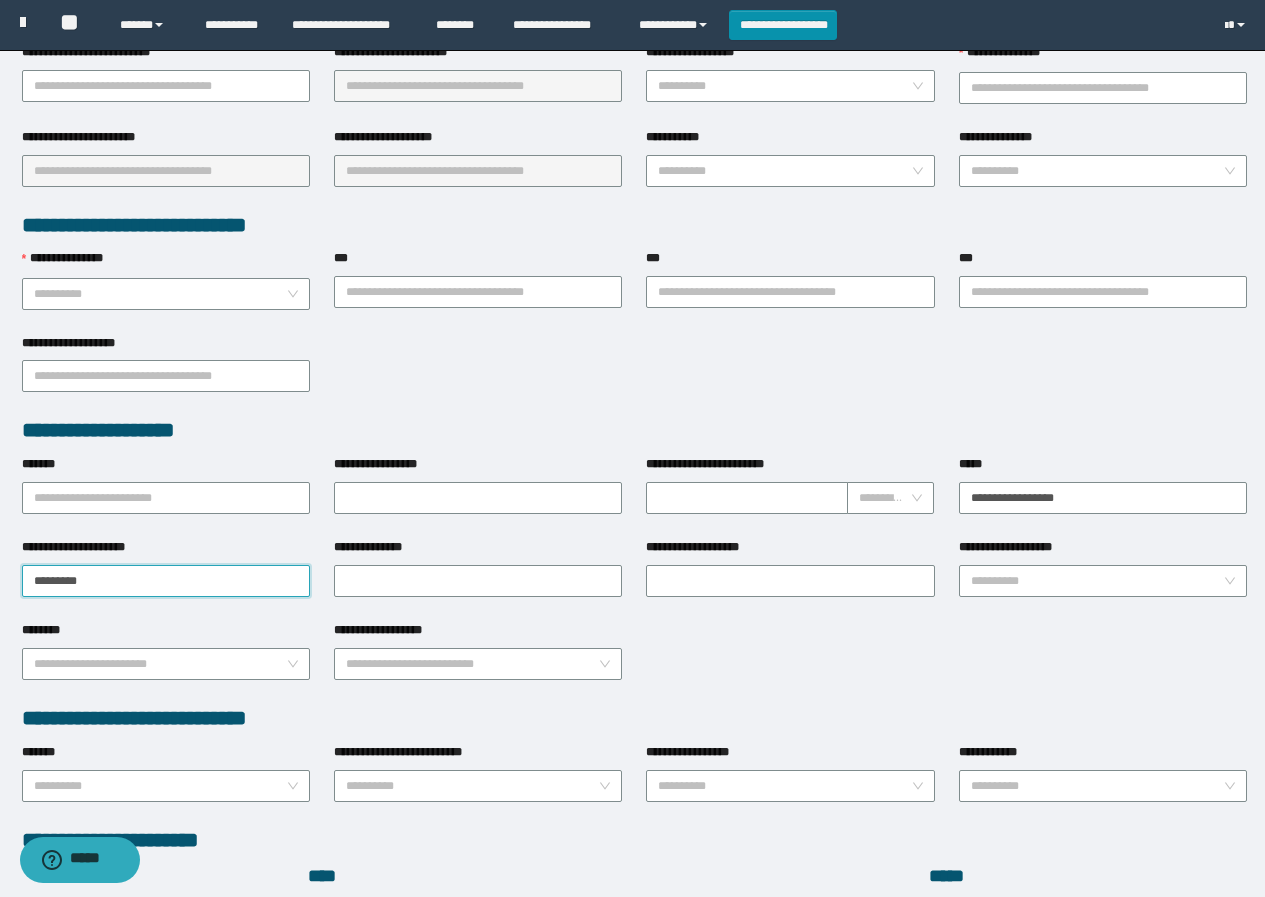 type on "**********" 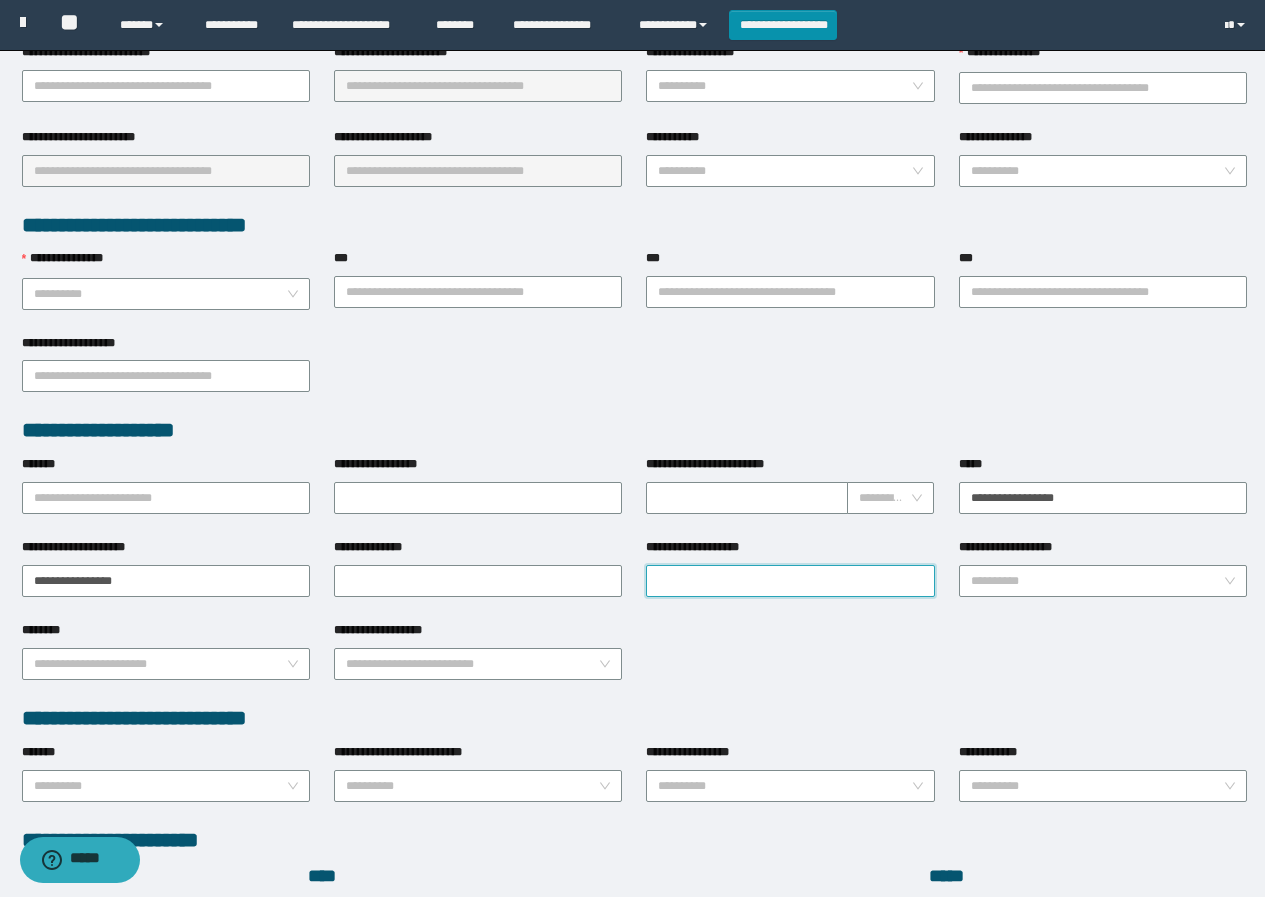 click on "**********" at bounding box center (790, 581) 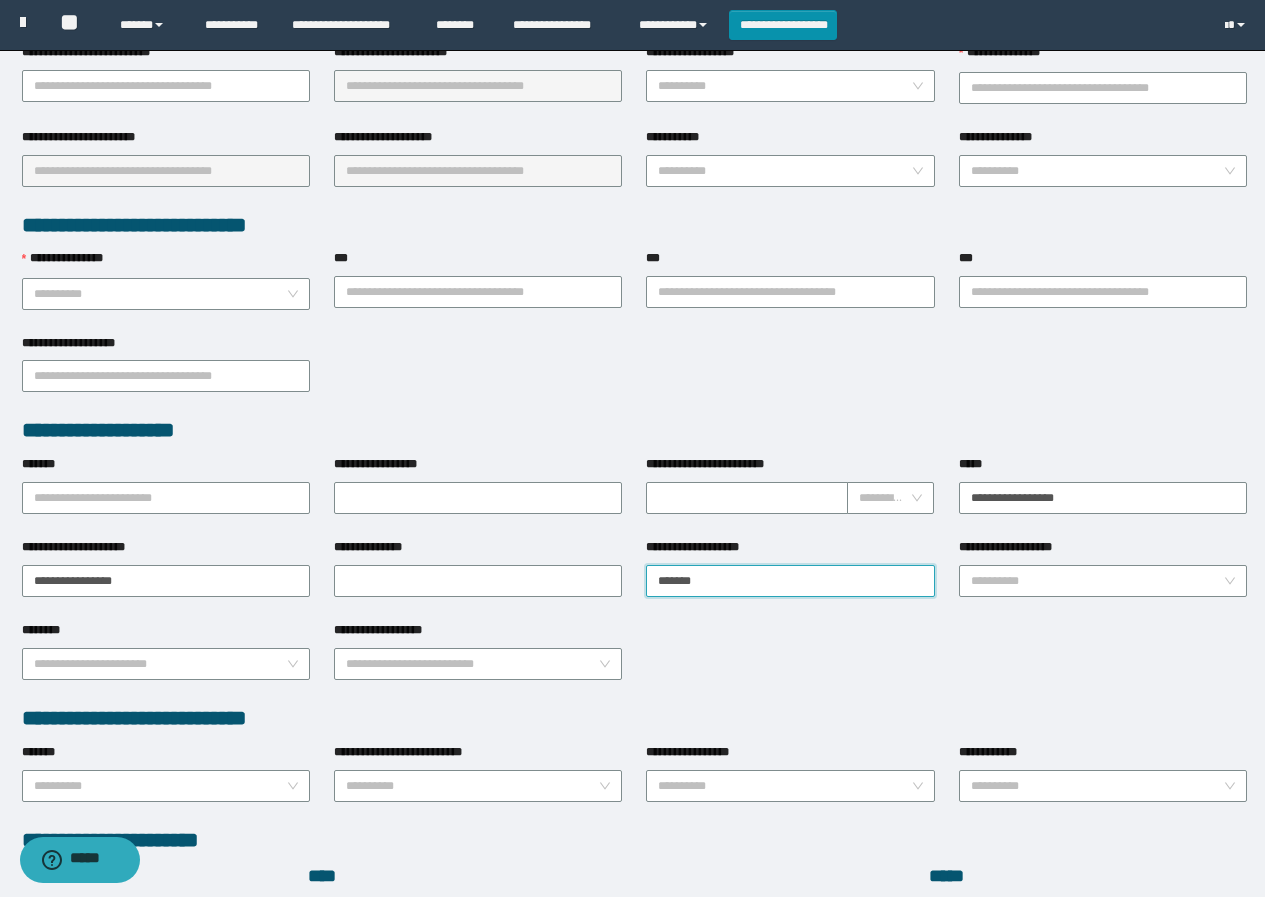 type on "**********" 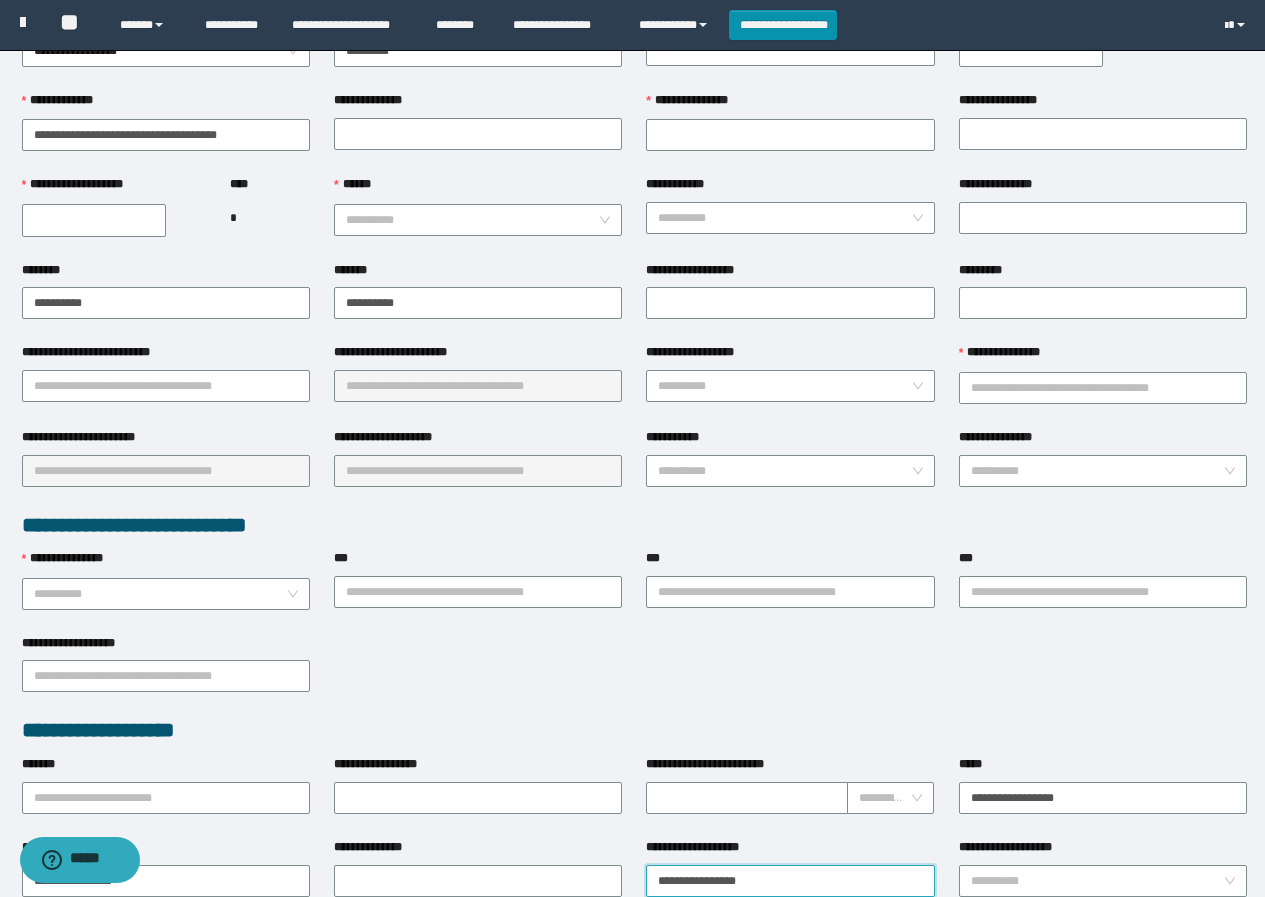 scroll, scrollTop: 0, scrollLeft: 0, axis: both 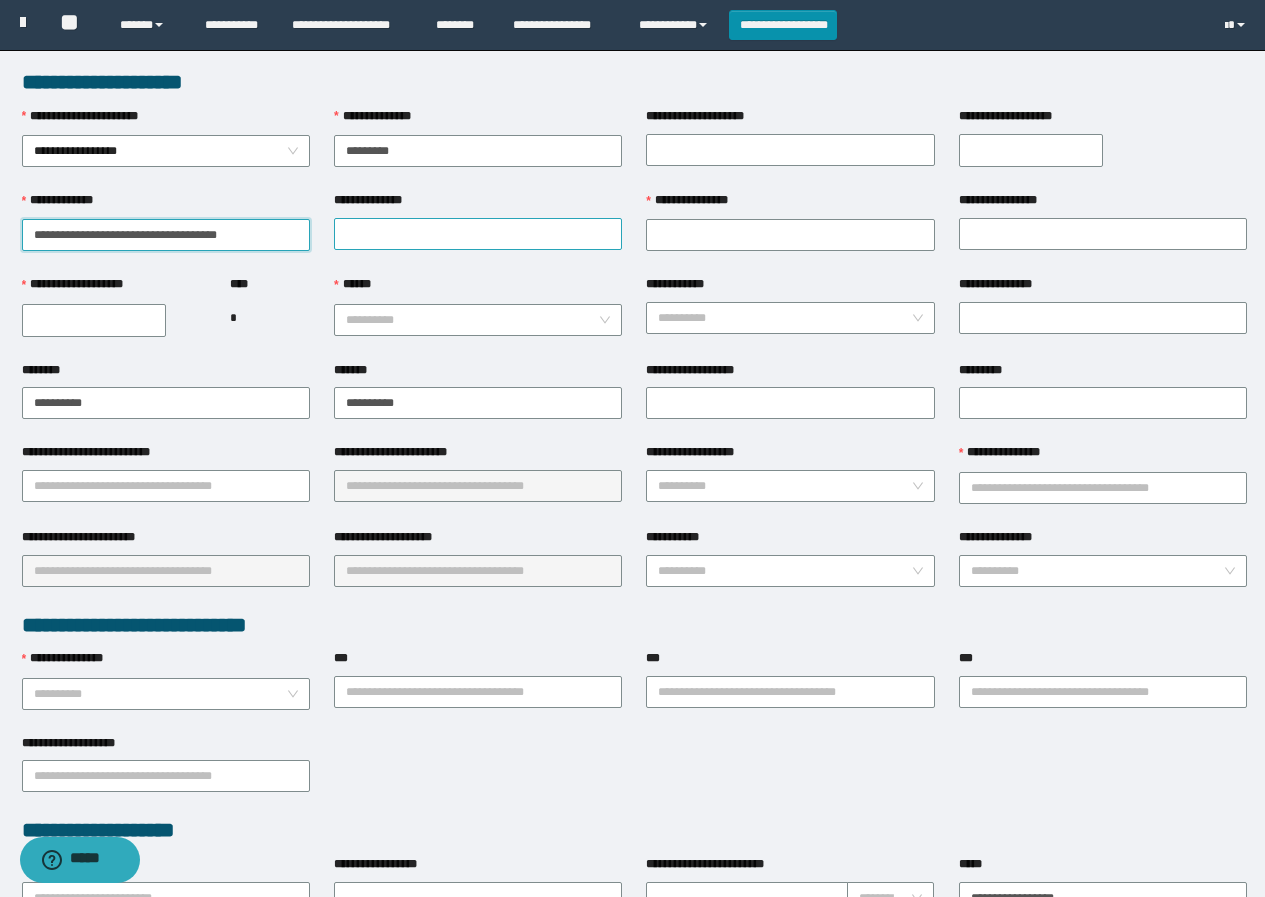 drag, startPoint x: 207, startPoint y: 233, endPoint x: 360, endPoint y: 241, distance: 153.20901 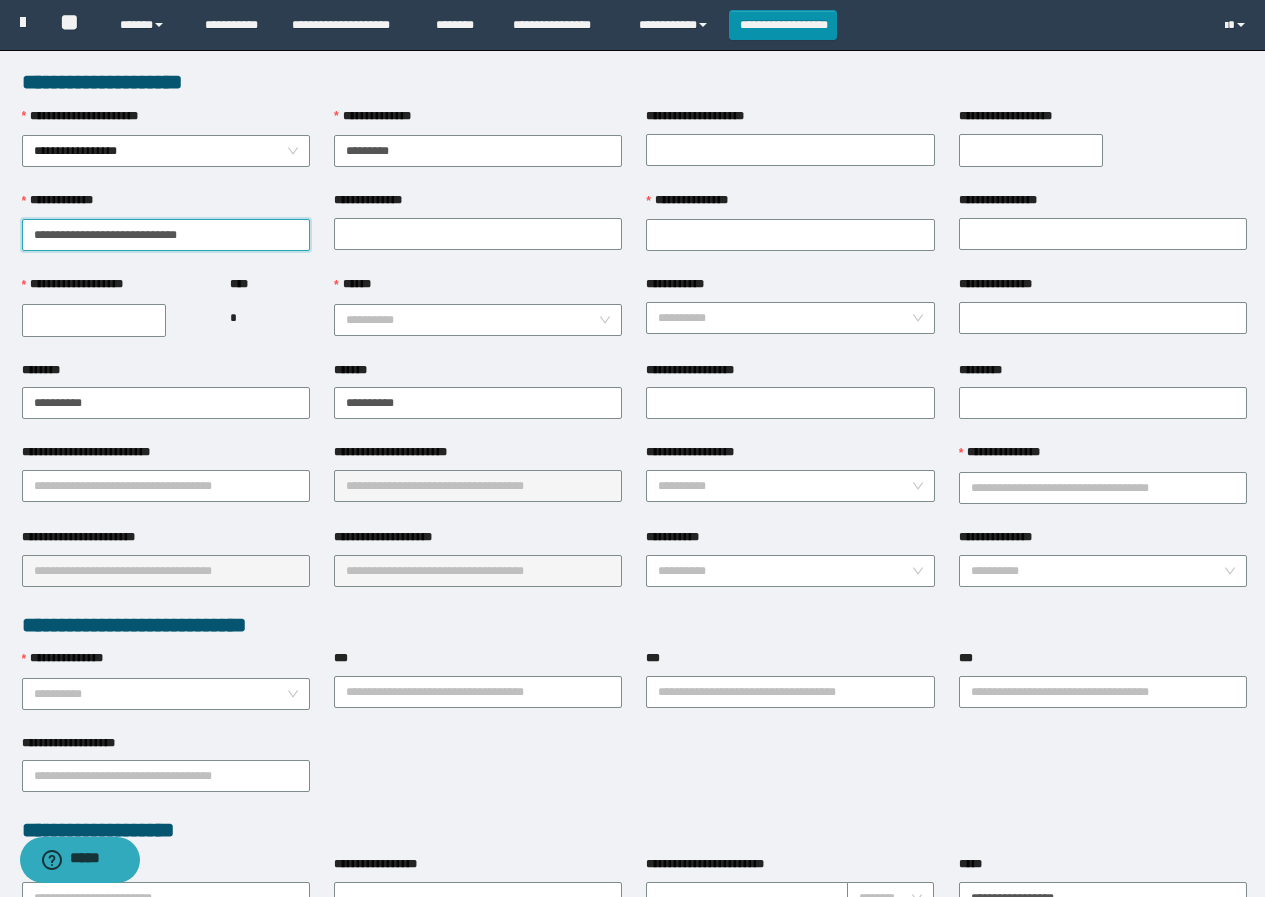 drag, startPoint x: 69, startPoint y: 231, endPoint x: 300, endPoint y: 234, distance: 231.01949 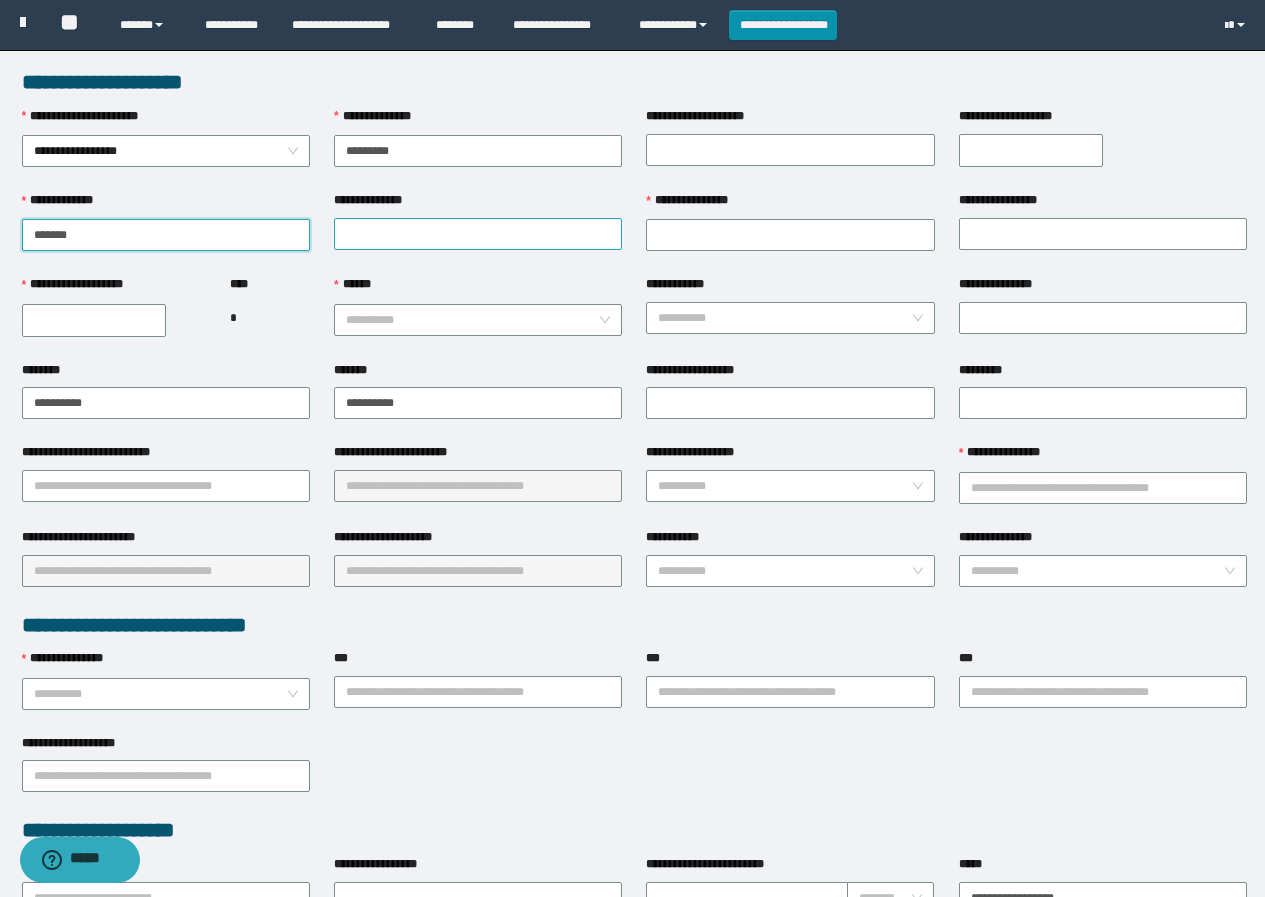 type on "******" 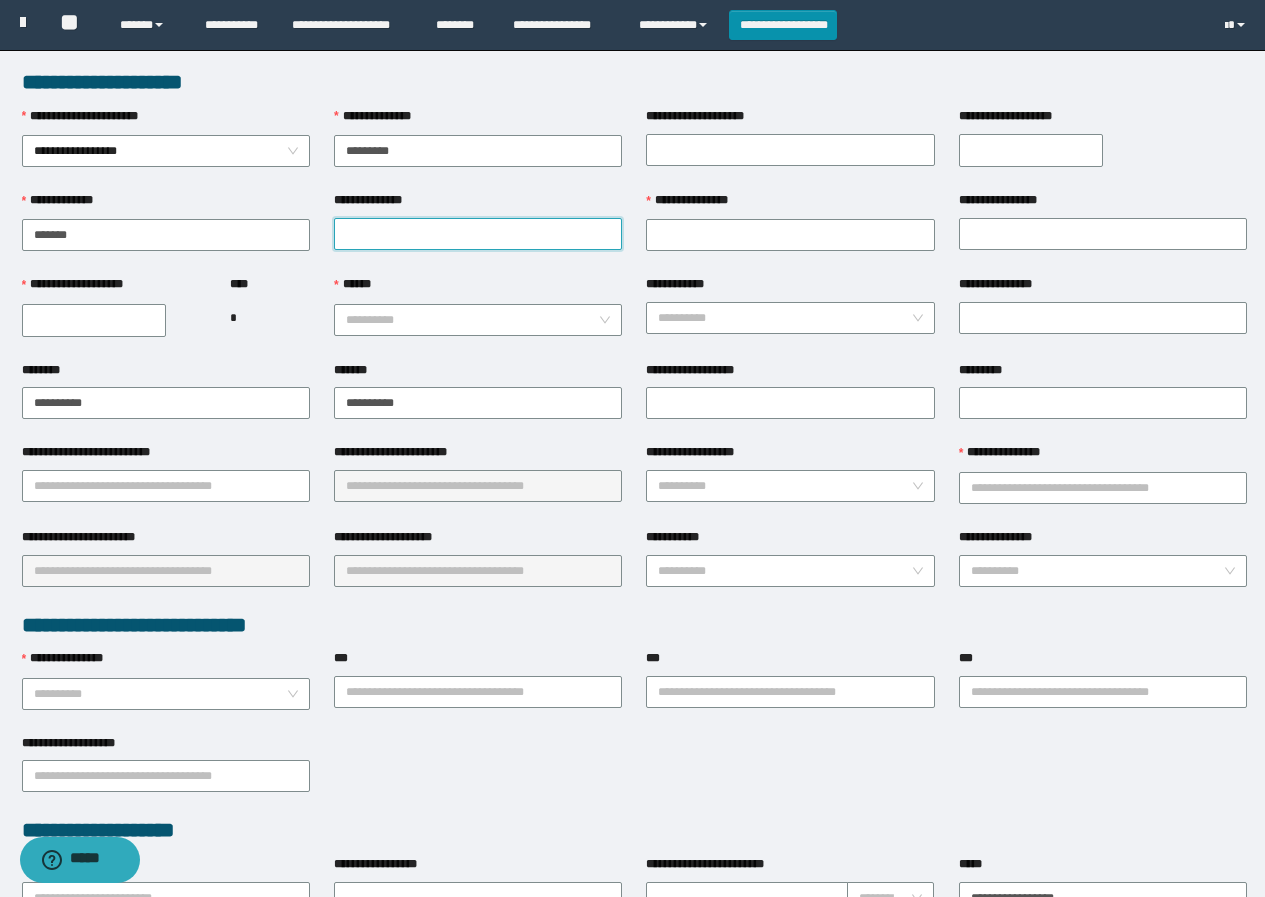 click on "**********" at bounding box center [478, 234] 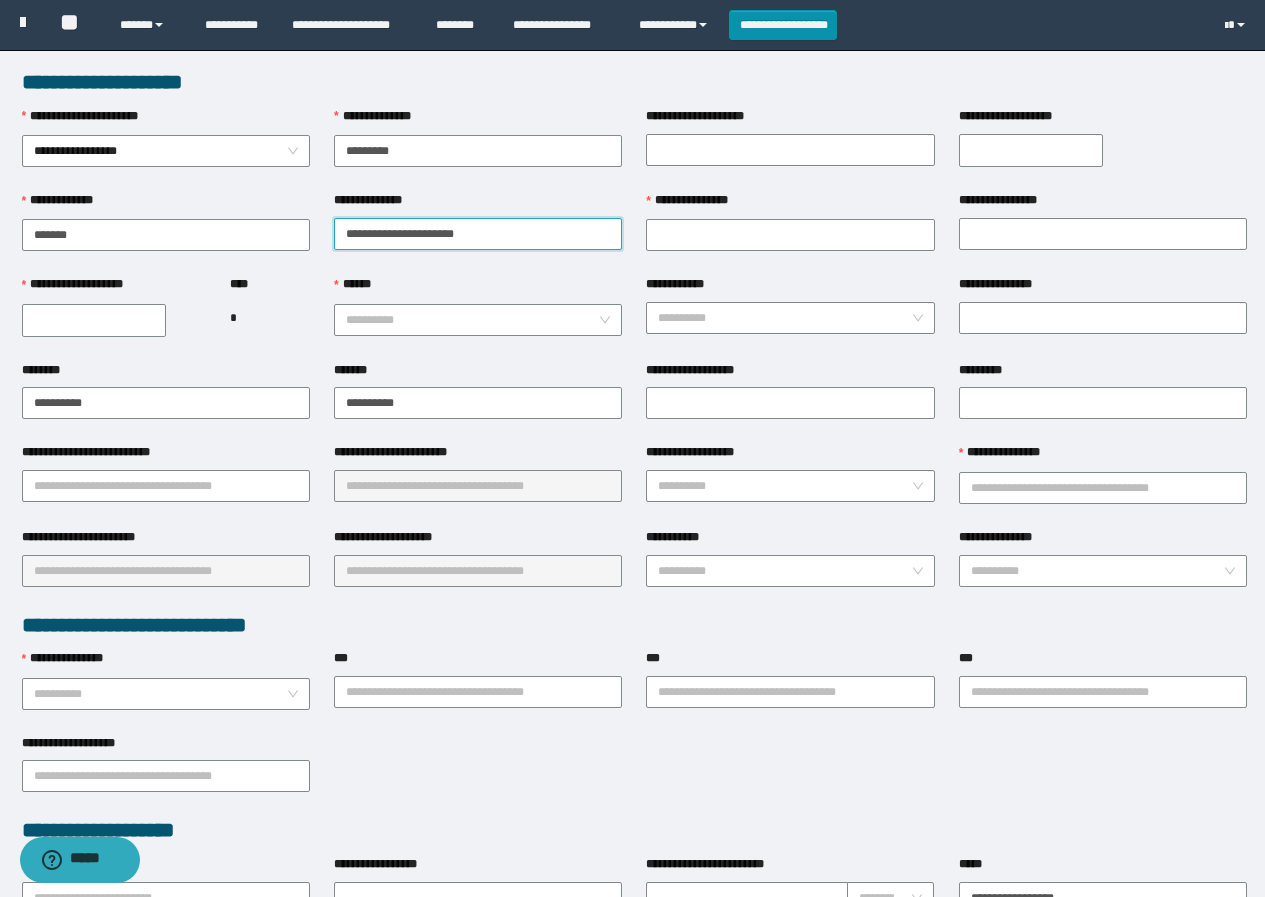 drag, startPoint x: 393, startPoint y: 232, endPoint x: 565, endPoint y: 227, distance: 172.07266 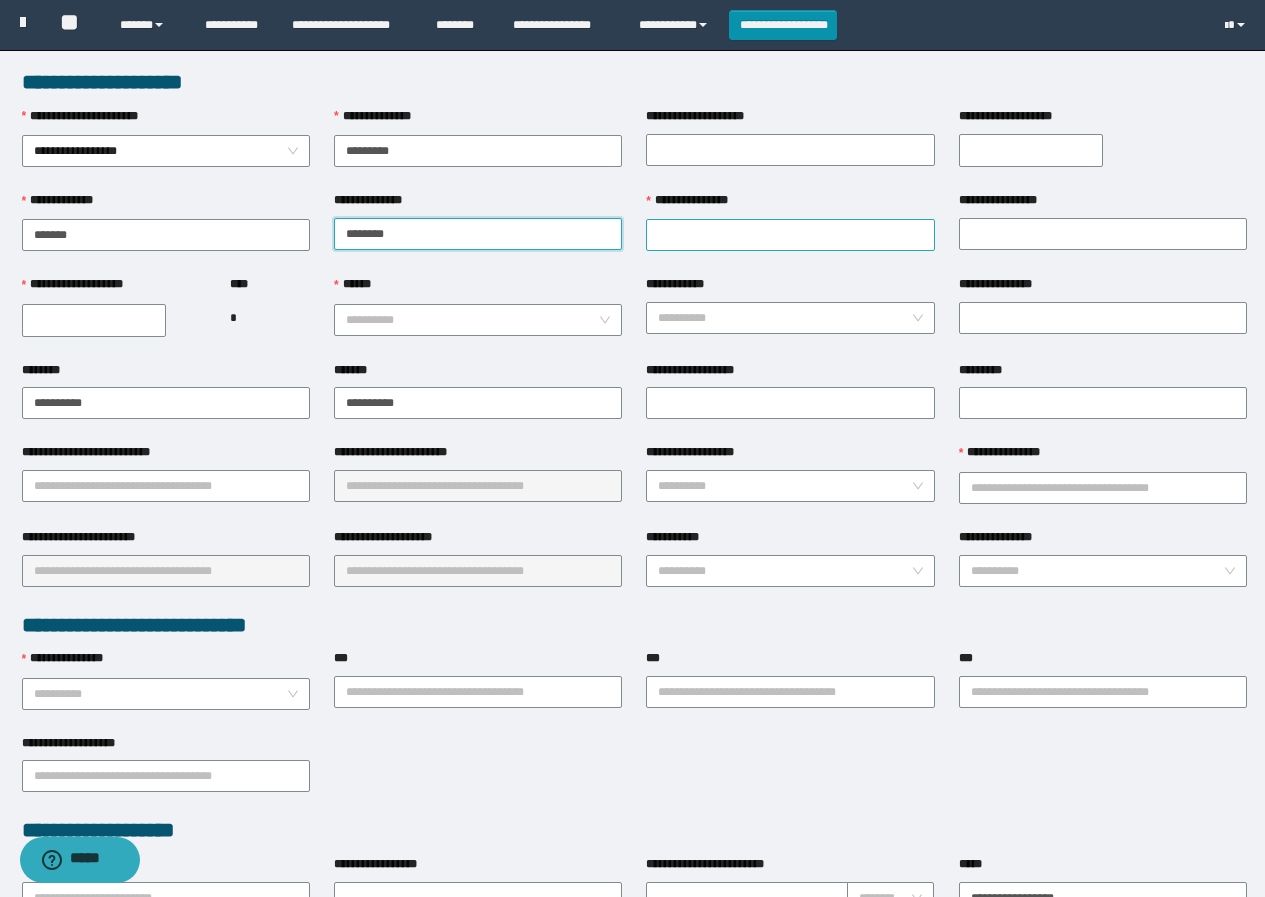 type on "*******" 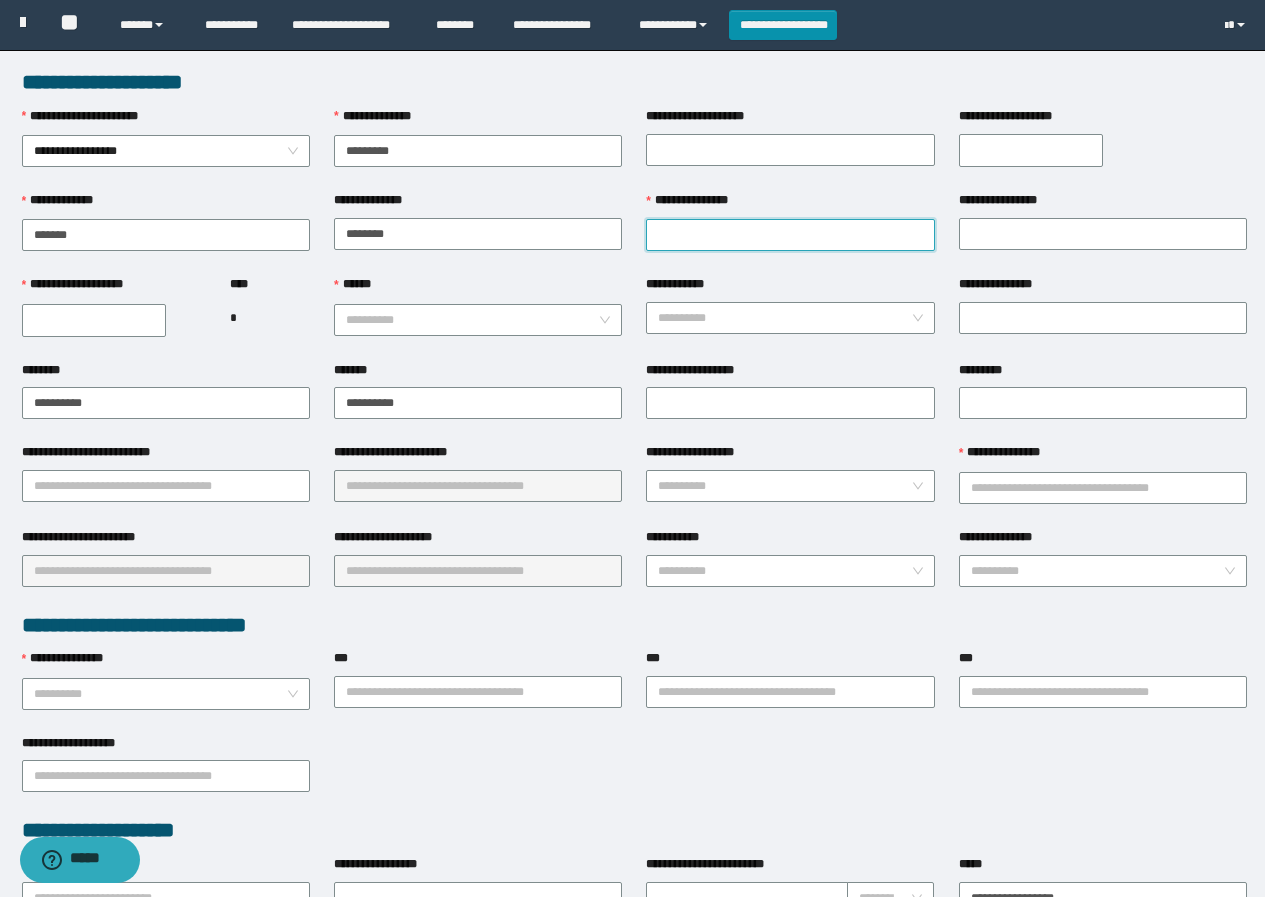 click on "**********" at bounding box center [790, 235] 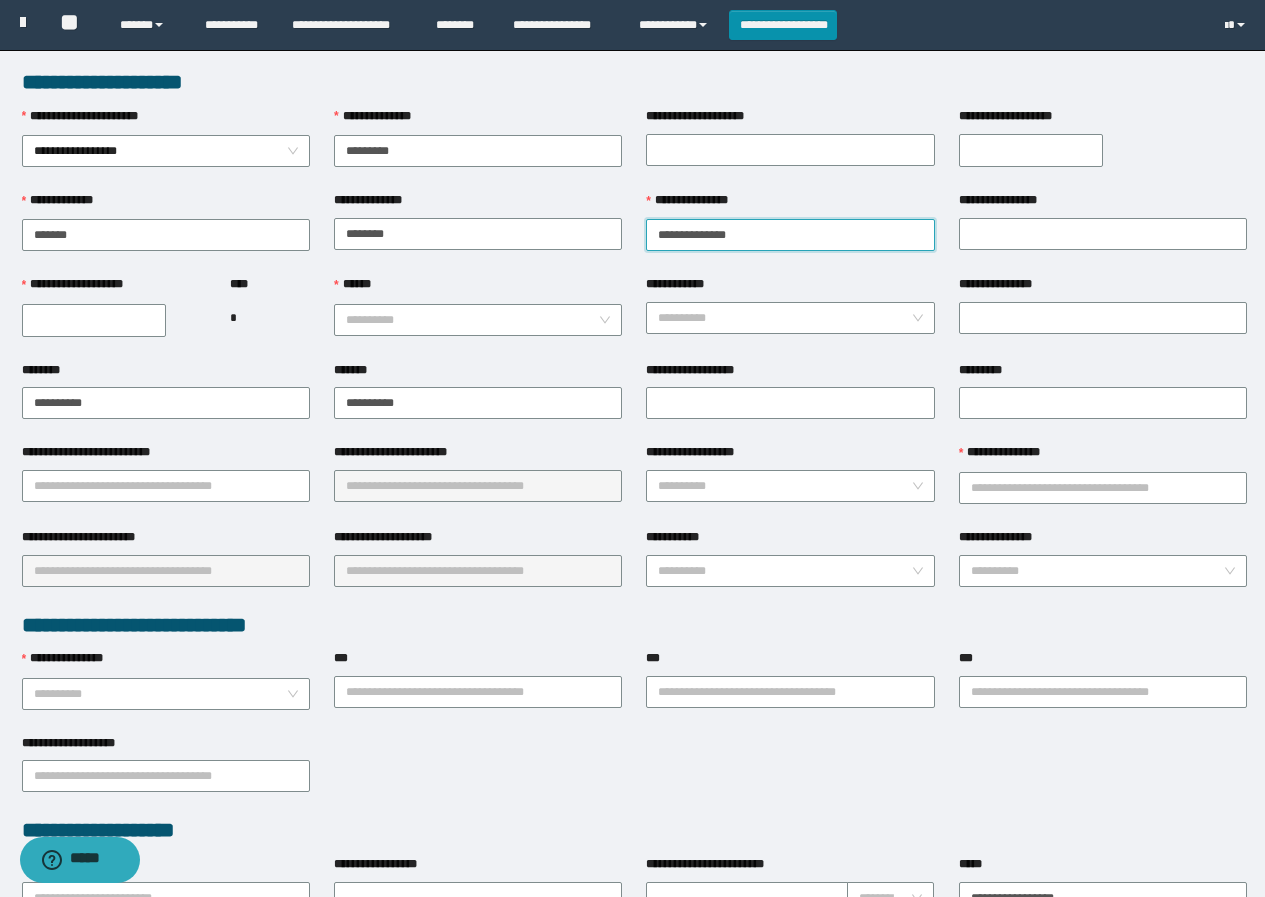 click on "**********" at bounding box center (790, 235) 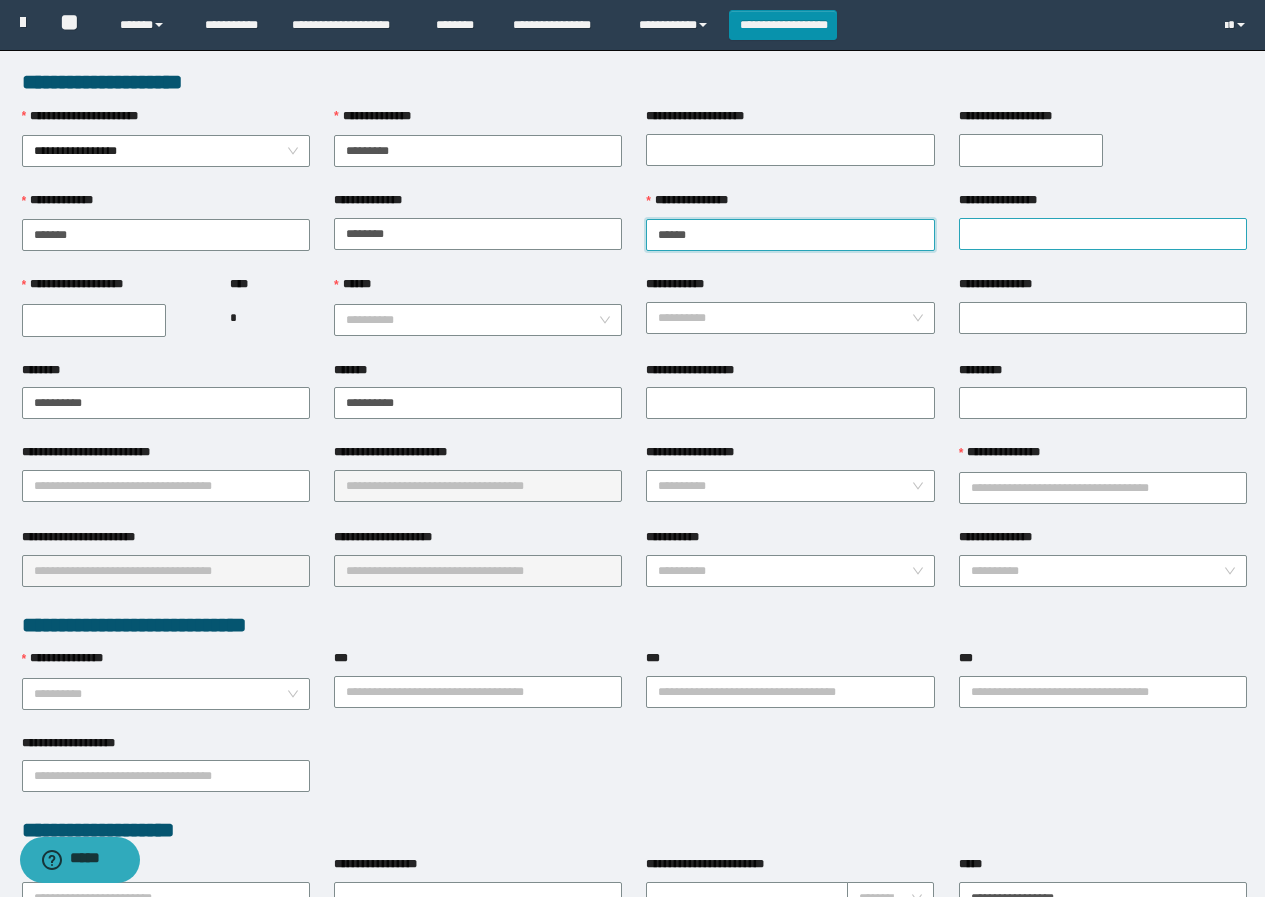 type on "*****" 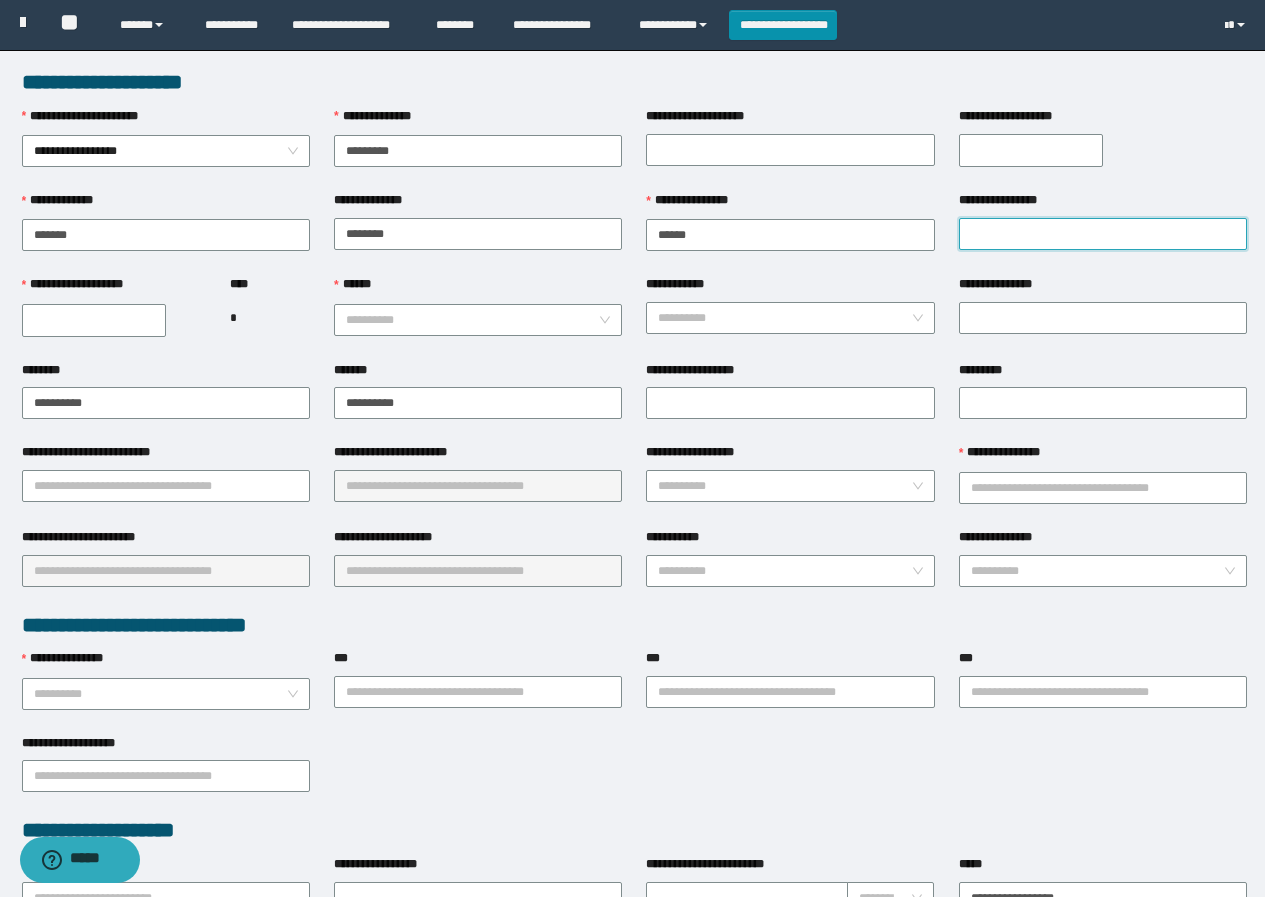 click on "**********" at bounding box center [1103, 234] 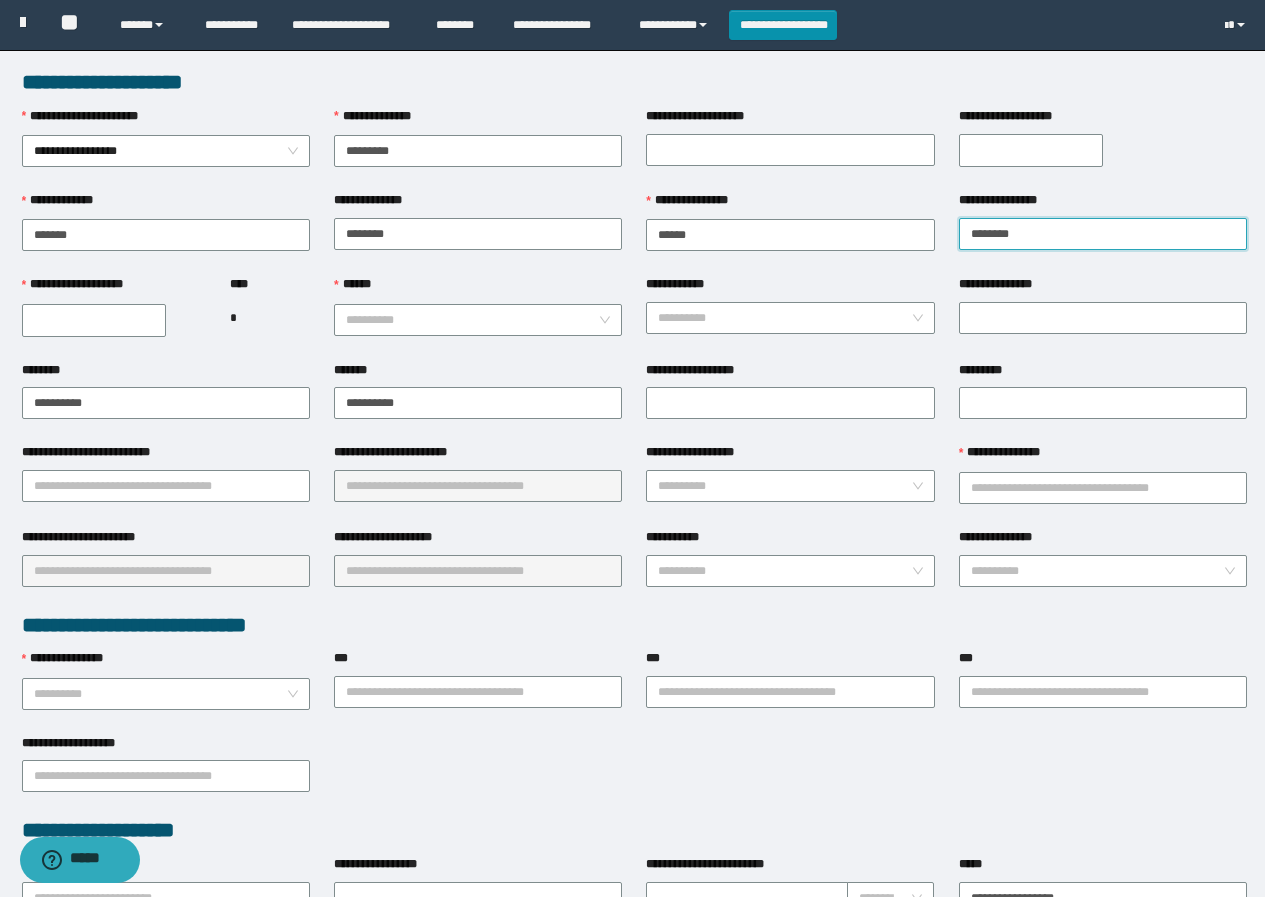 type on "*******" 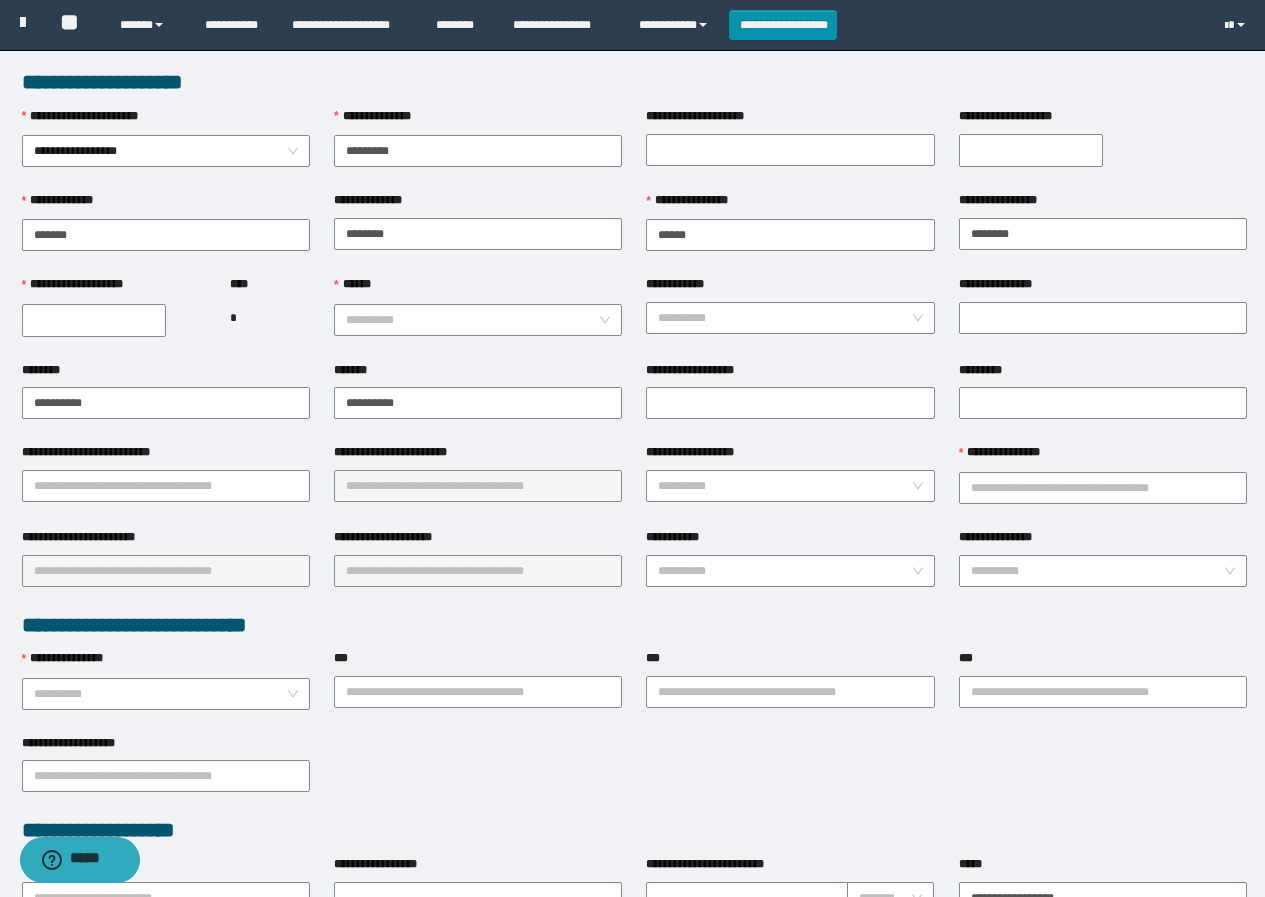click at bounding box center [114, 320] 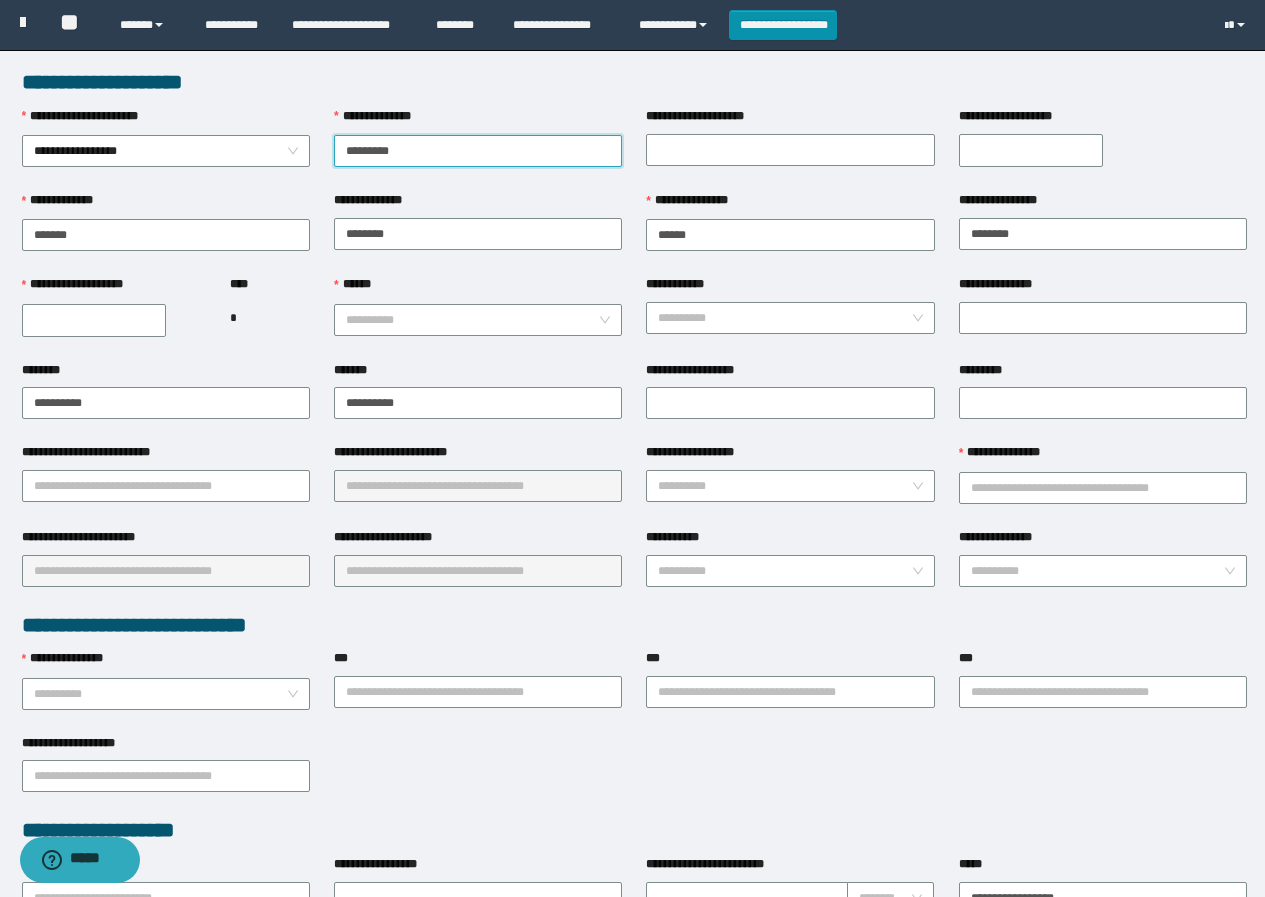 drag, startPoint x: 391, startPoint y: 146, endPoint x: 398, endPoint y: 155, distance: 11.401754 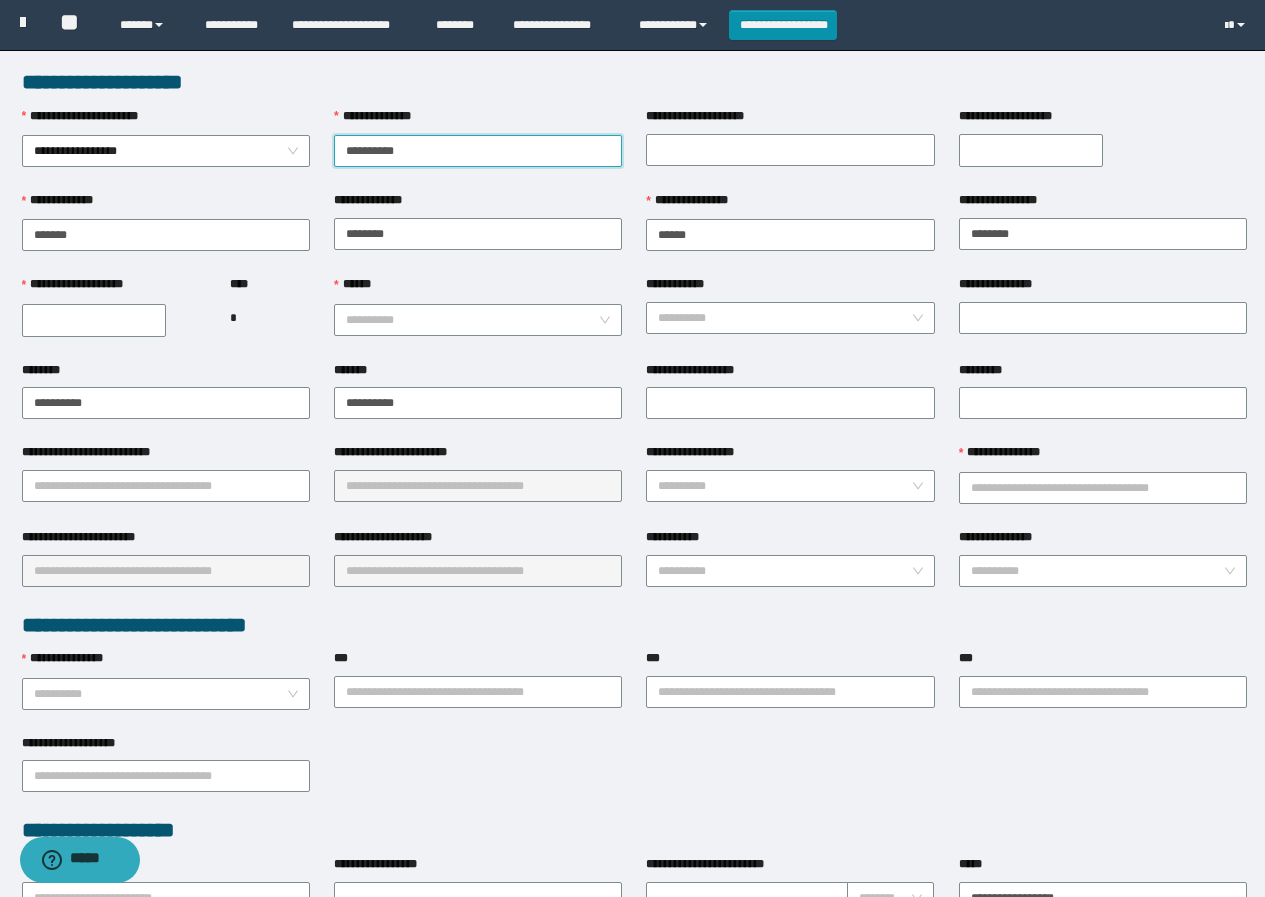 click on "**********" at bounding box center (478, 151) 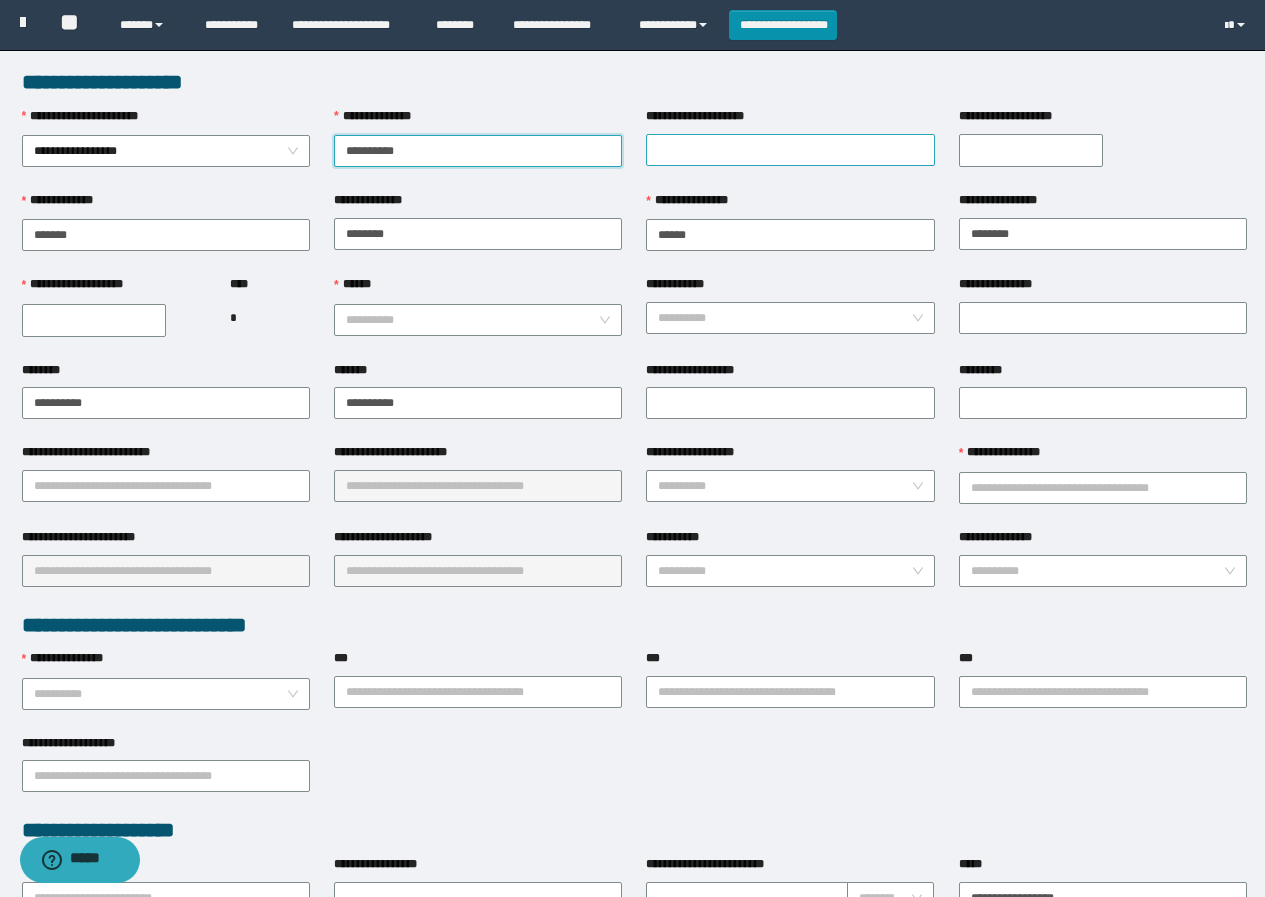 type on "**********" 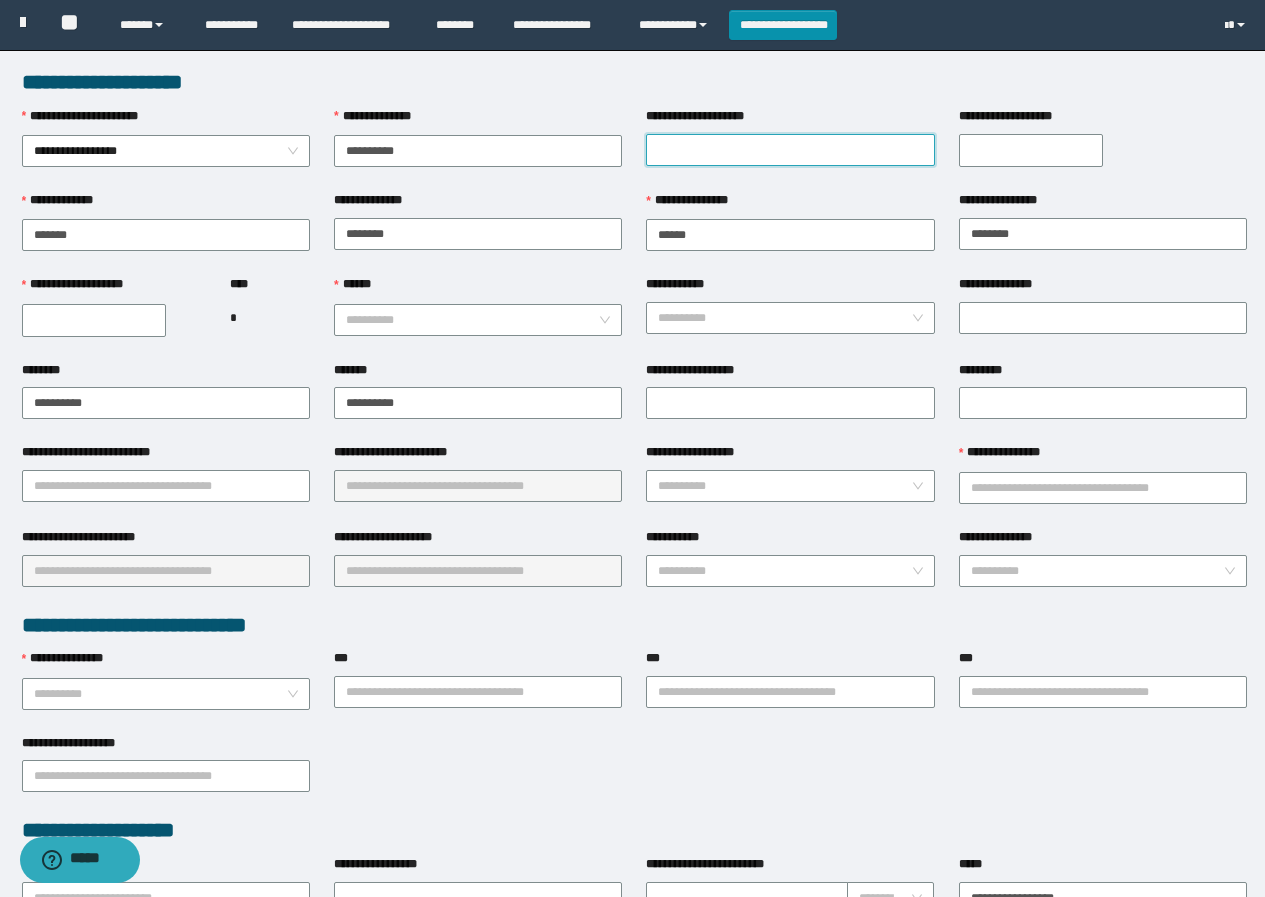click on "**********" at bounding box center (790, 150) 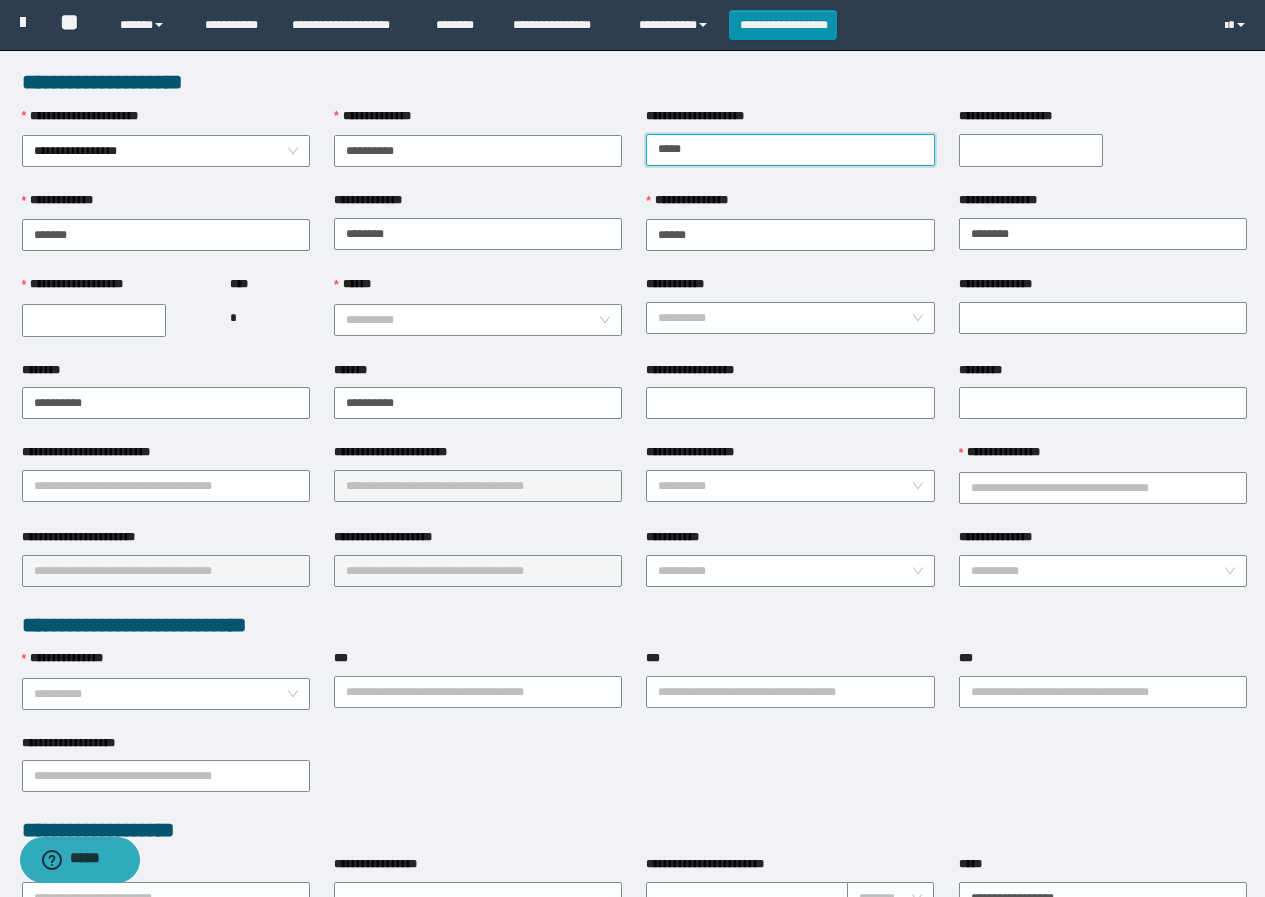 type on "*****" 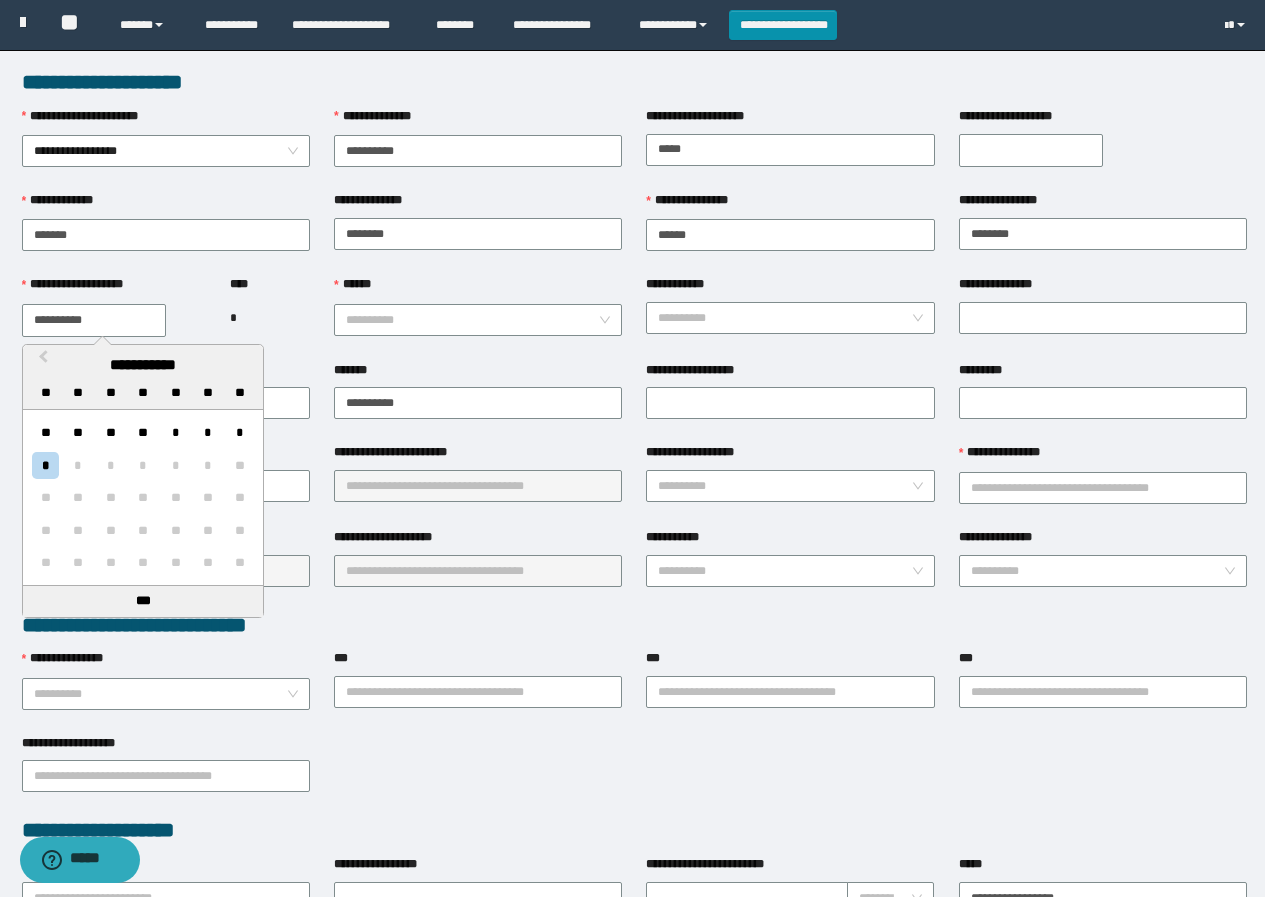 click on "**********" at bounding box center (94, 320) 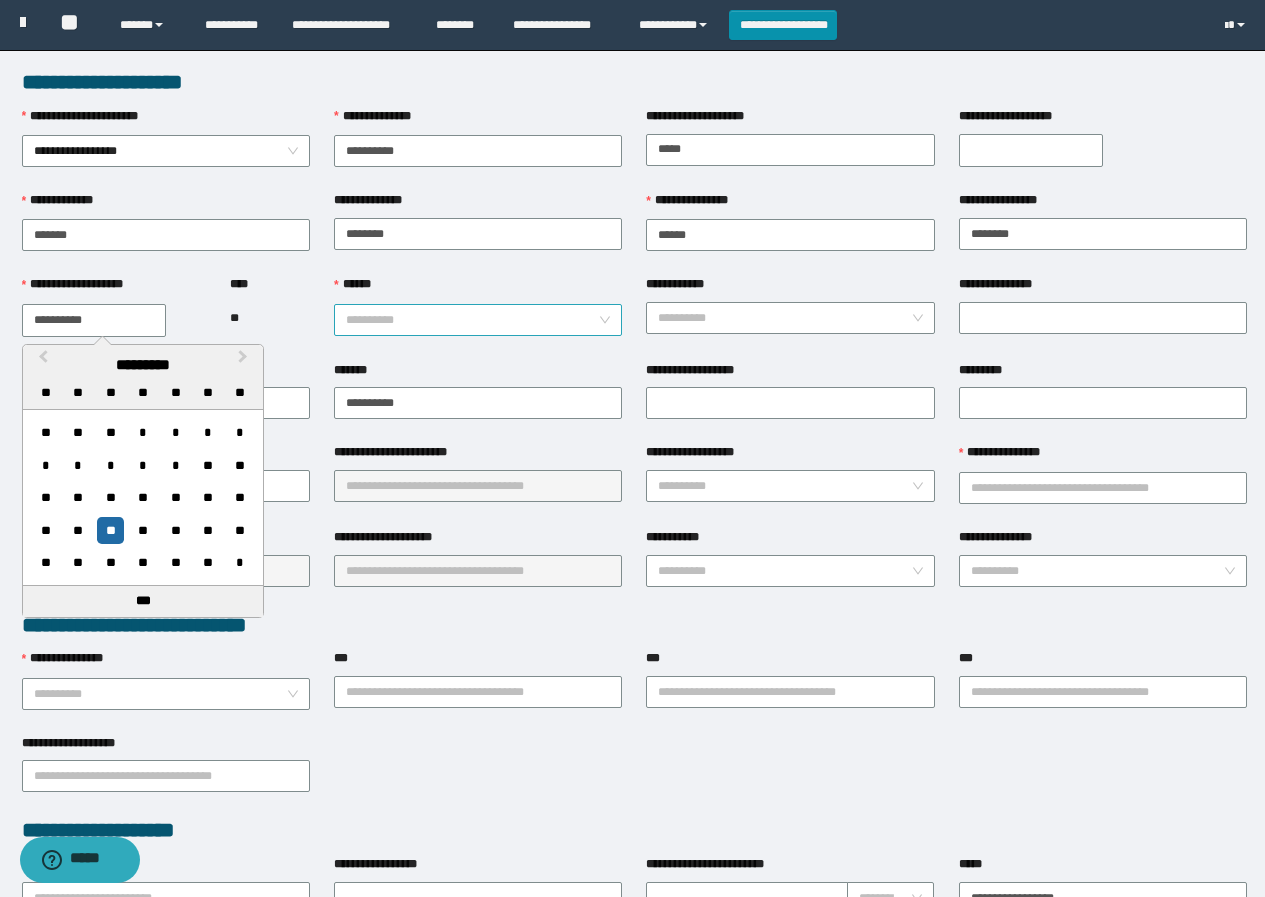 type on "**********" 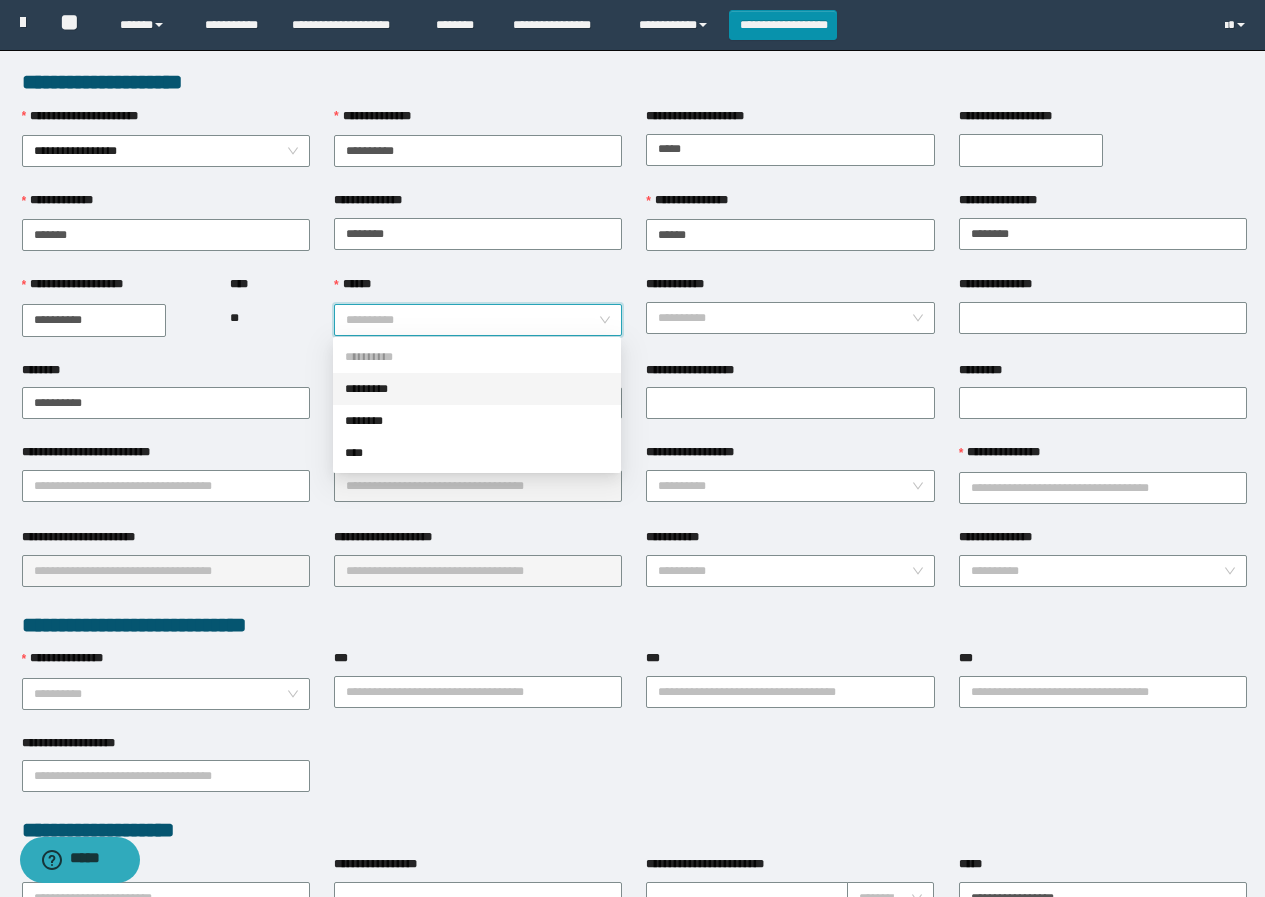 click on "******" at bounding box center [472, 320] 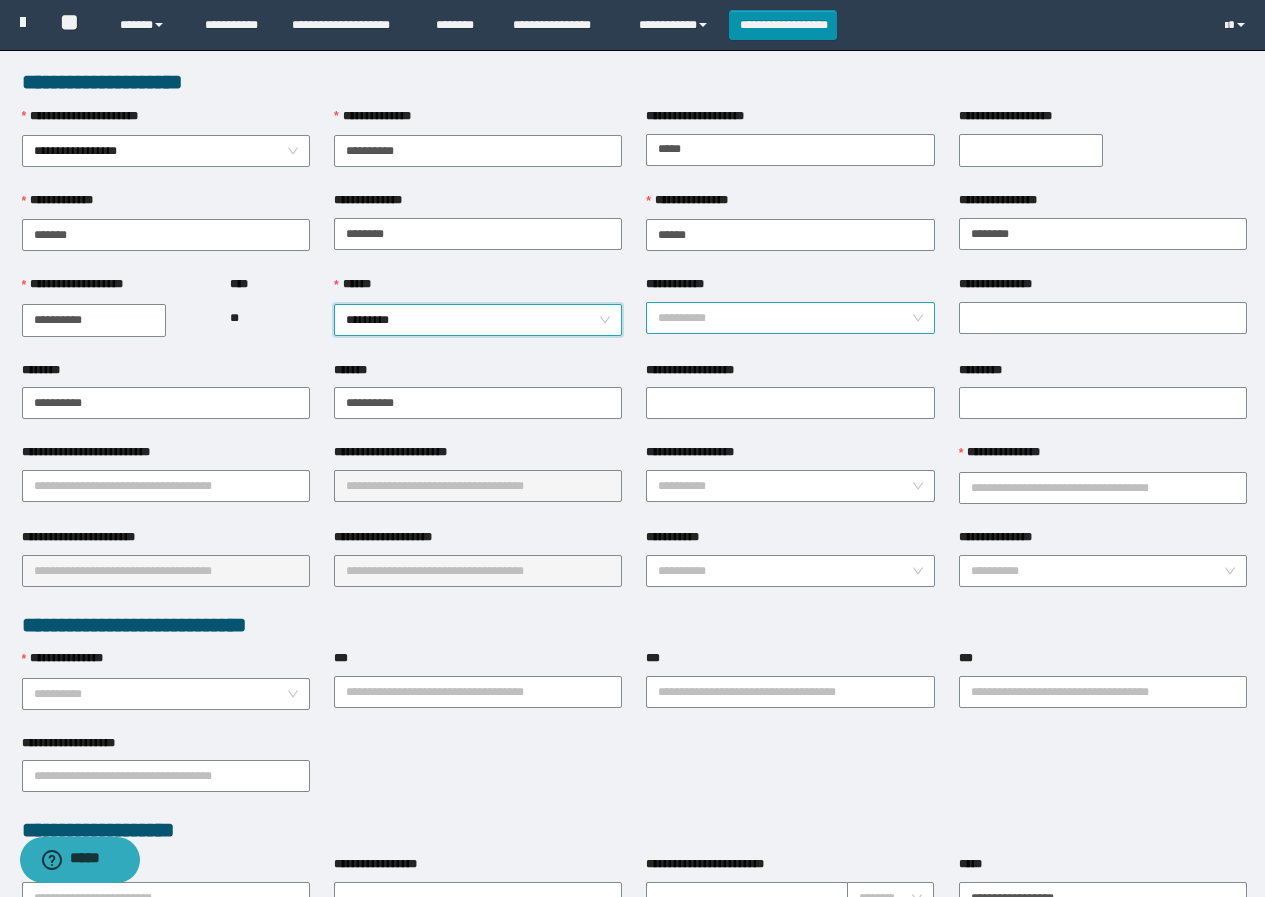 click on "**********" at bounding box center (784, 318) 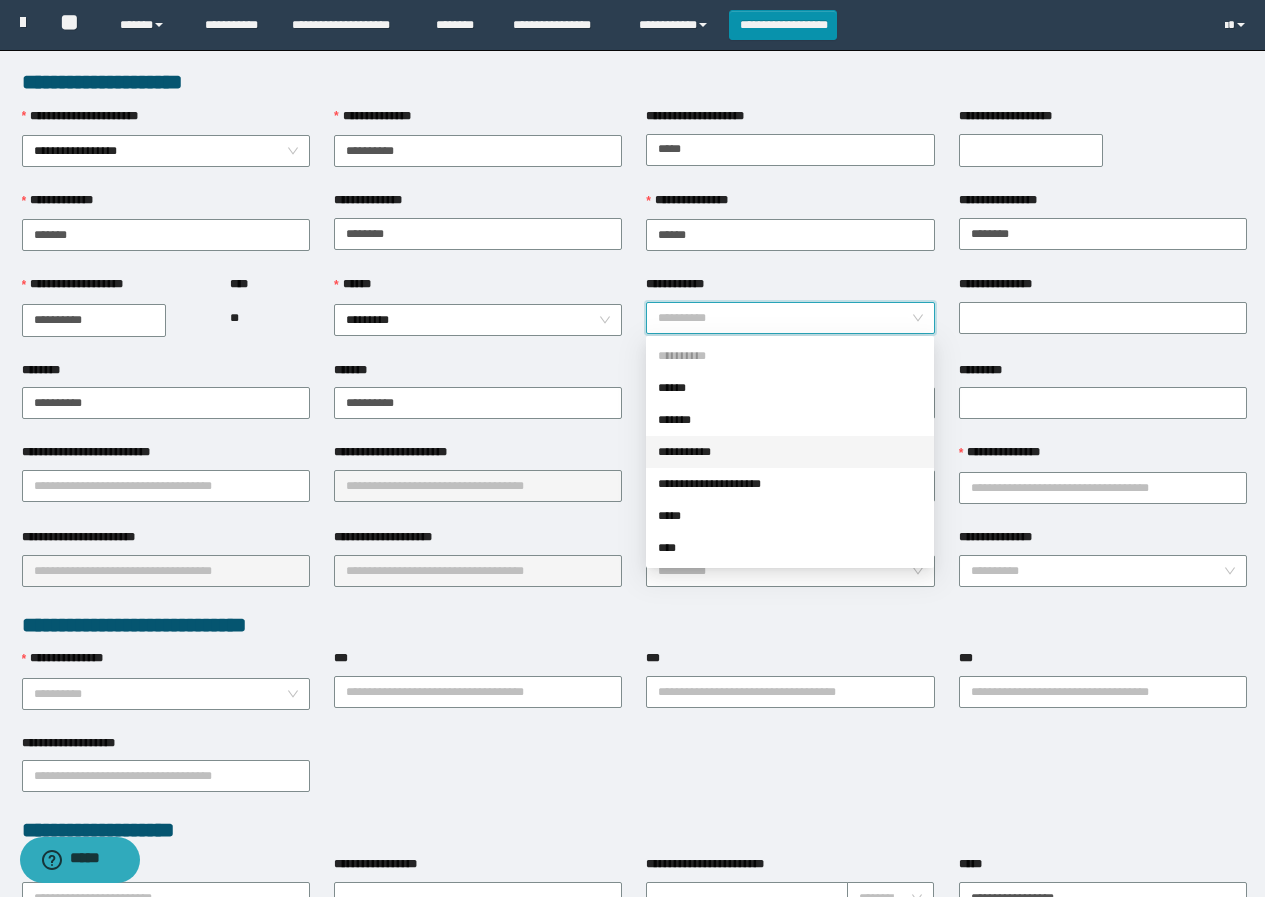 click on "**********" at bounding box center [790, 452] 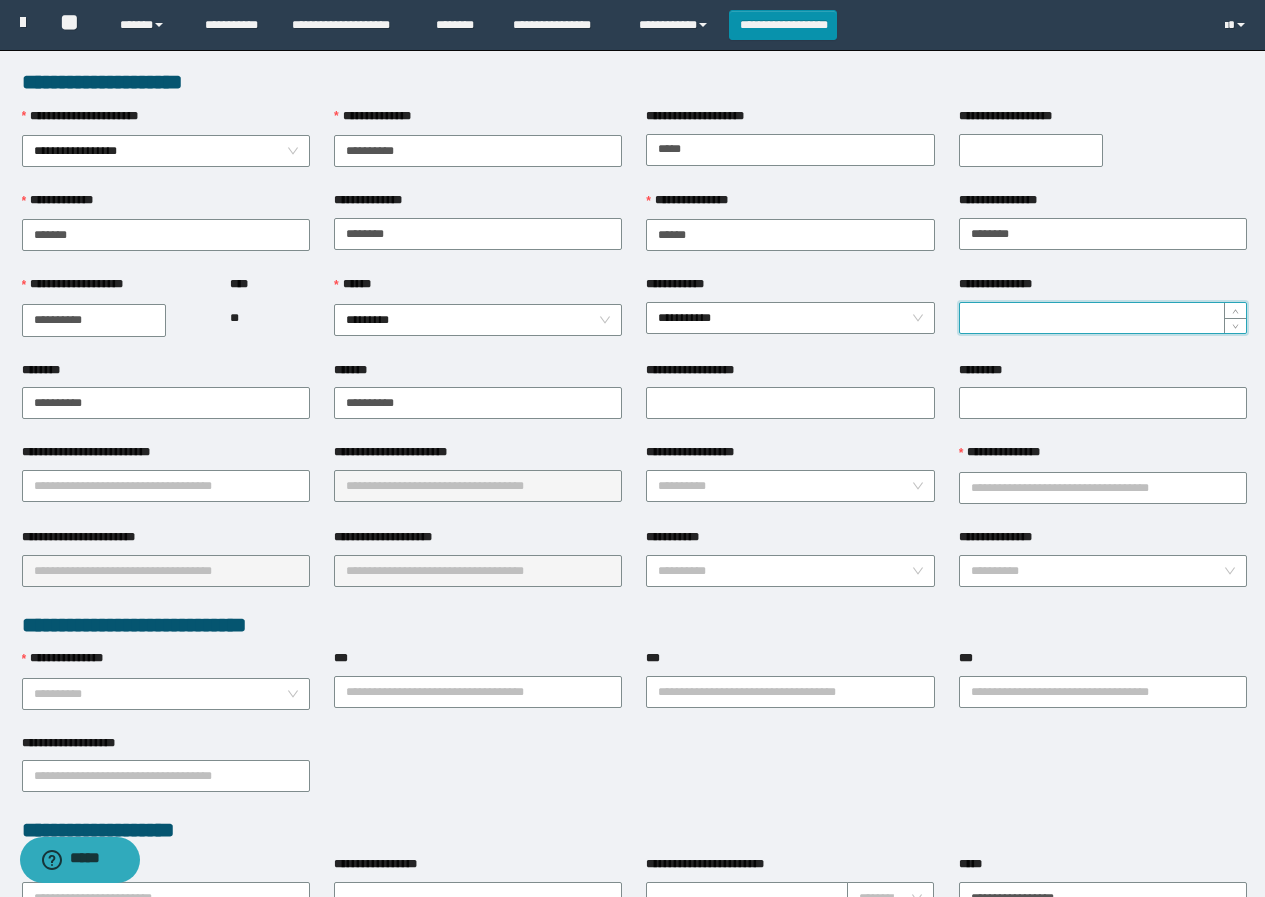click on "**********" at bounding box center (1103, 318) 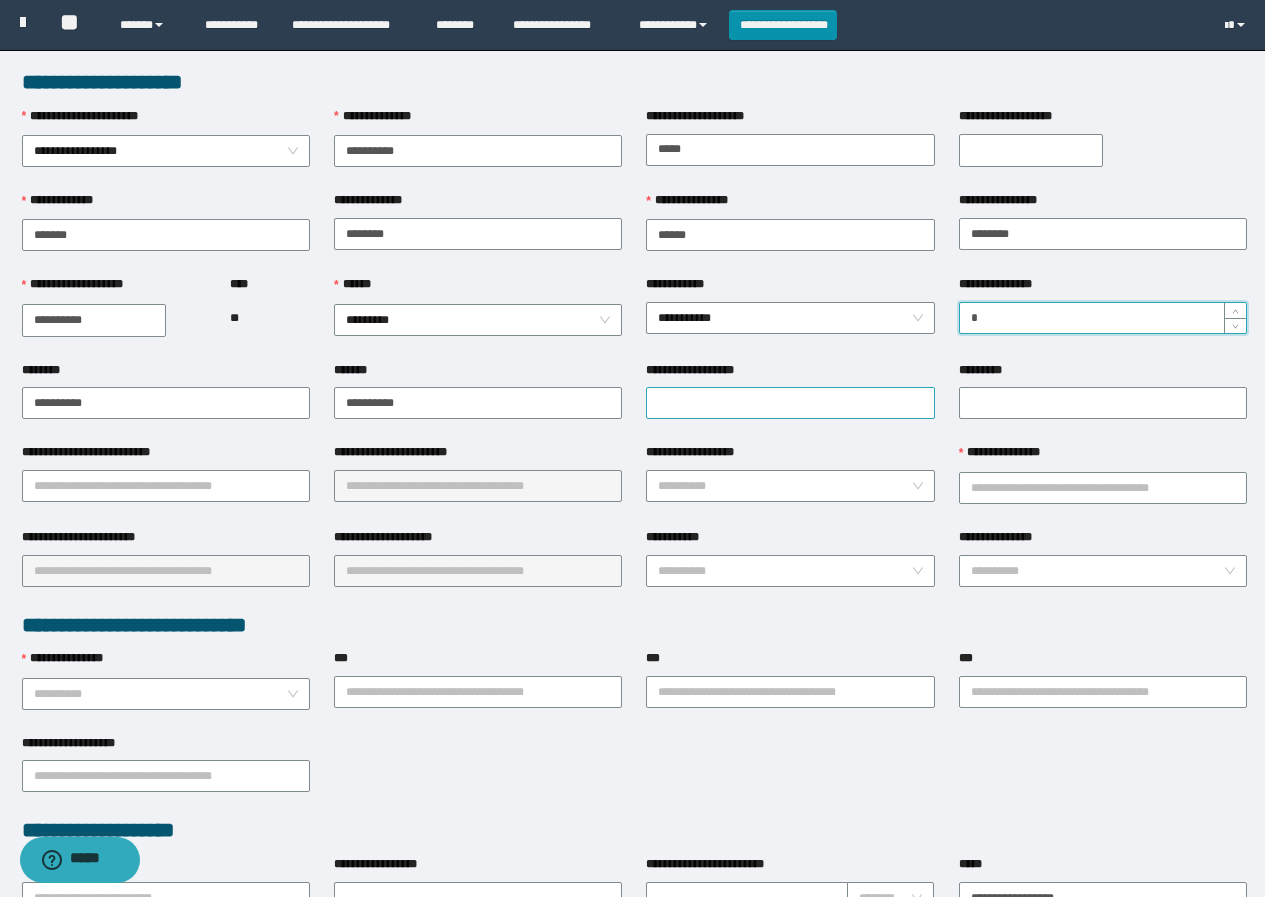 type on "*" 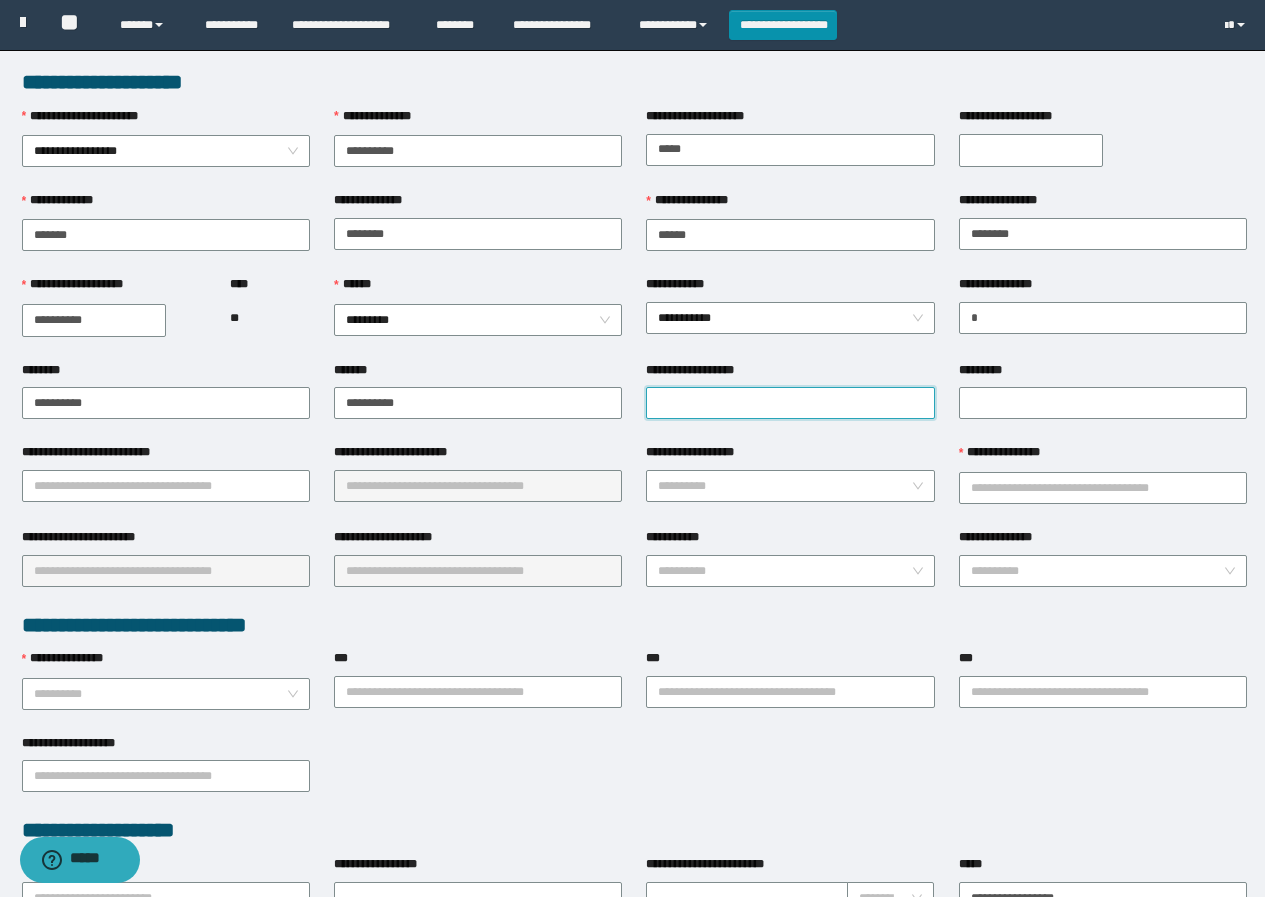 click on "**********" at bounding box center [790, 403] 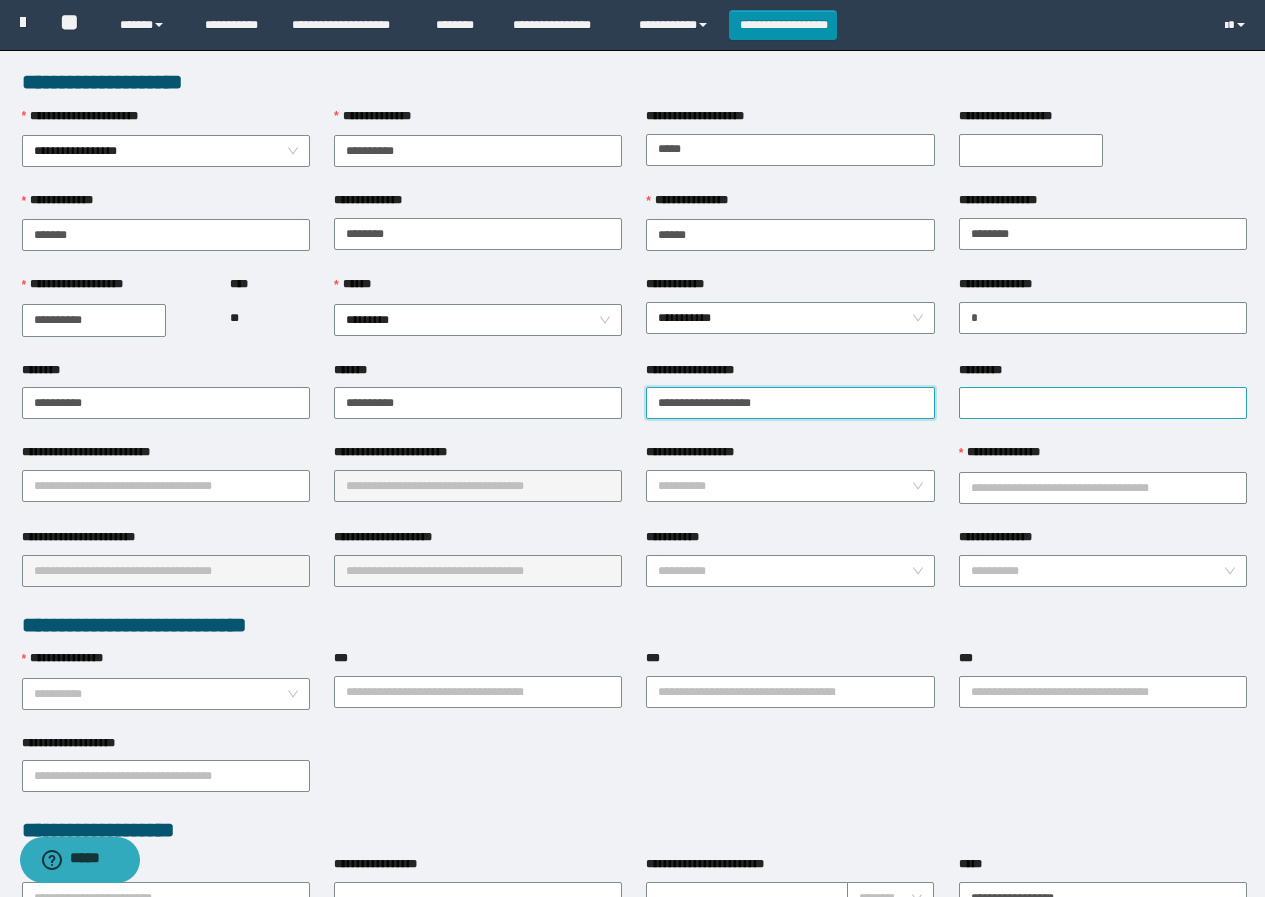 type on "**********" 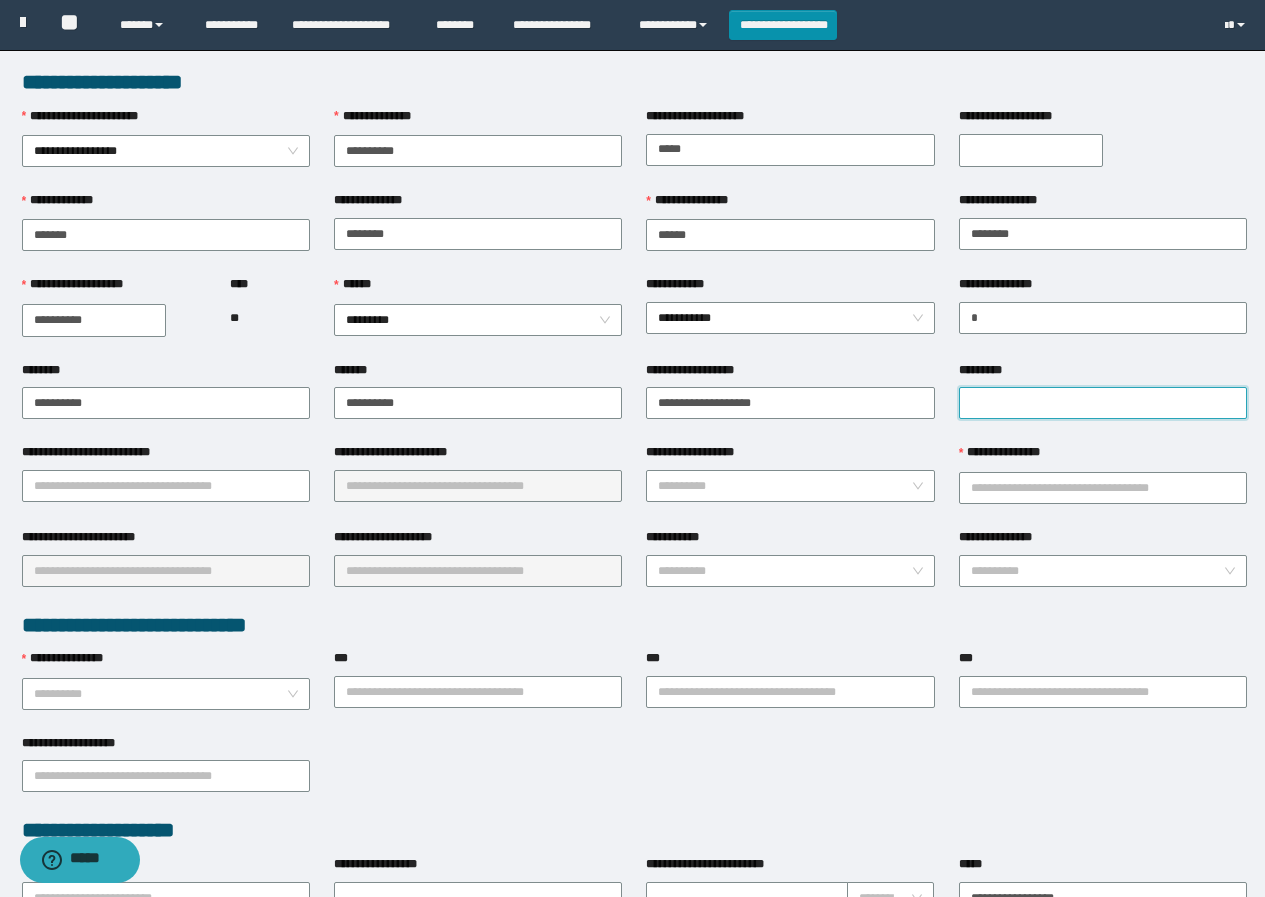 click on "*********" at bounding box center (1103, 403) 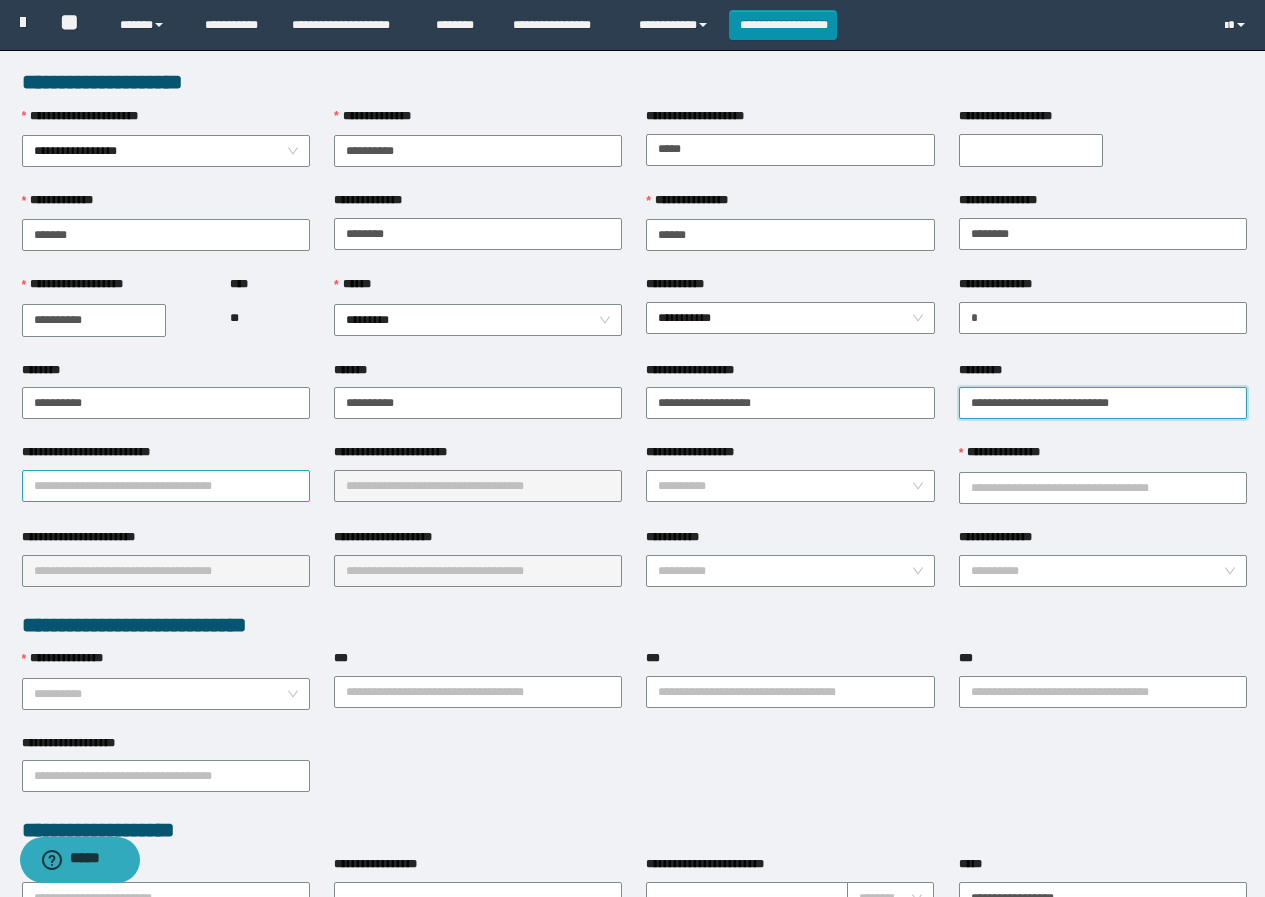 type on "**********" 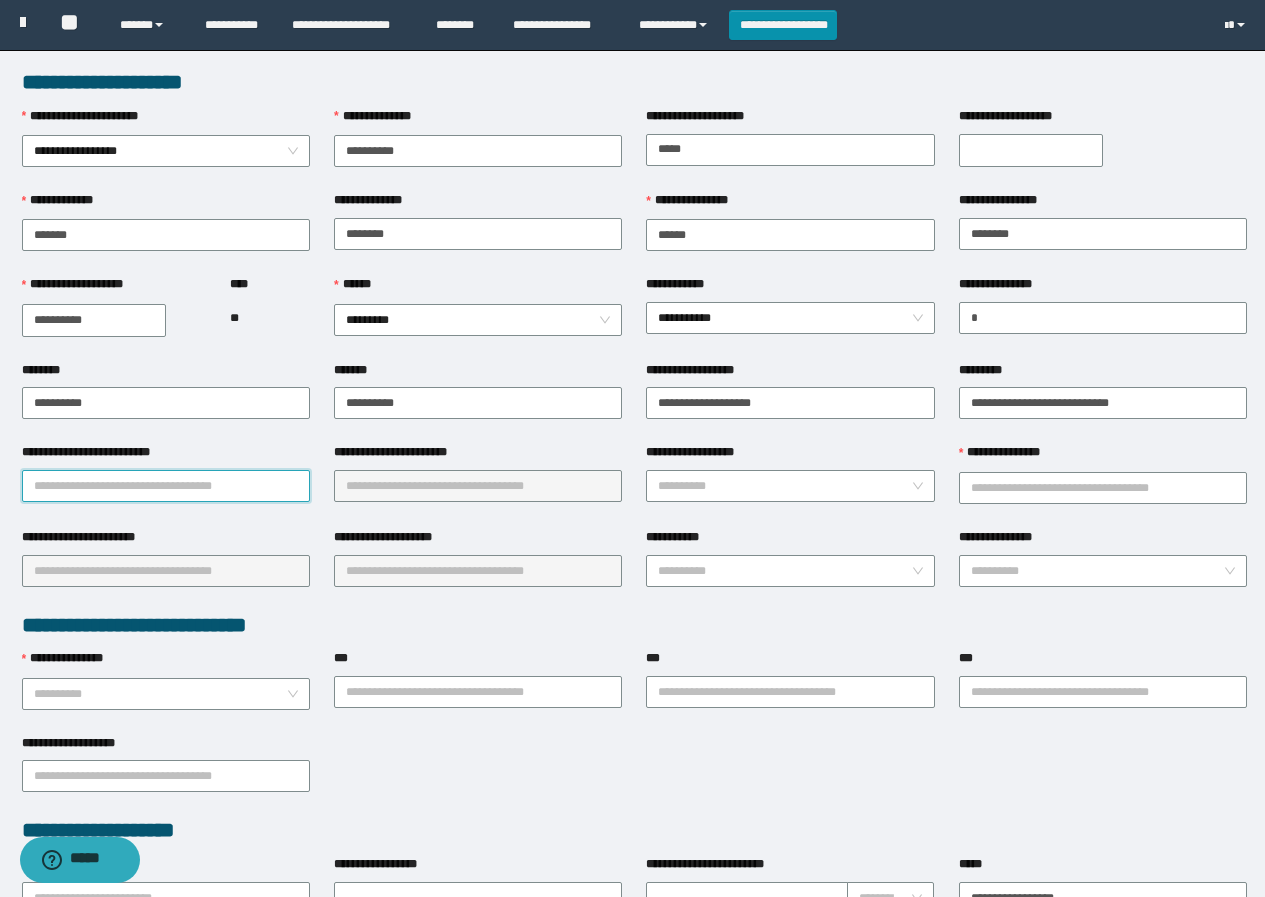 click on "**********" at bounding box center [166, 486] 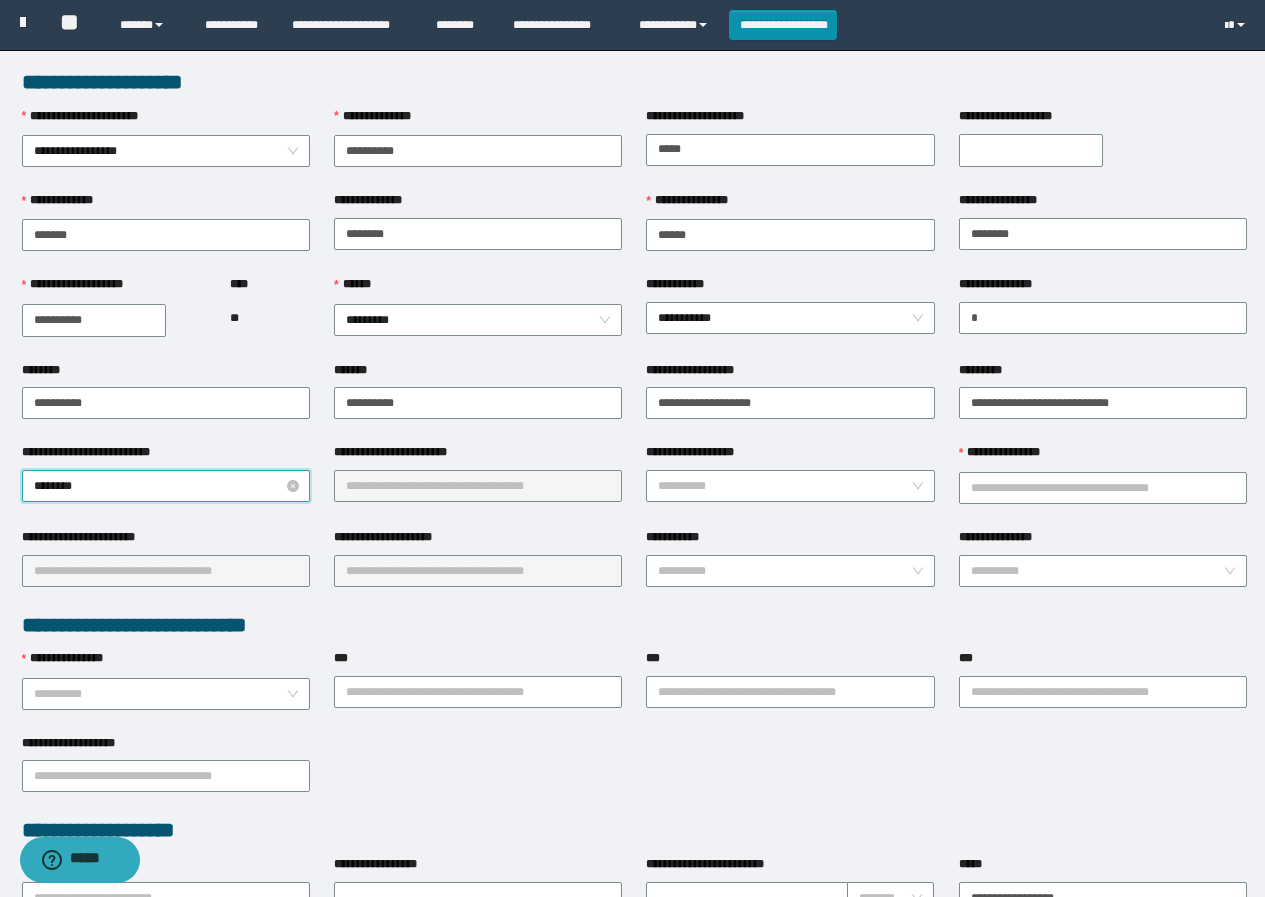 type on "*********" 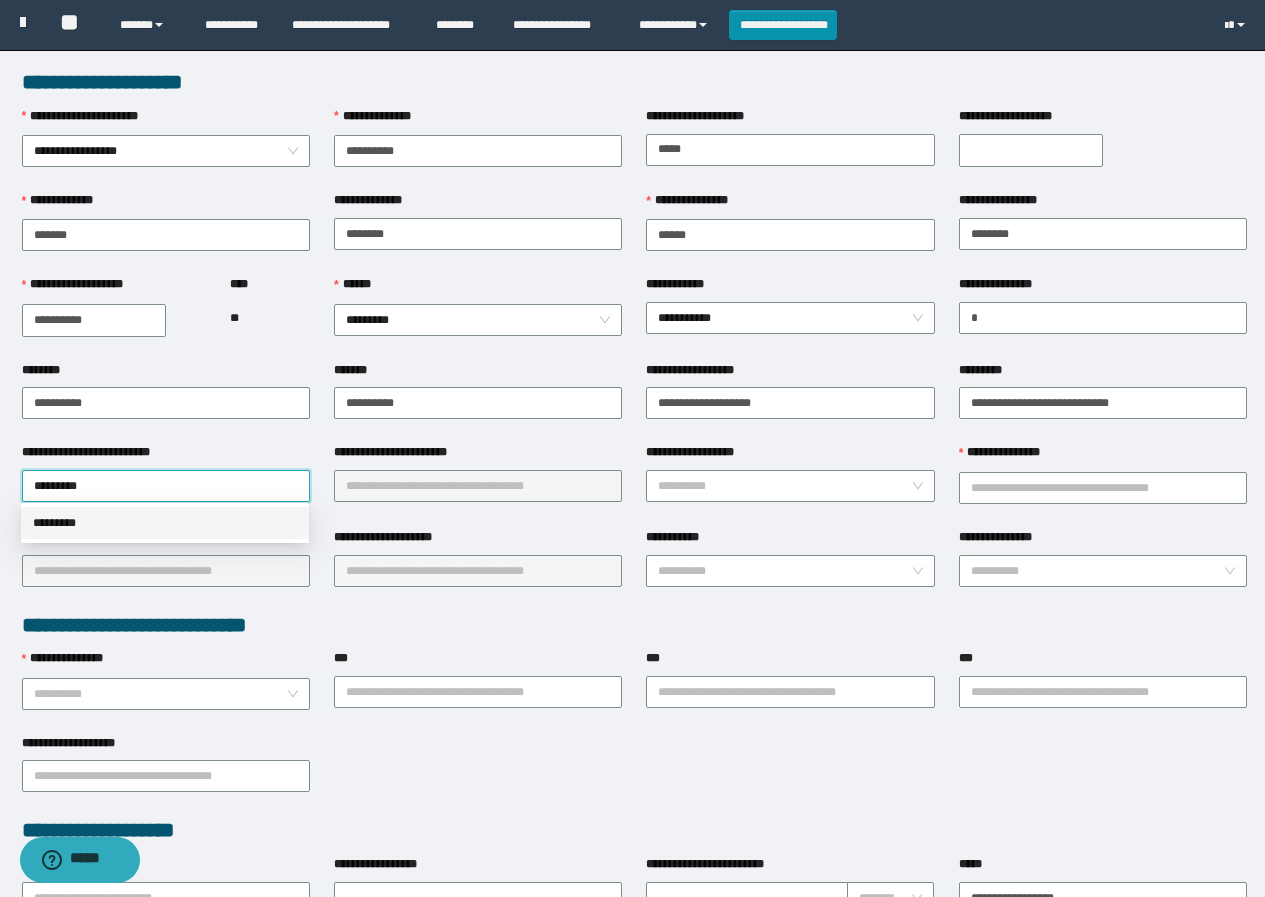 click on "*********" at bounding box center [165, 523] 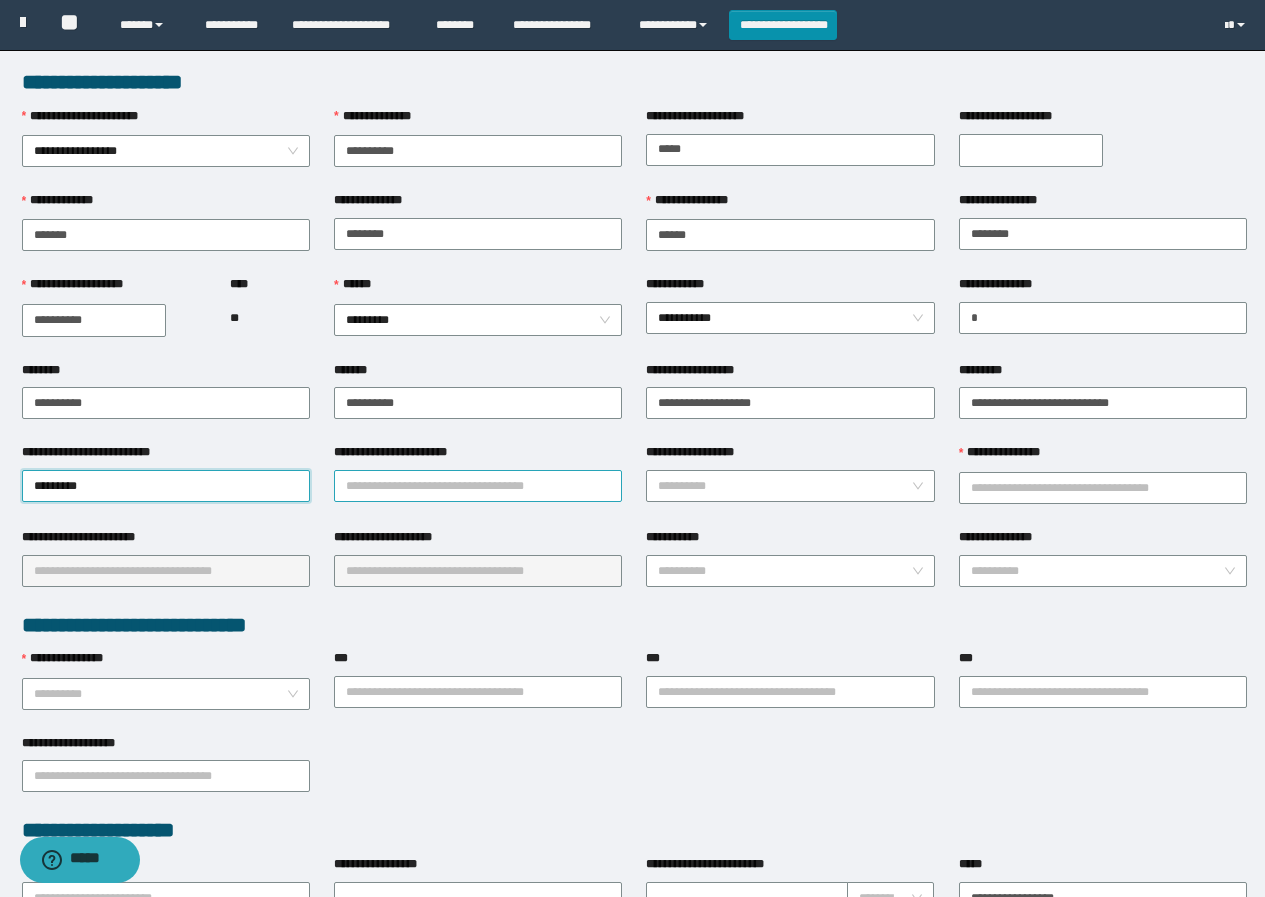 click on "**********" at bounding box center (478, 486) 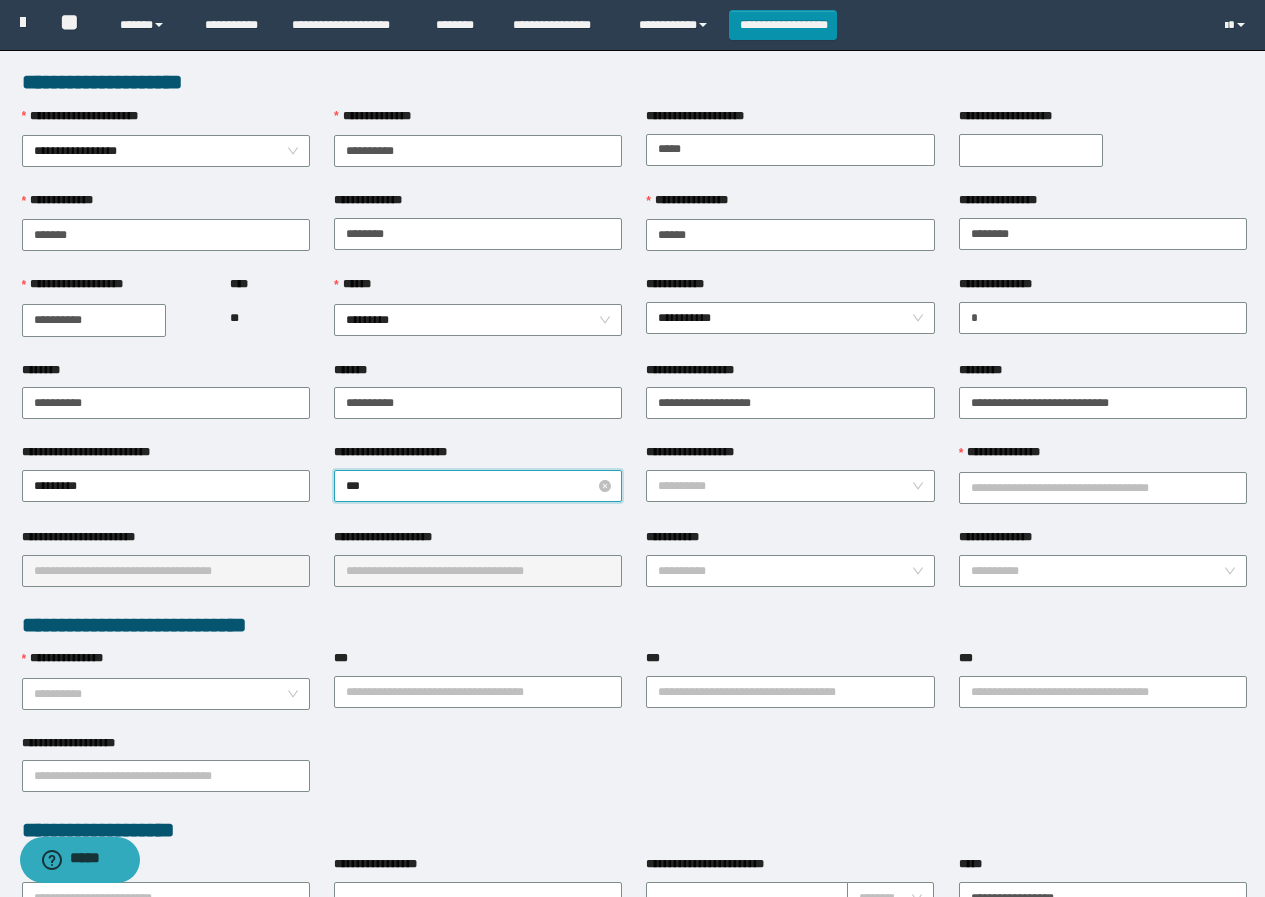 type on "****" 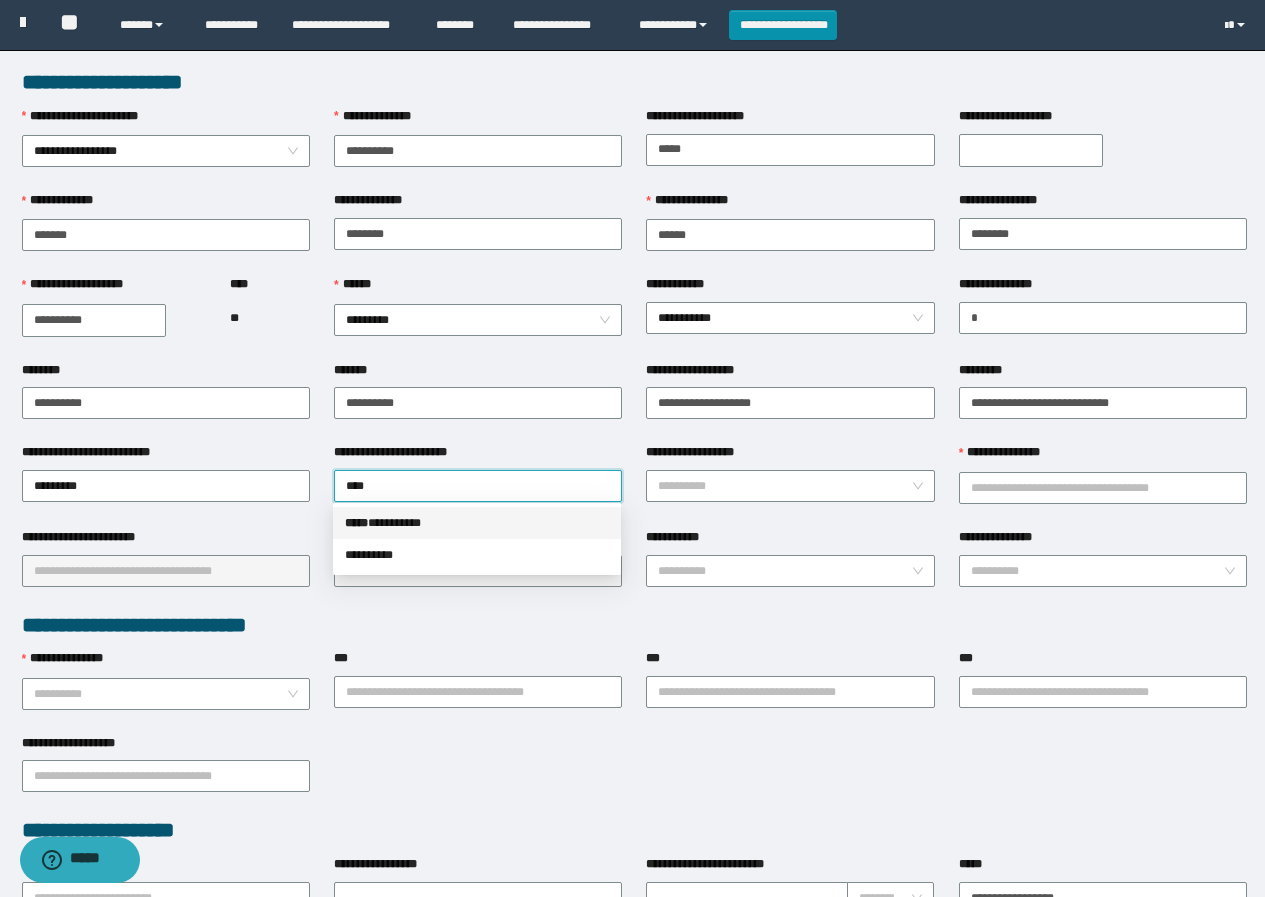 click on "***** * ********" at bounding box center (477, 523) 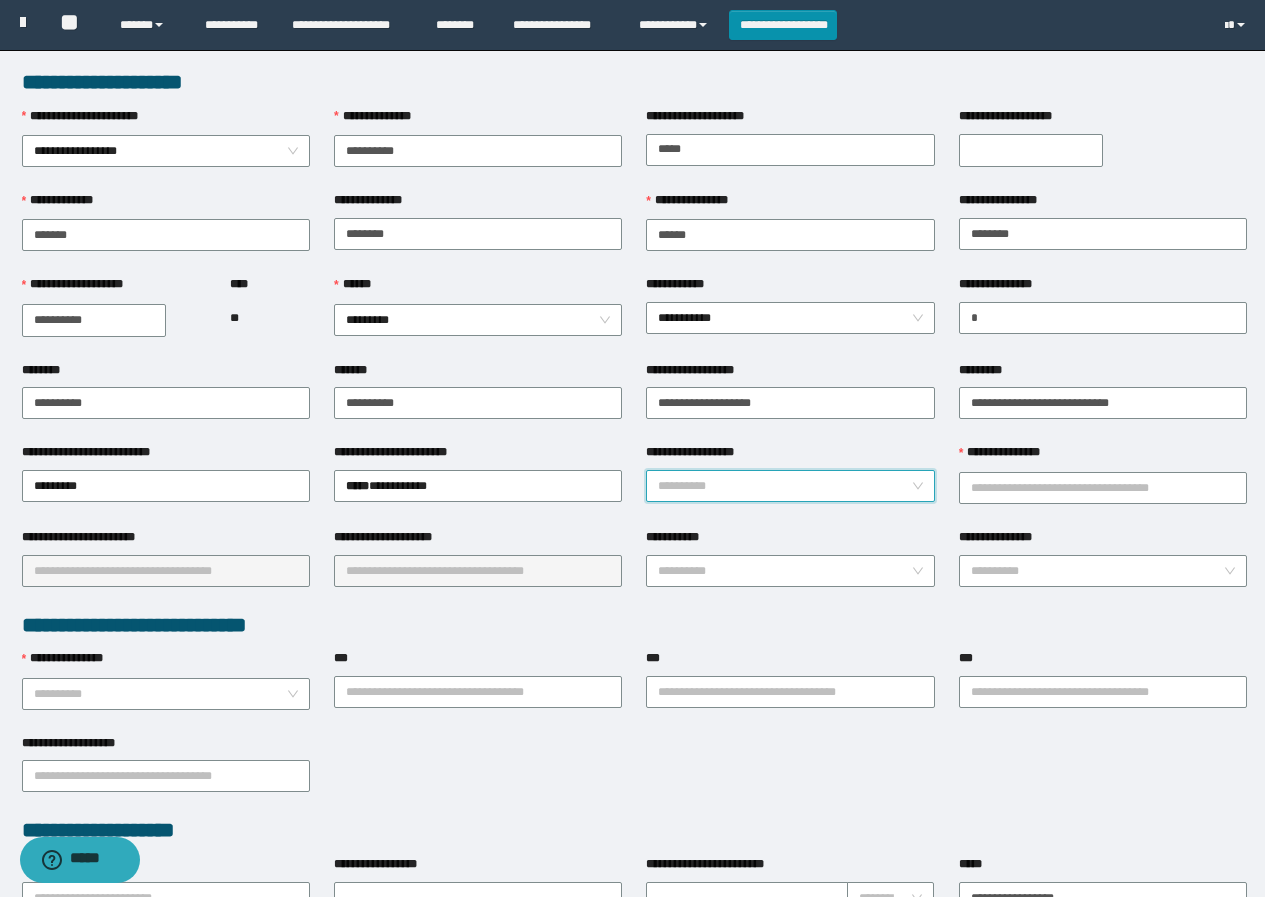 click on "**********" at bounding box center [784, 486] 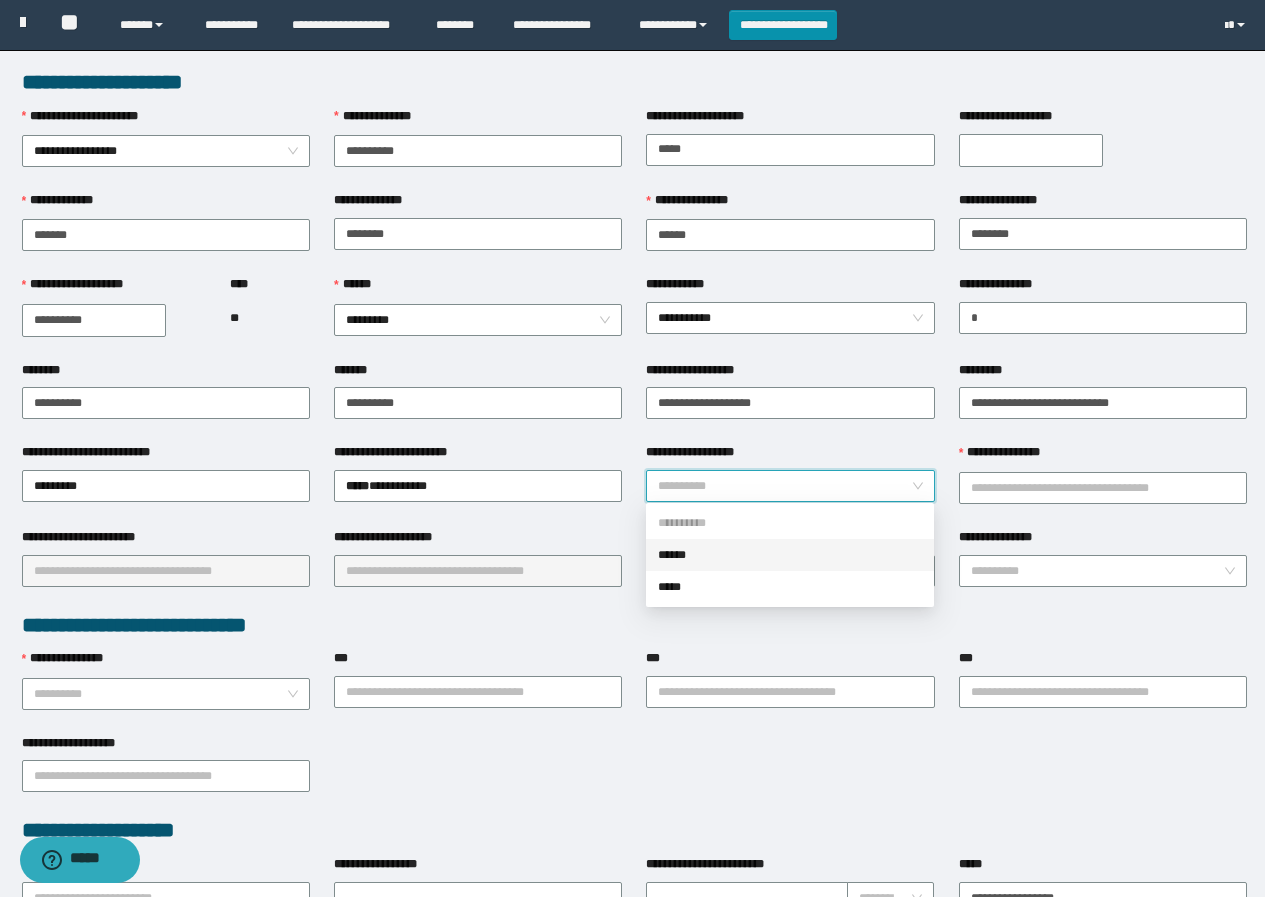 click on "******" at bounding box center (790, 555) 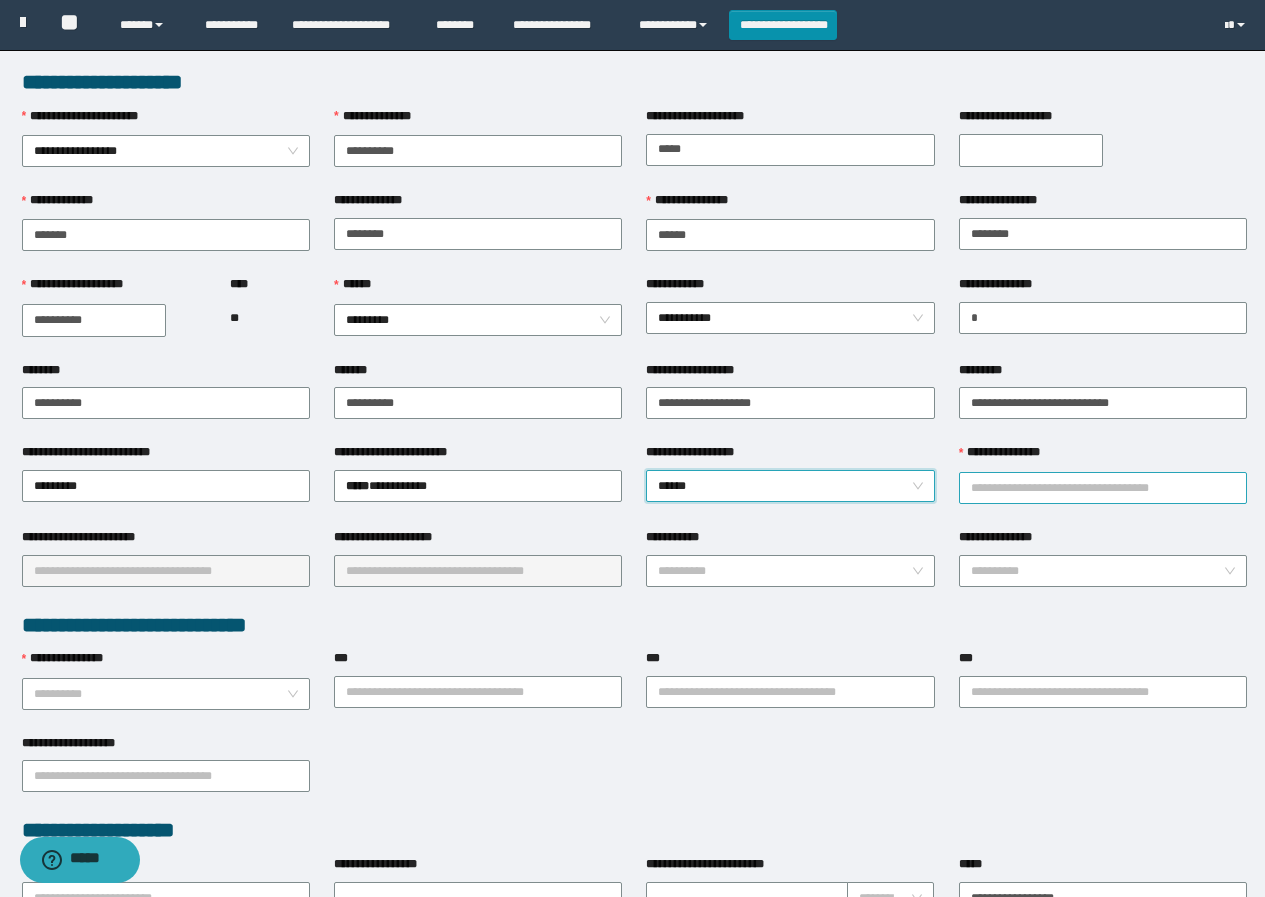 click on "**********" at bounding box center [1103, 488] 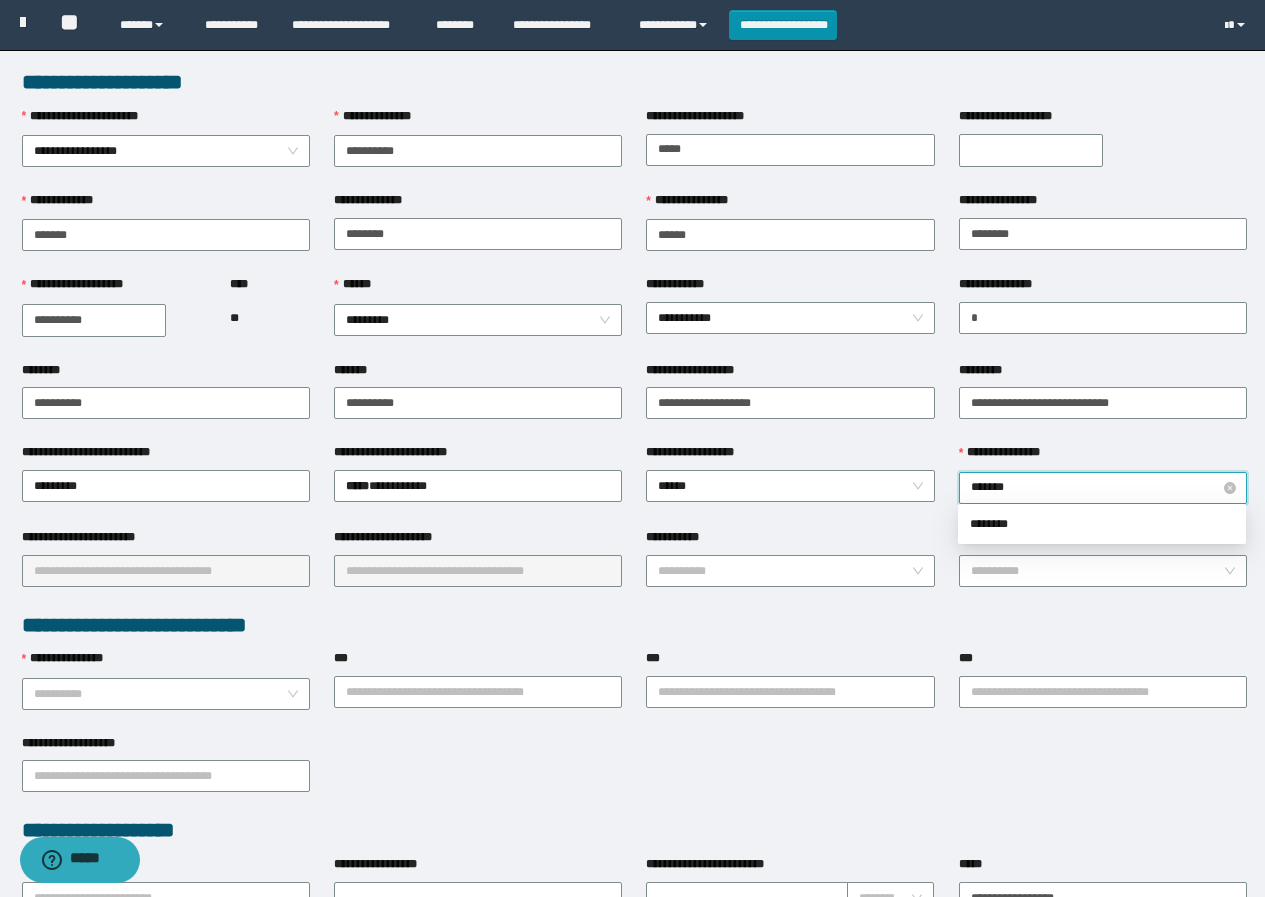 type on "********" 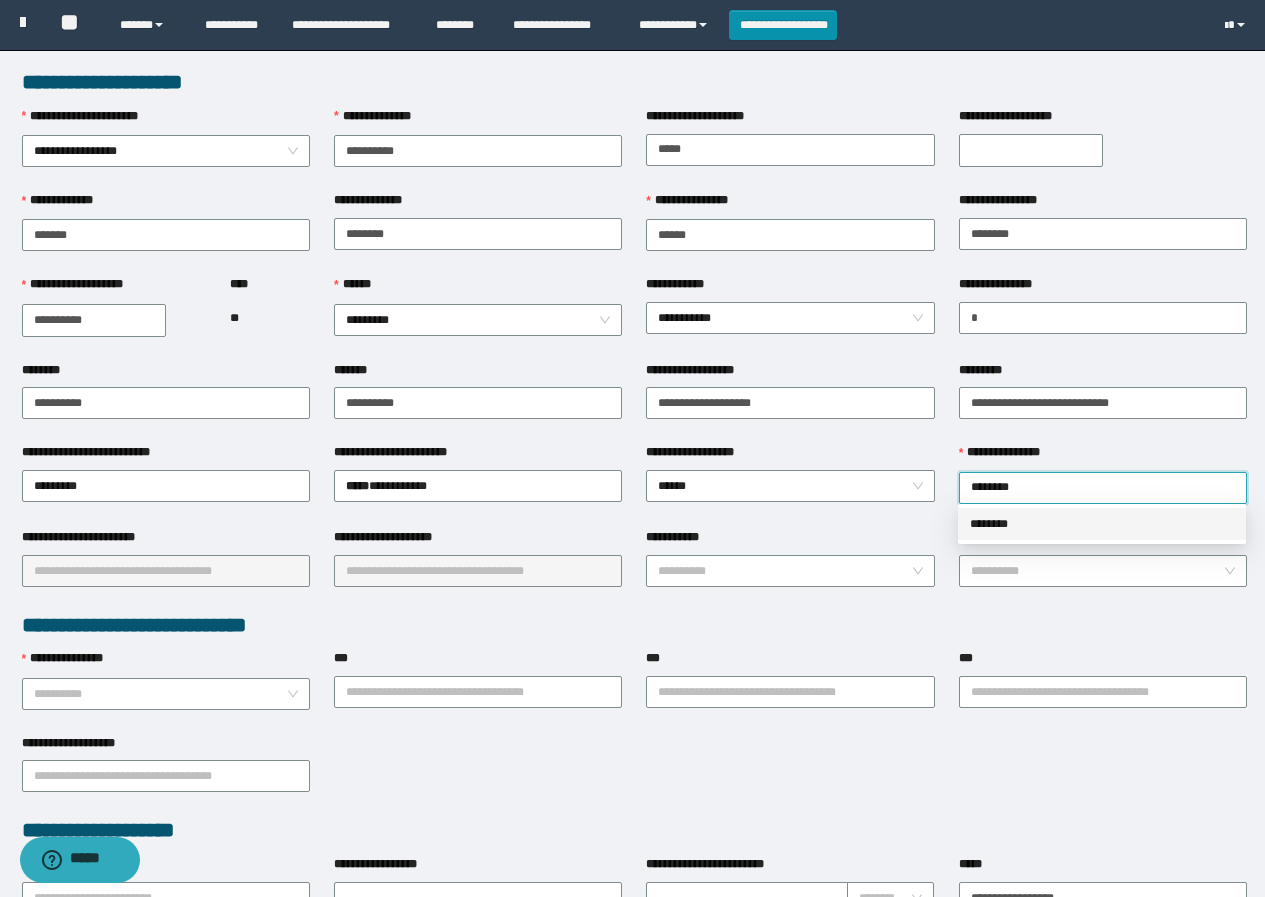 click on "********" at bounding box center [1102, 524] 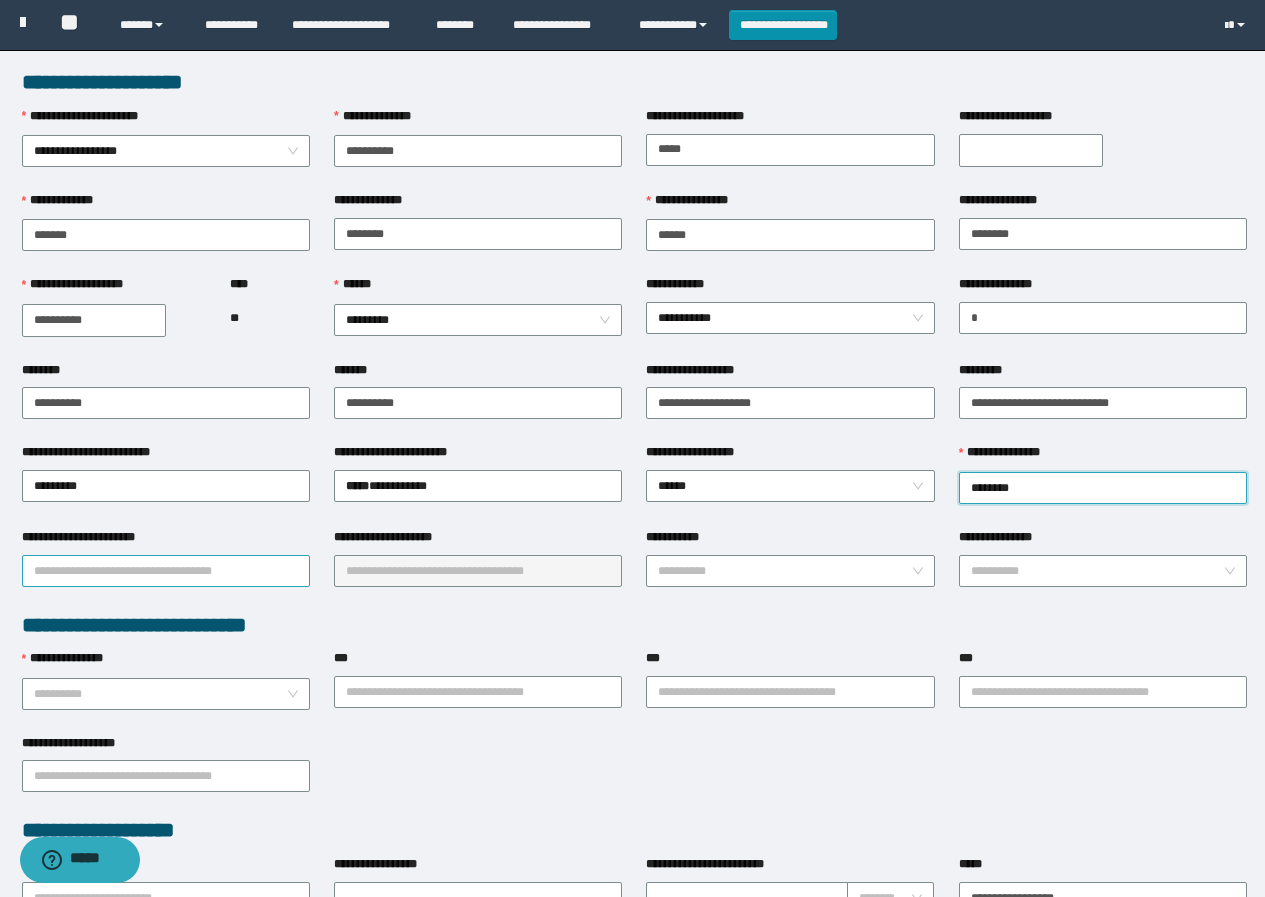 click on "**********" at bounding box center [166, 571] 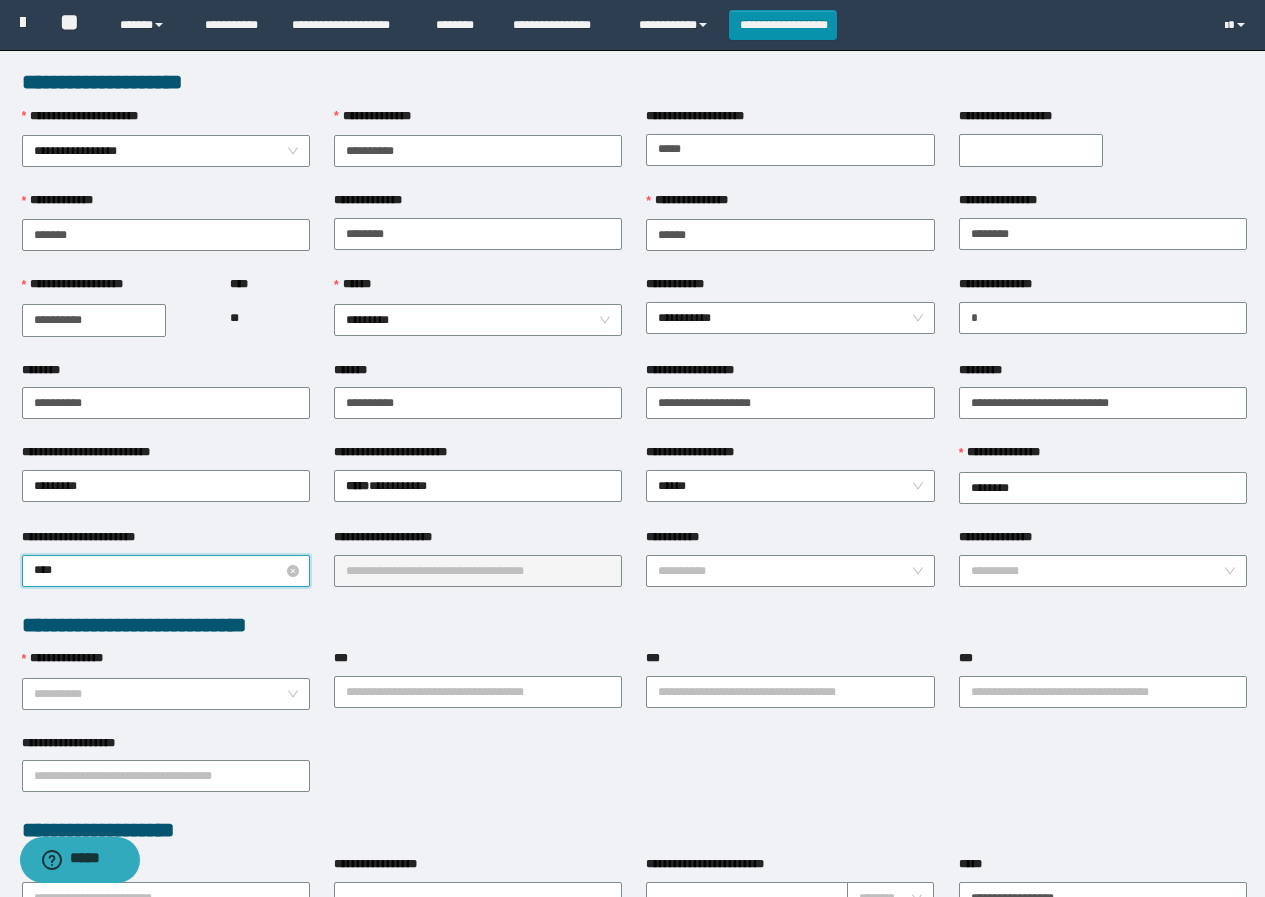 type on "***" 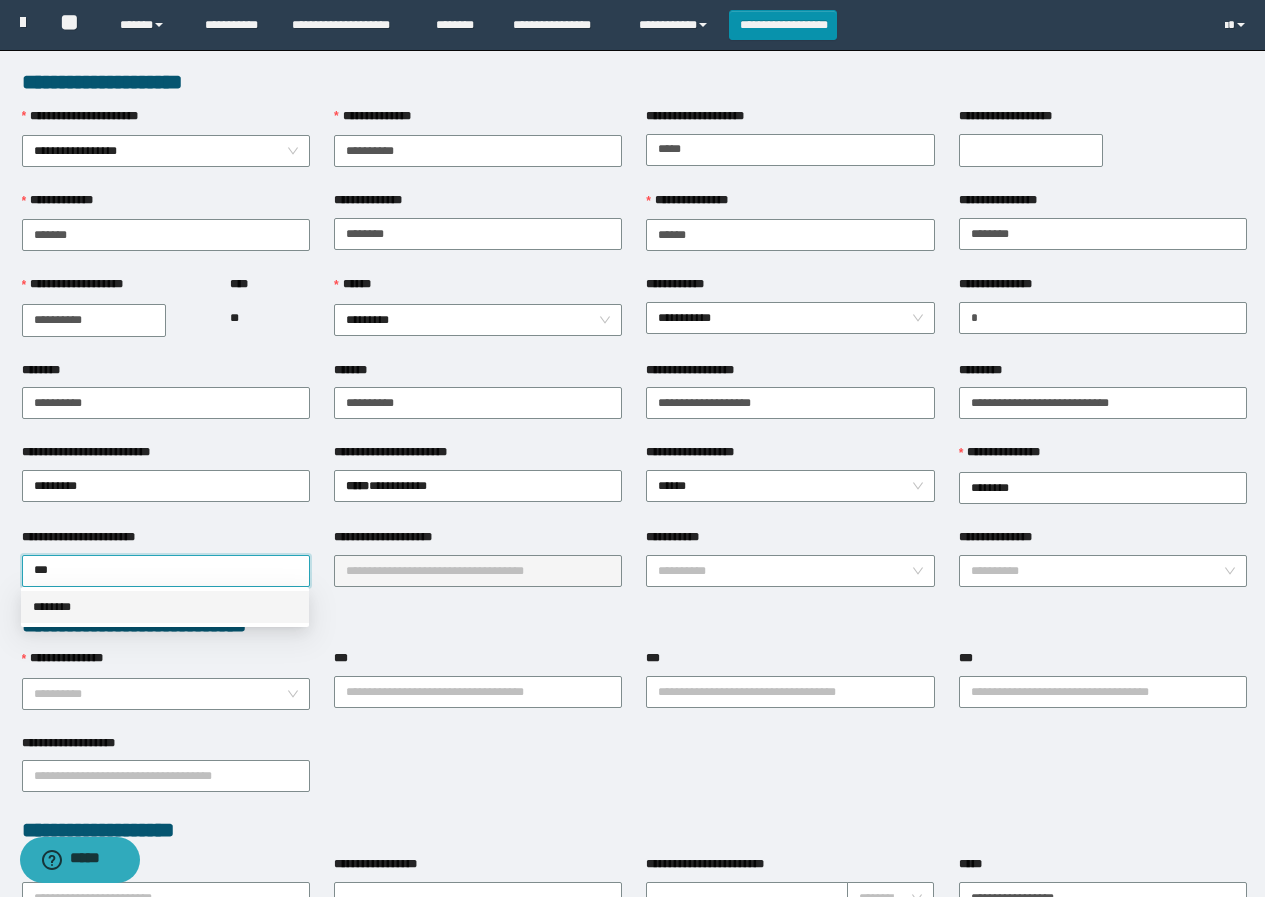 click on "********" at bounding box center [165, 607] 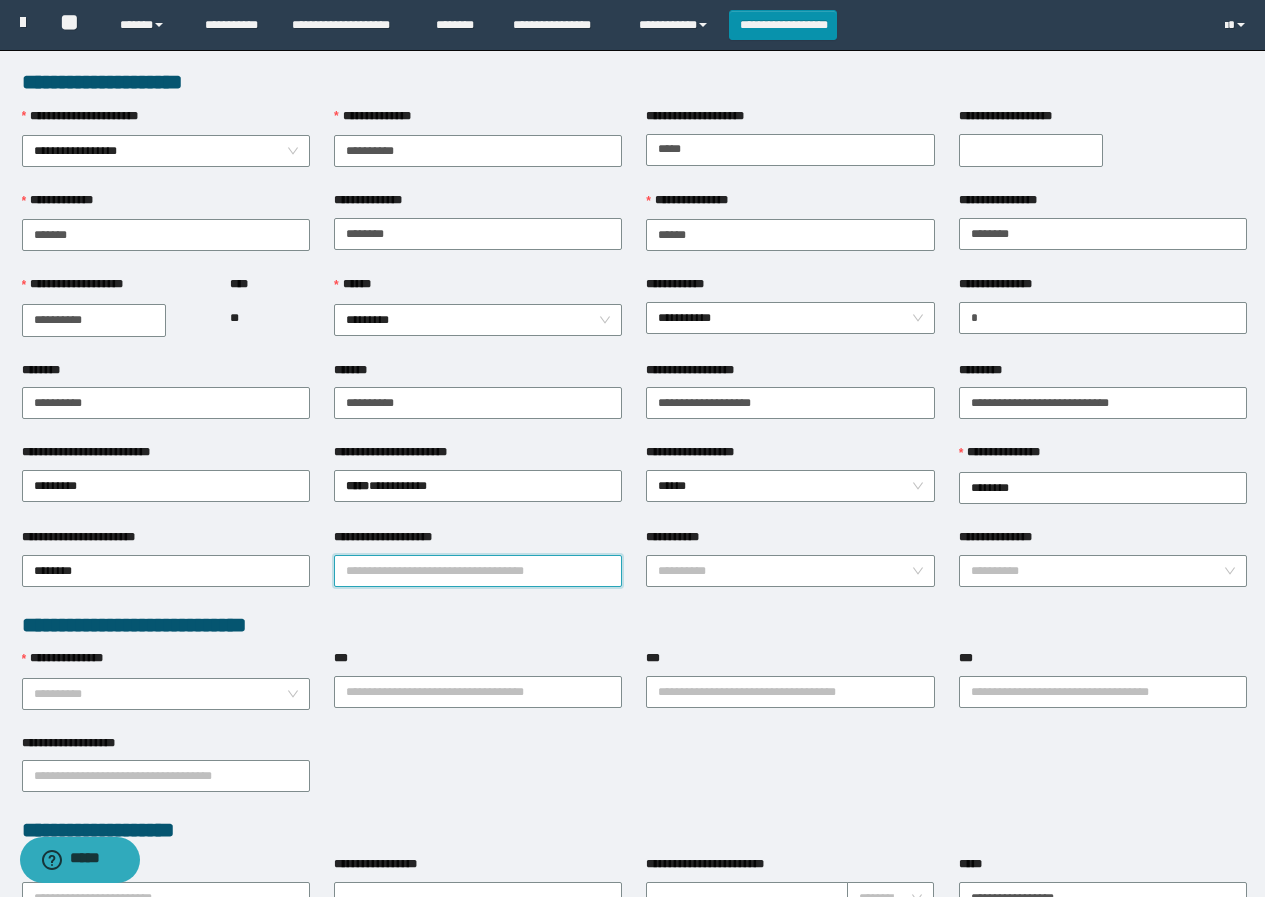 click on "**********" at bounding box center (478, 571) 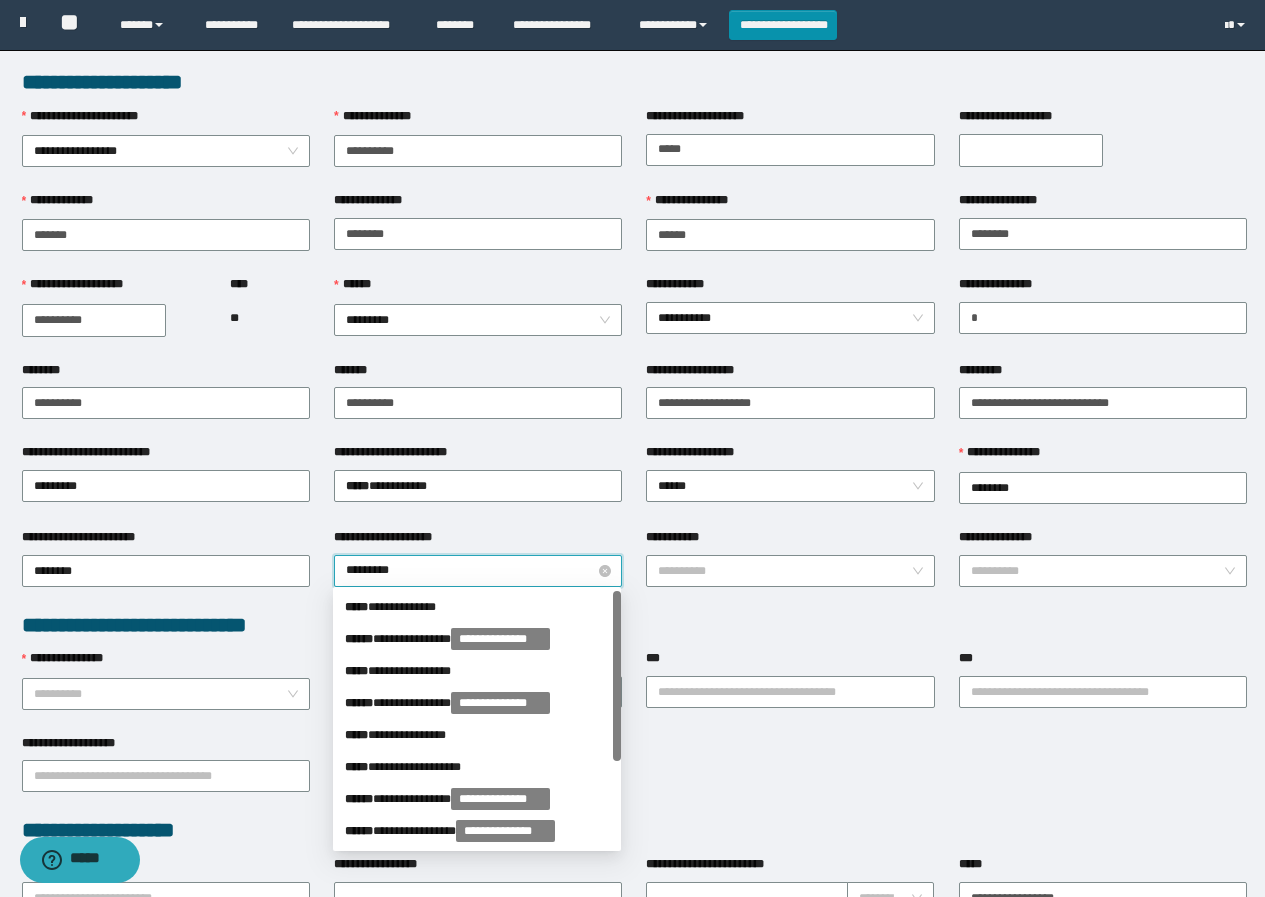type on "**********" 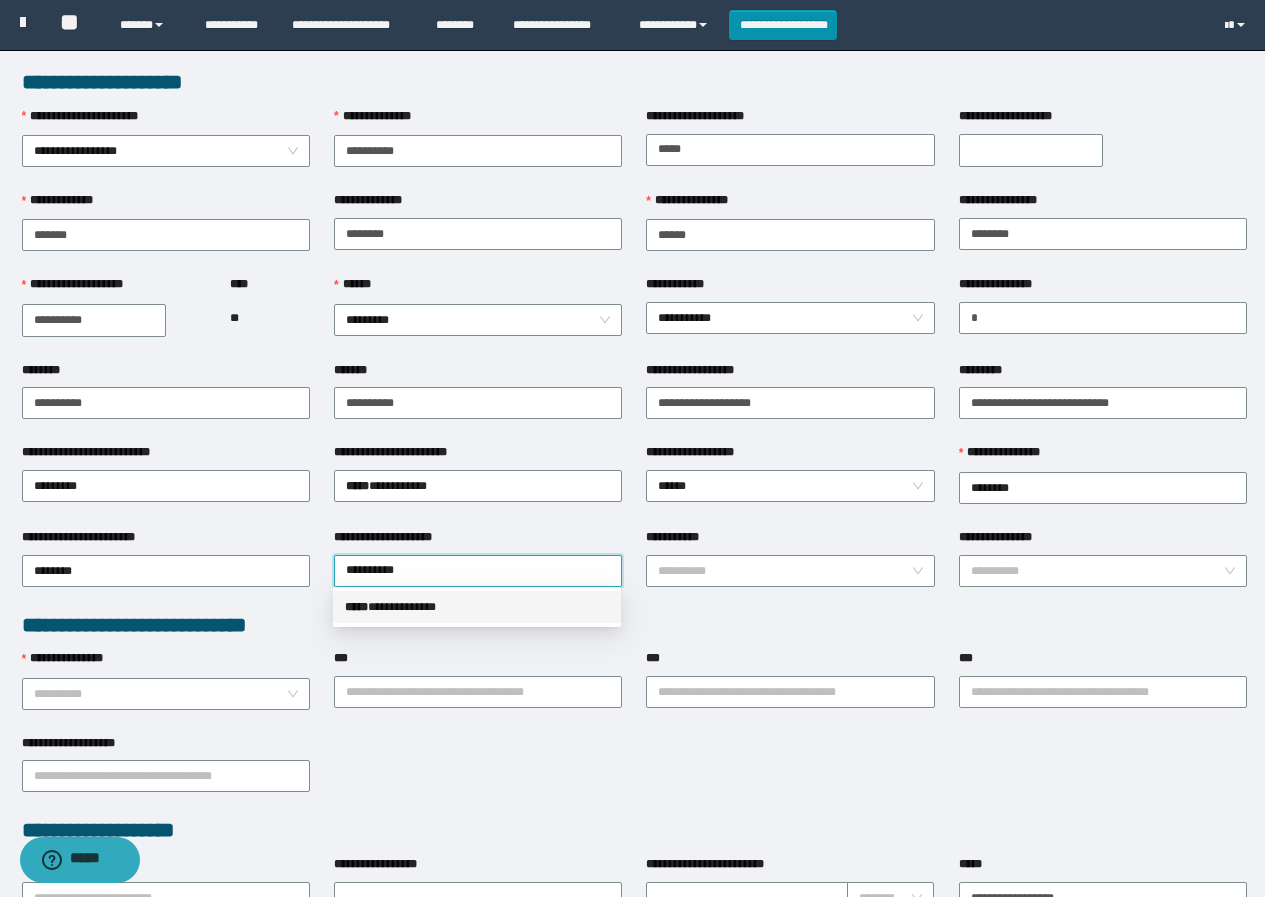 click on "**********" at bounding box center (477, 607) 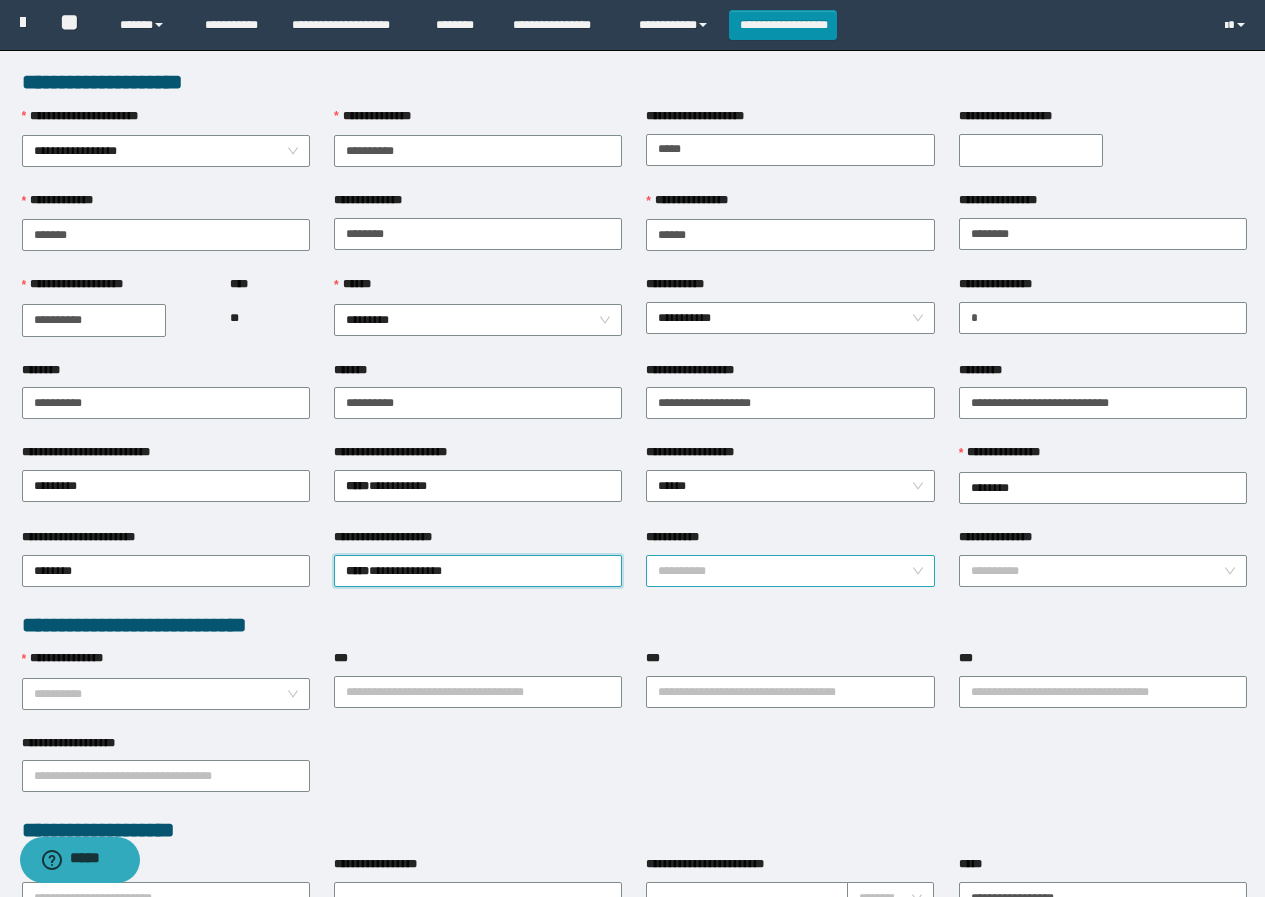 click on "**********" at bounding box center [784, 571] 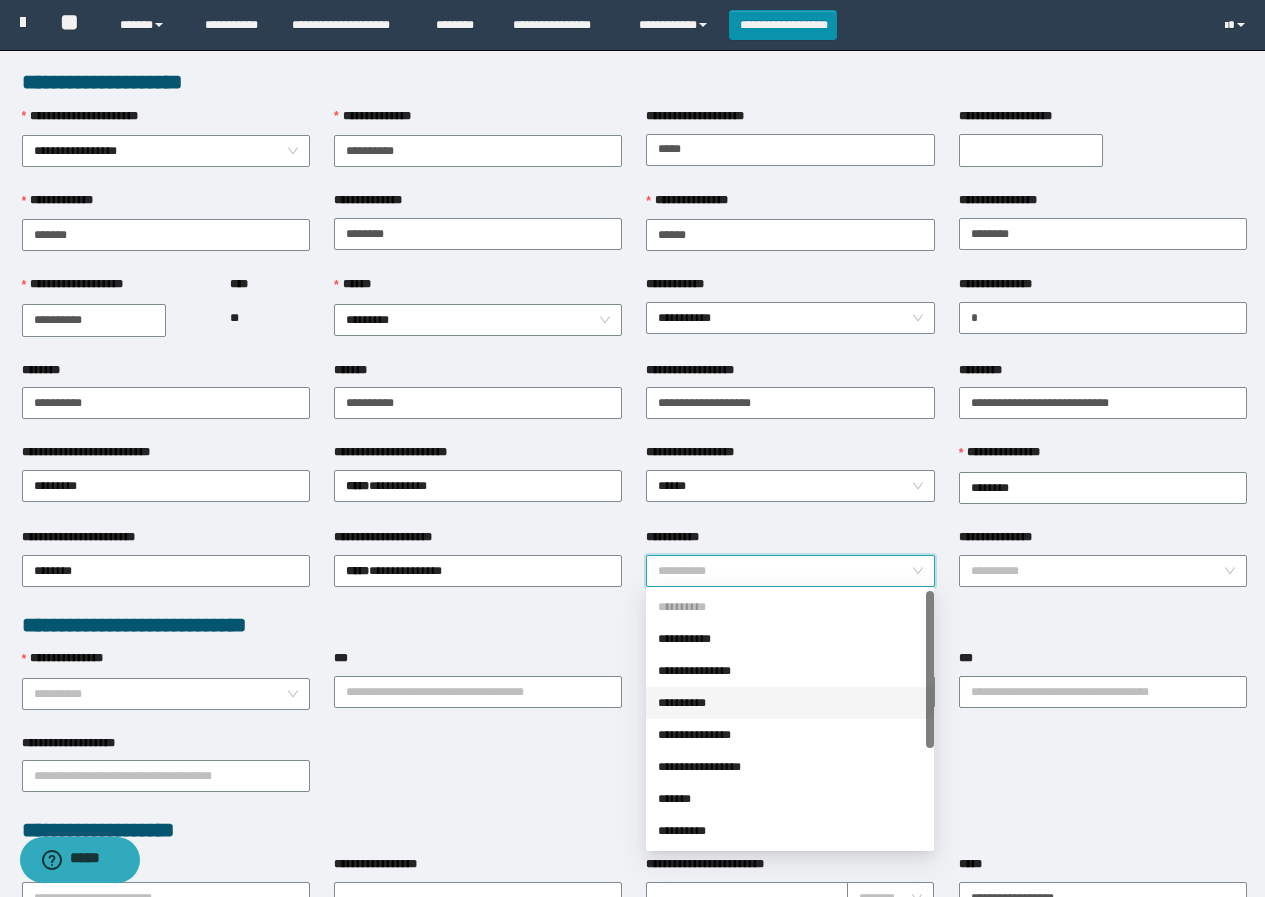 scroll, scrollTop: 100, scrollLeft: 0, axis: vertical 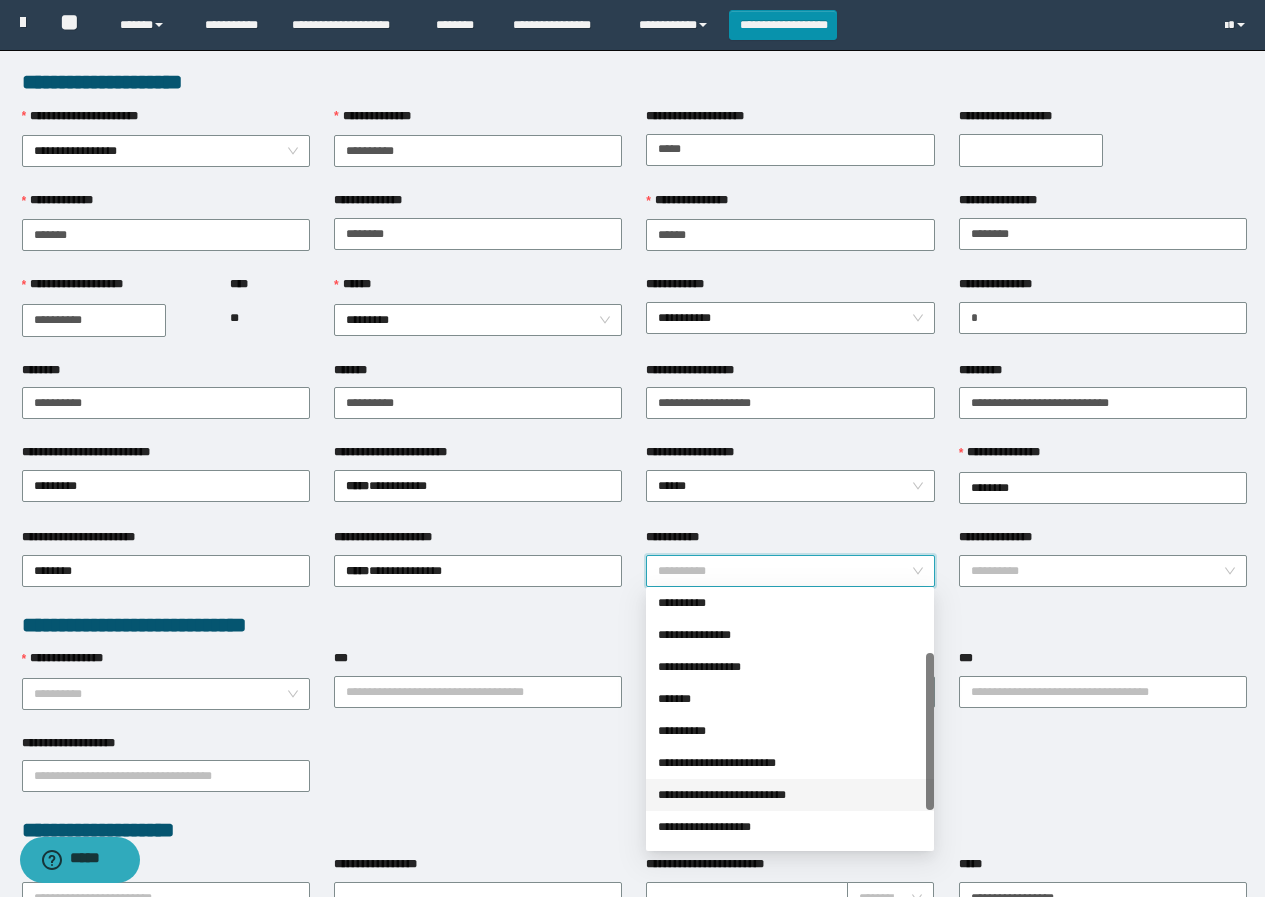 click on "**********" at bounding box center (790, 795) 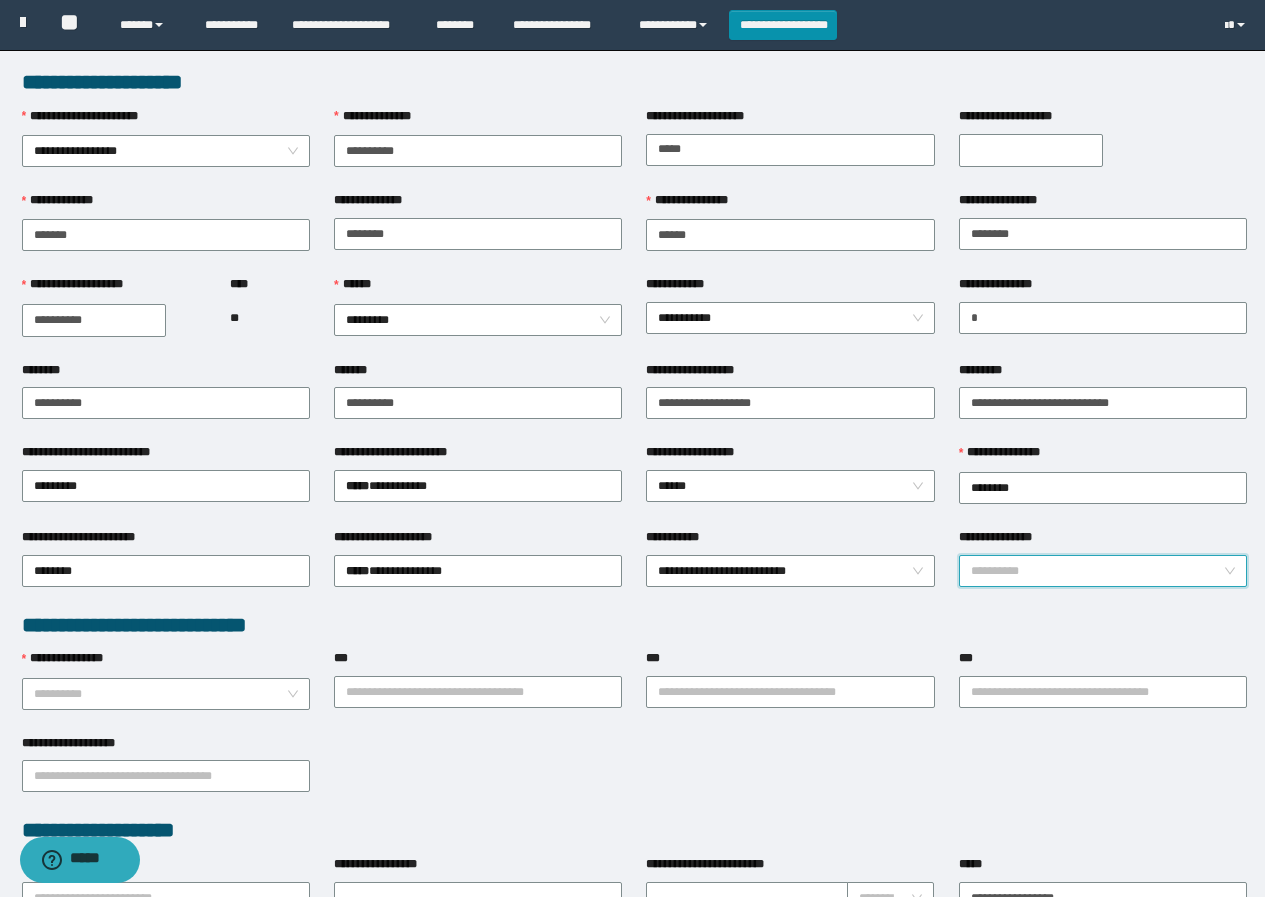 click on "**********" at bounding box center (1097, 571) 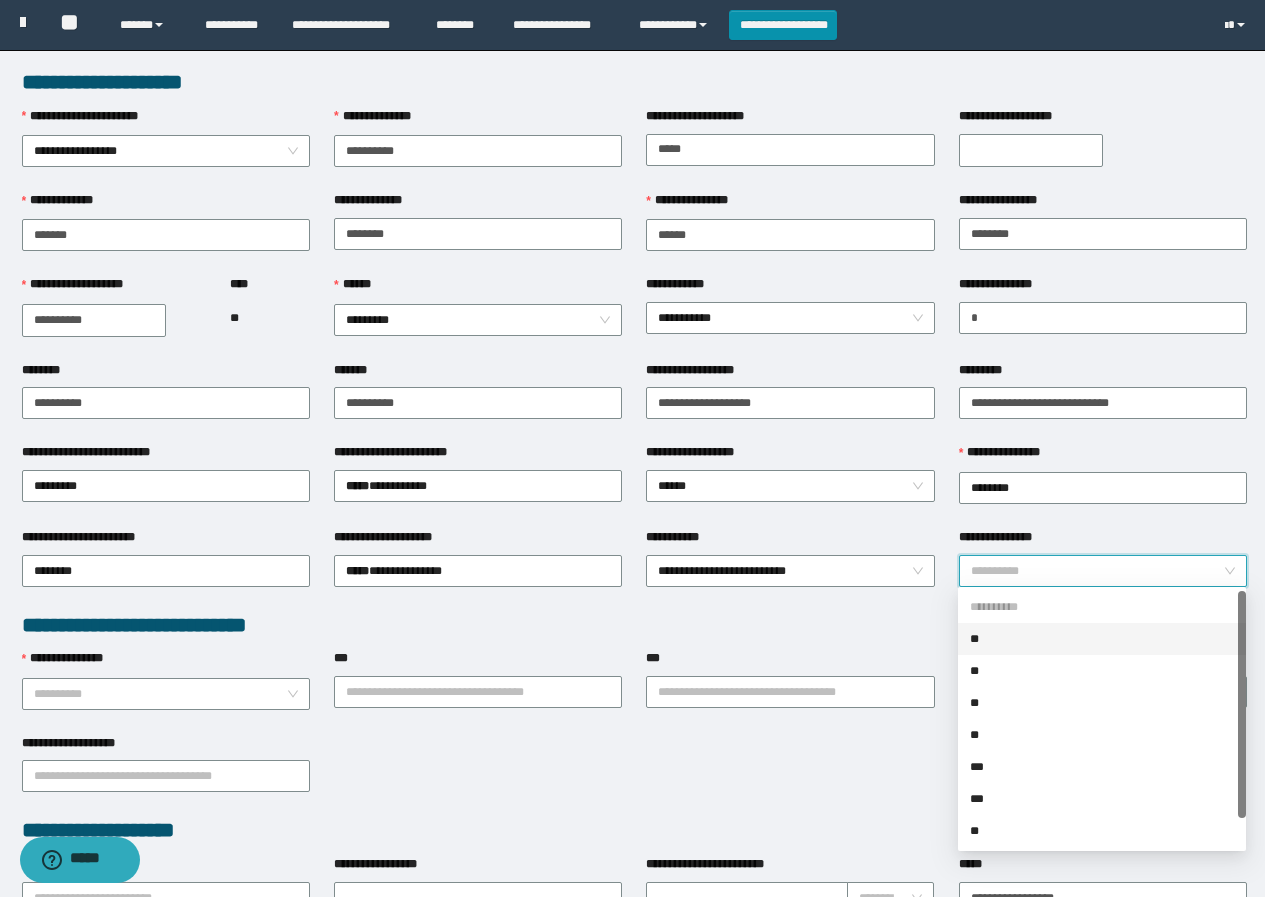 click on "**" at bounding box center [1102, 639] 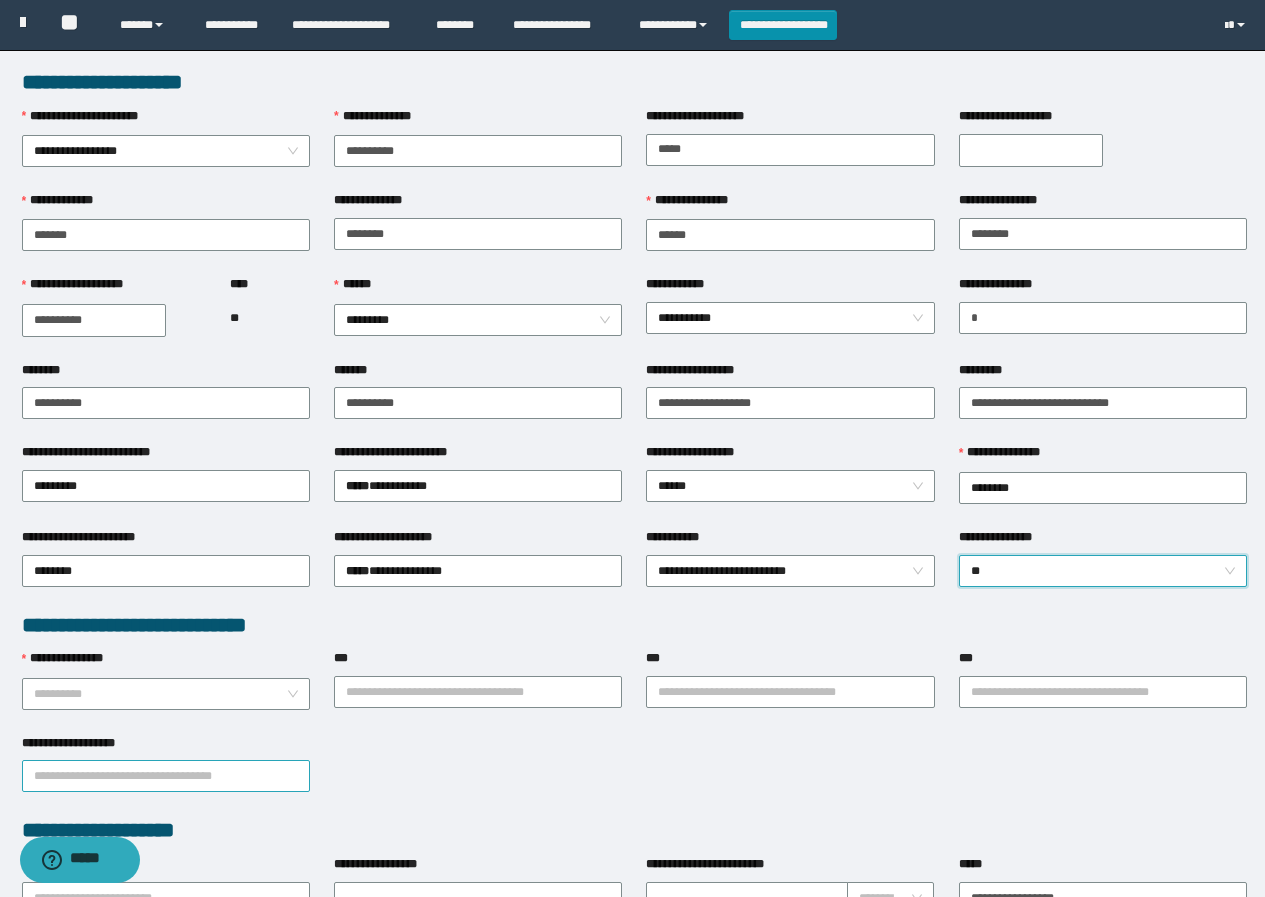 scroll, scrollTop: 100, scrollLeft: 0, axis: vertical 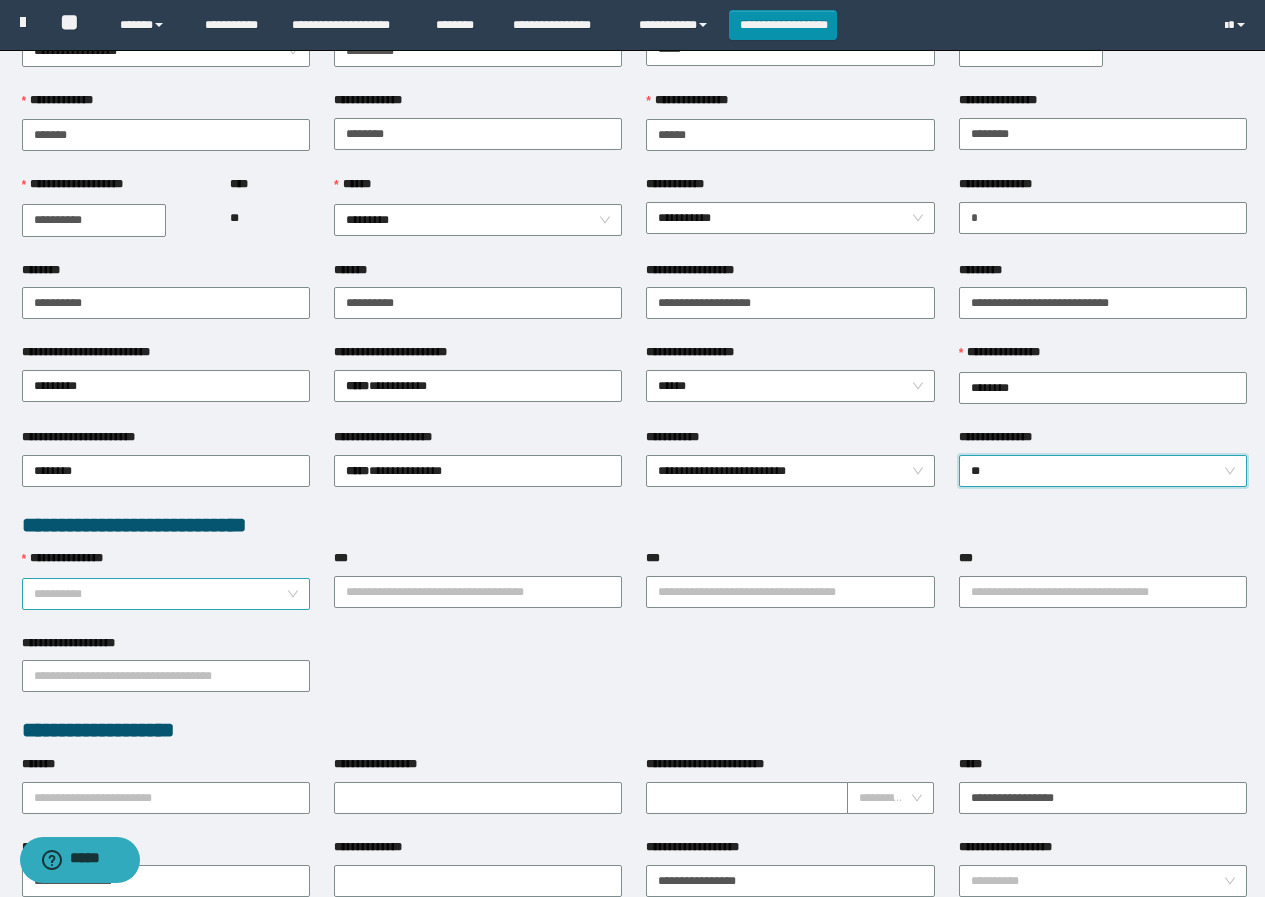 click on "**********" at bounding box center [160, 594] 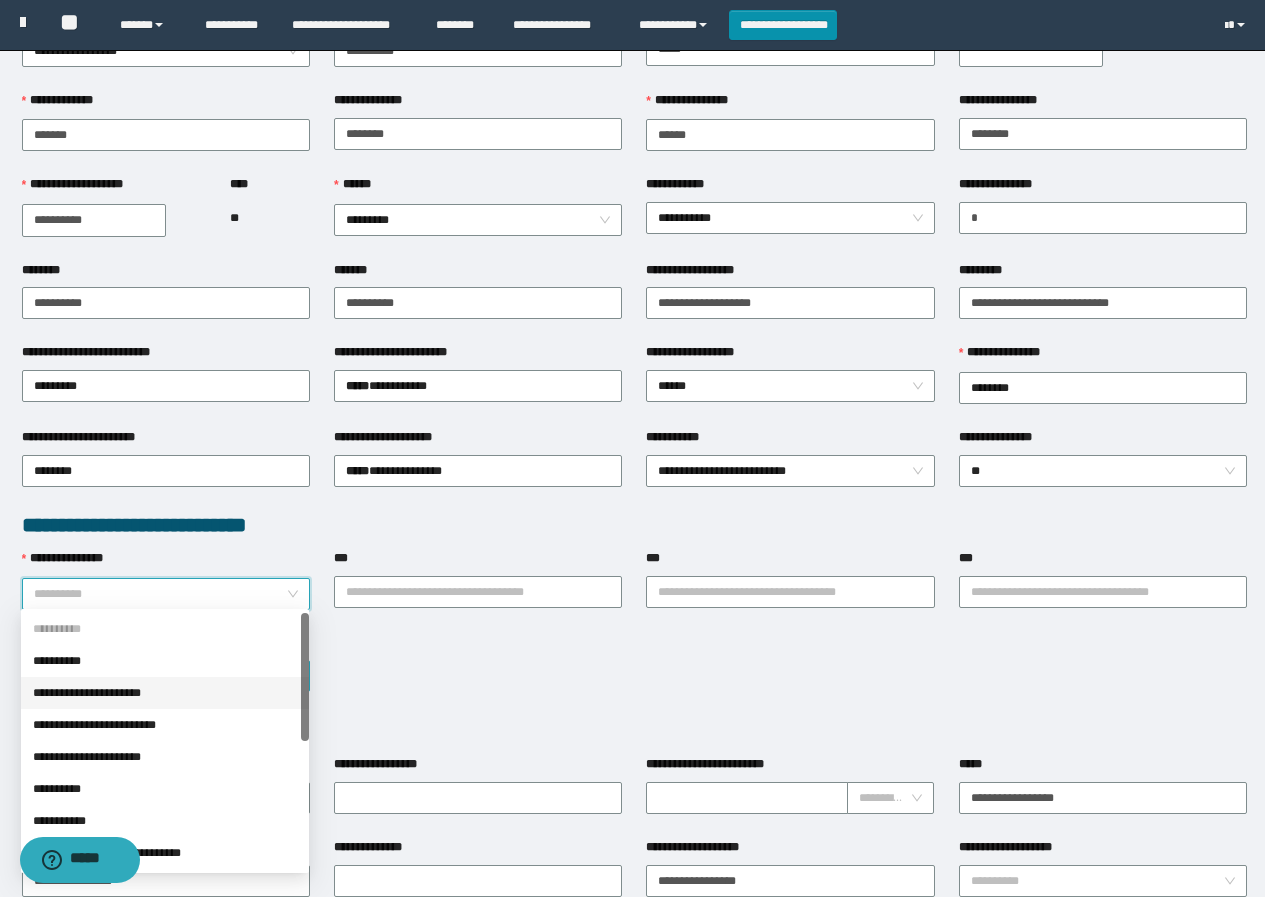 click on "**********" at bounding box center [165, 693] 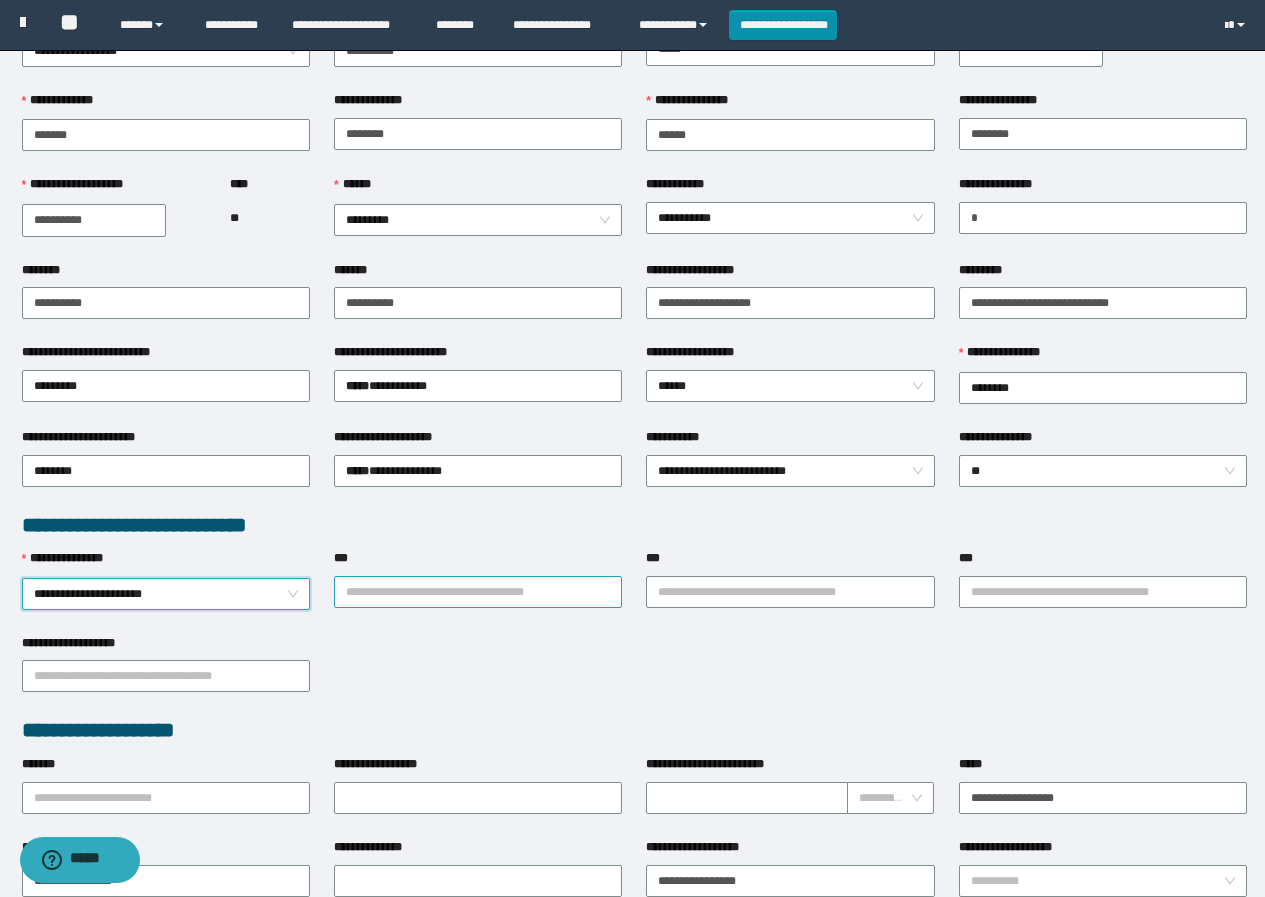 click on "***" at bounding box center (478, 592) 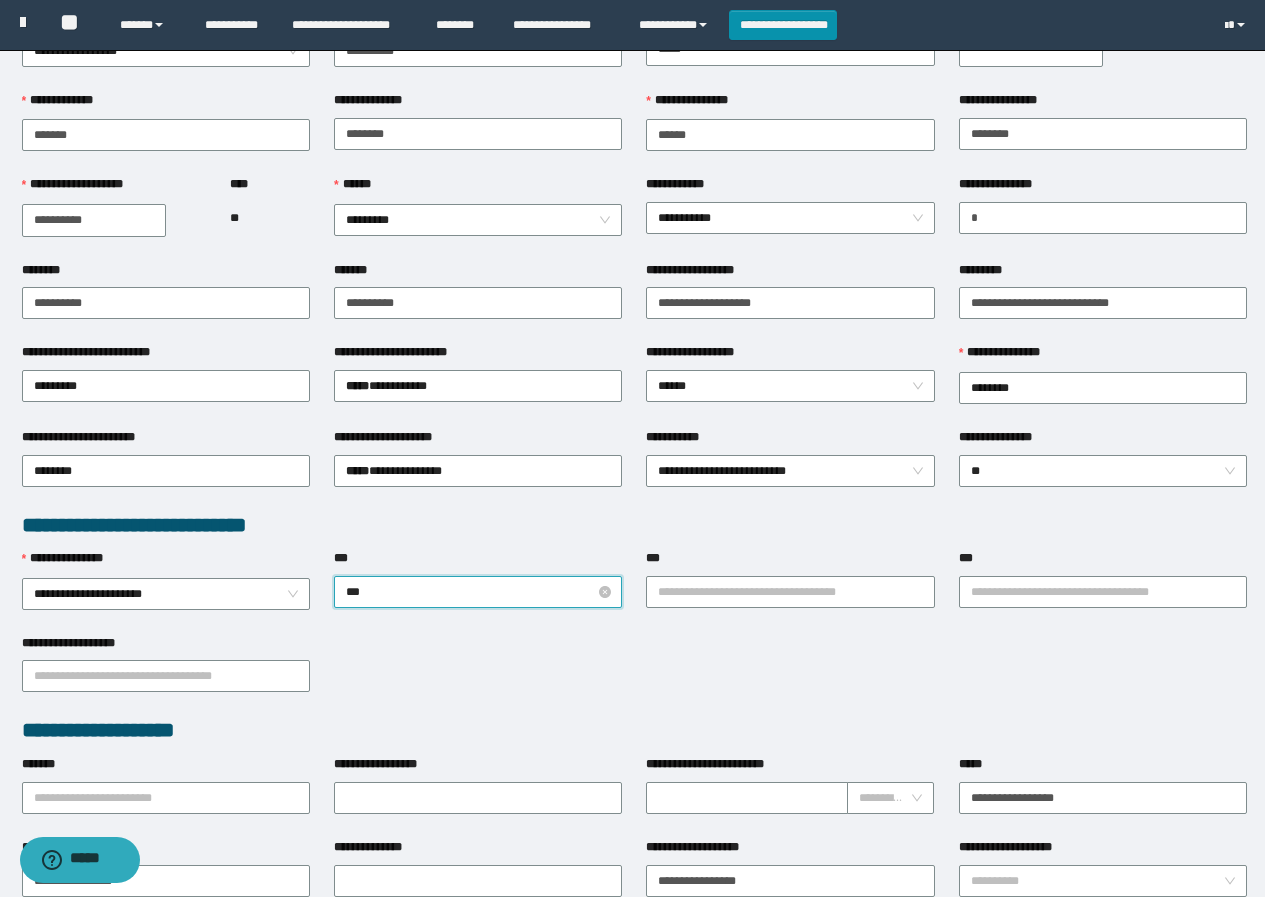 type on "****" 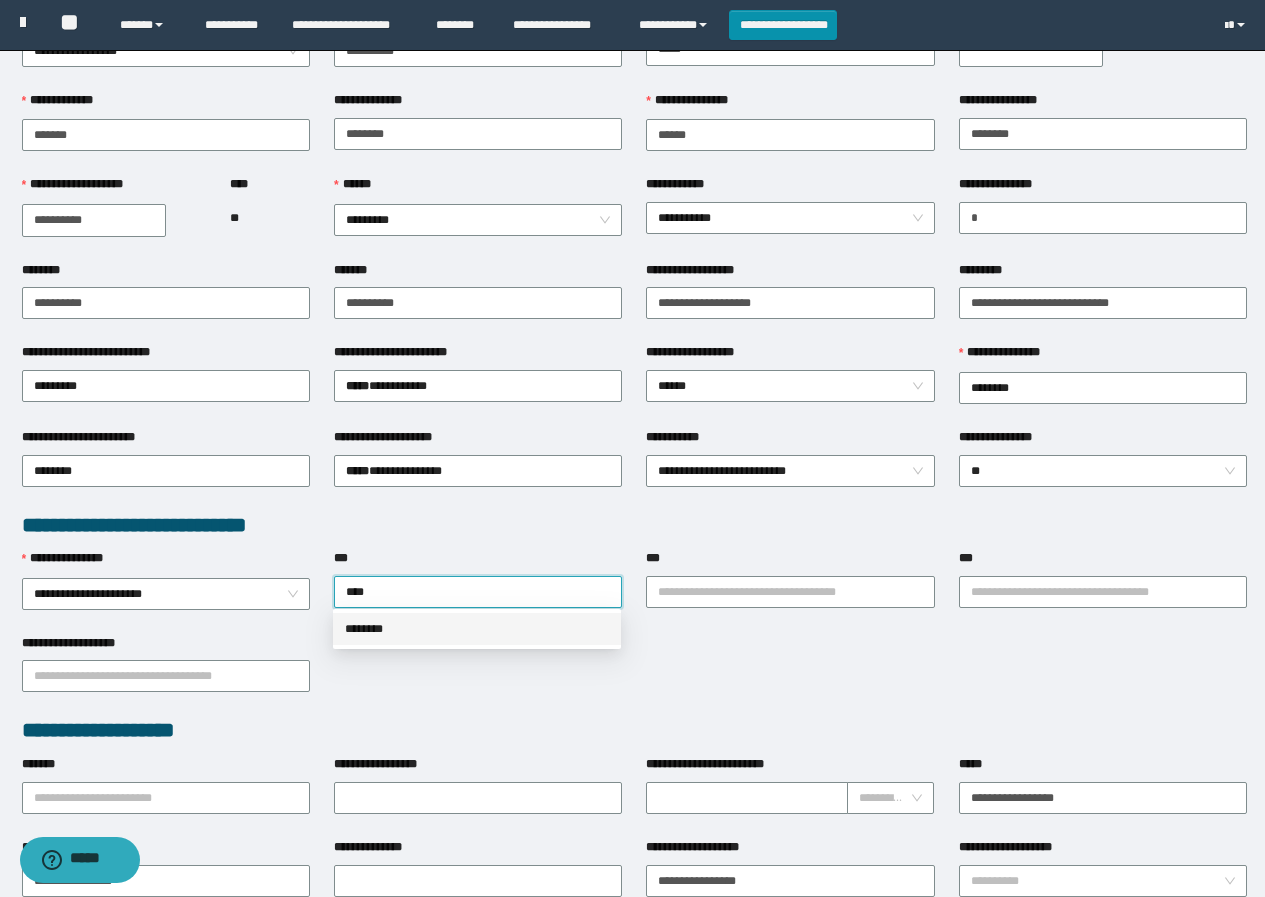 click on "********" at bounding box center [477, 629] 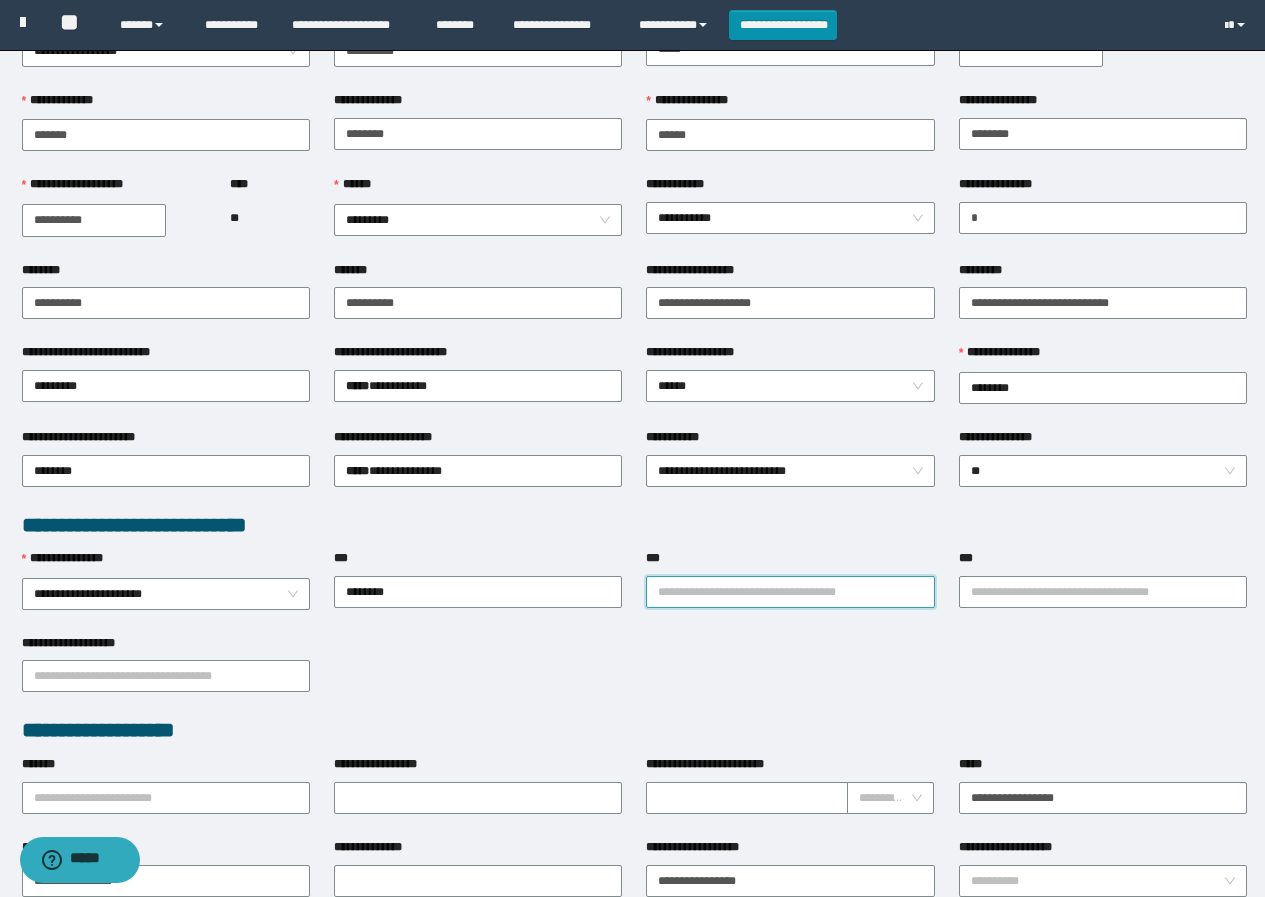 click on "***" at bounding box center [790, 592] 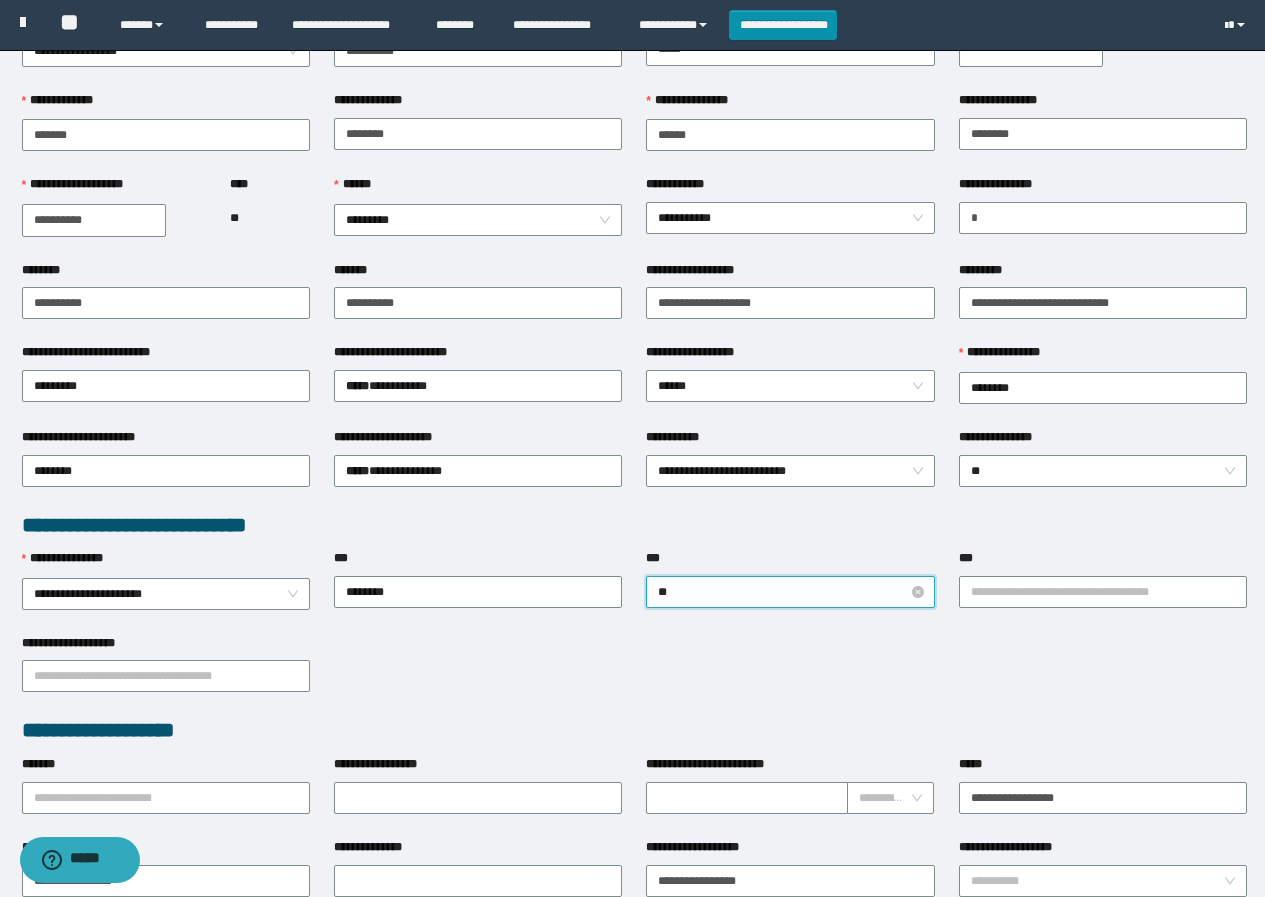 type on "***" 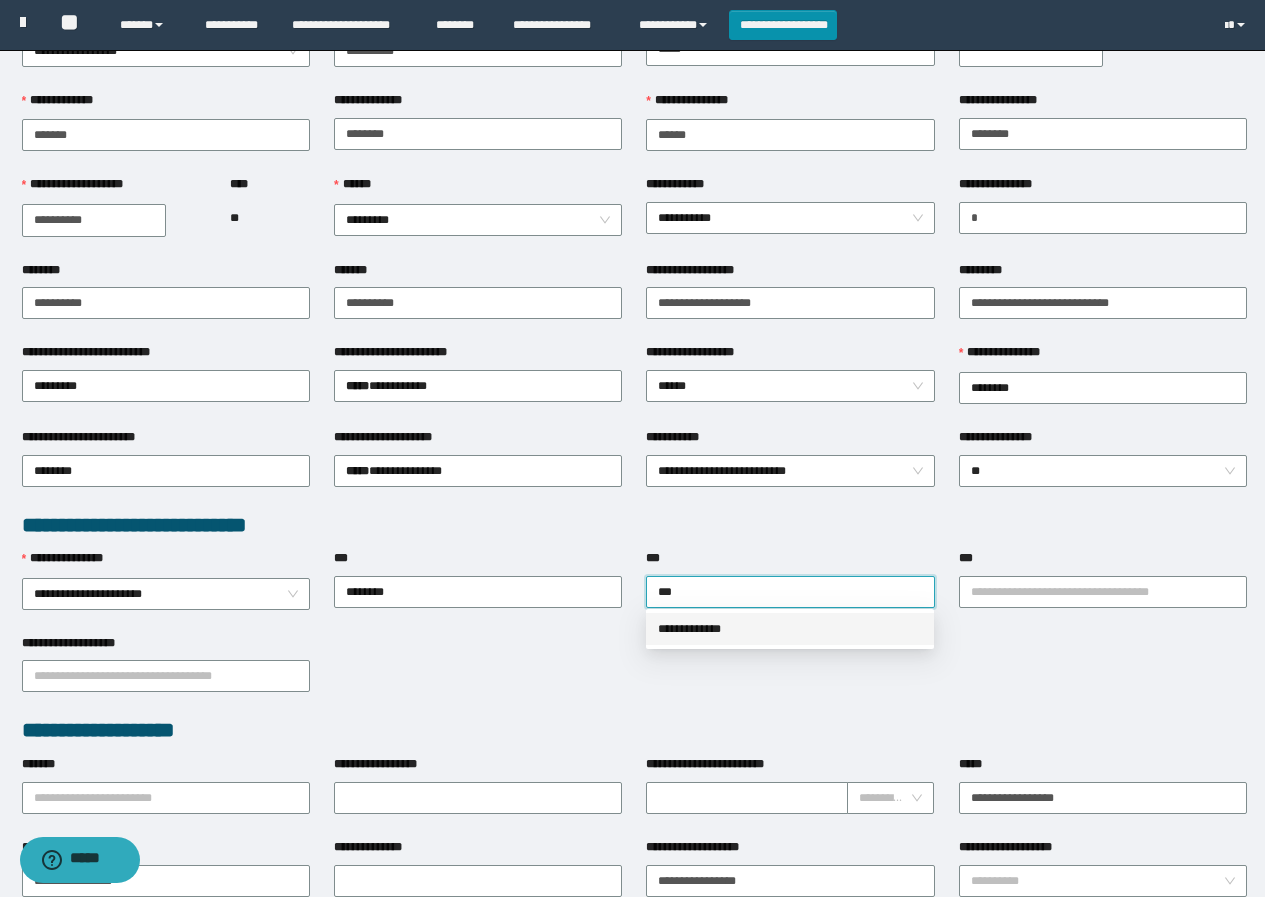 click on "**********" at bounding box center [790, 629] 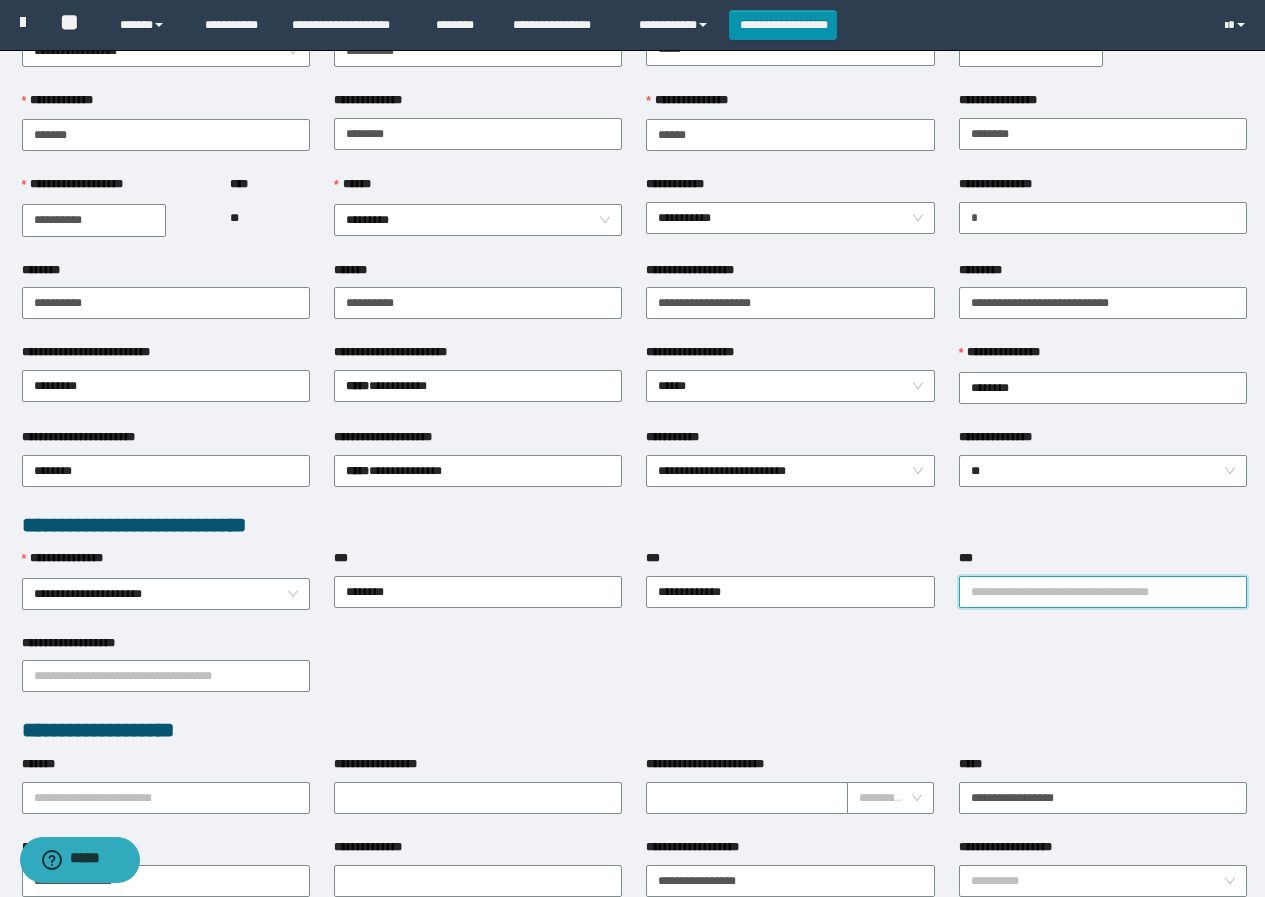click on "***" at bounding box center [1103, 592] 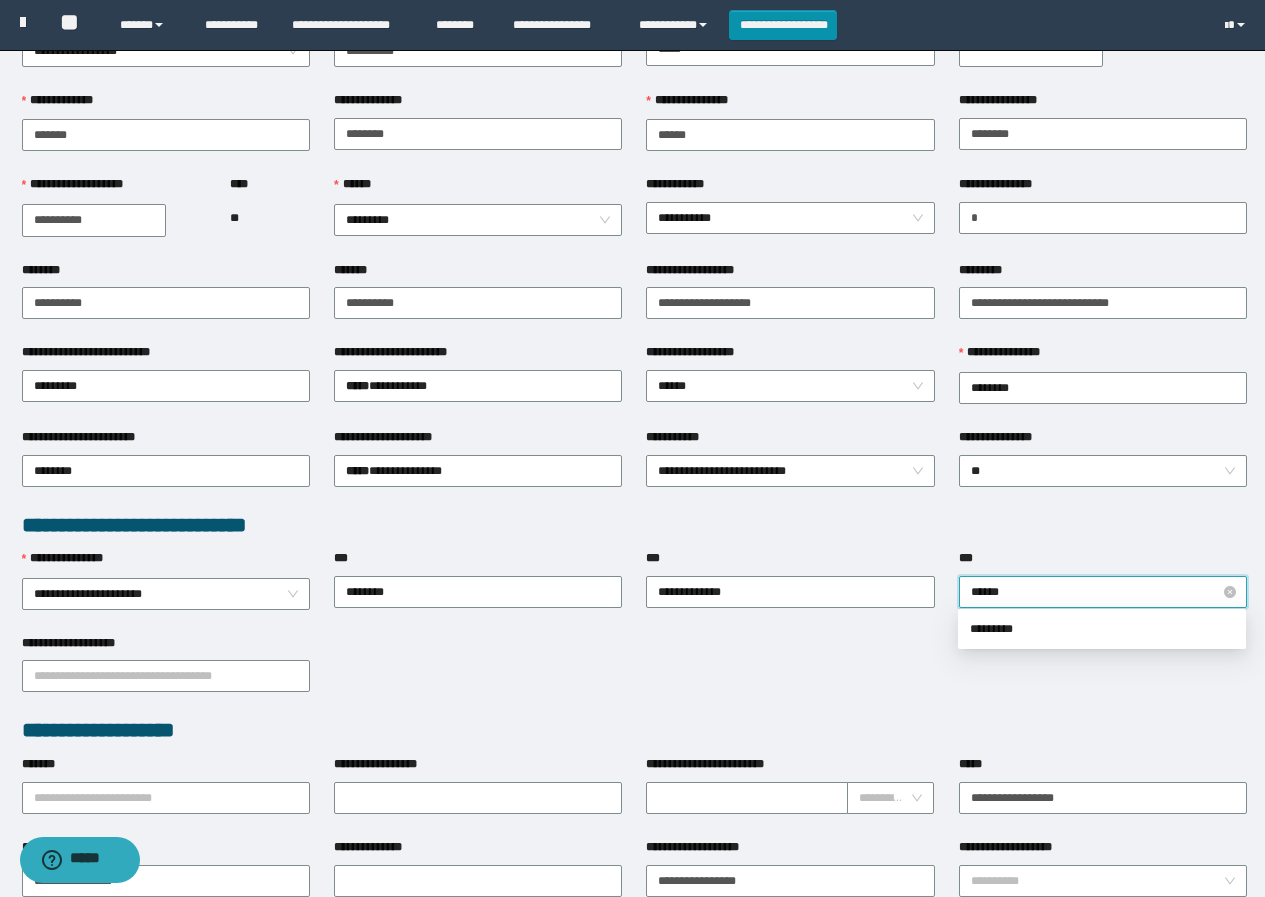 type on "*******" 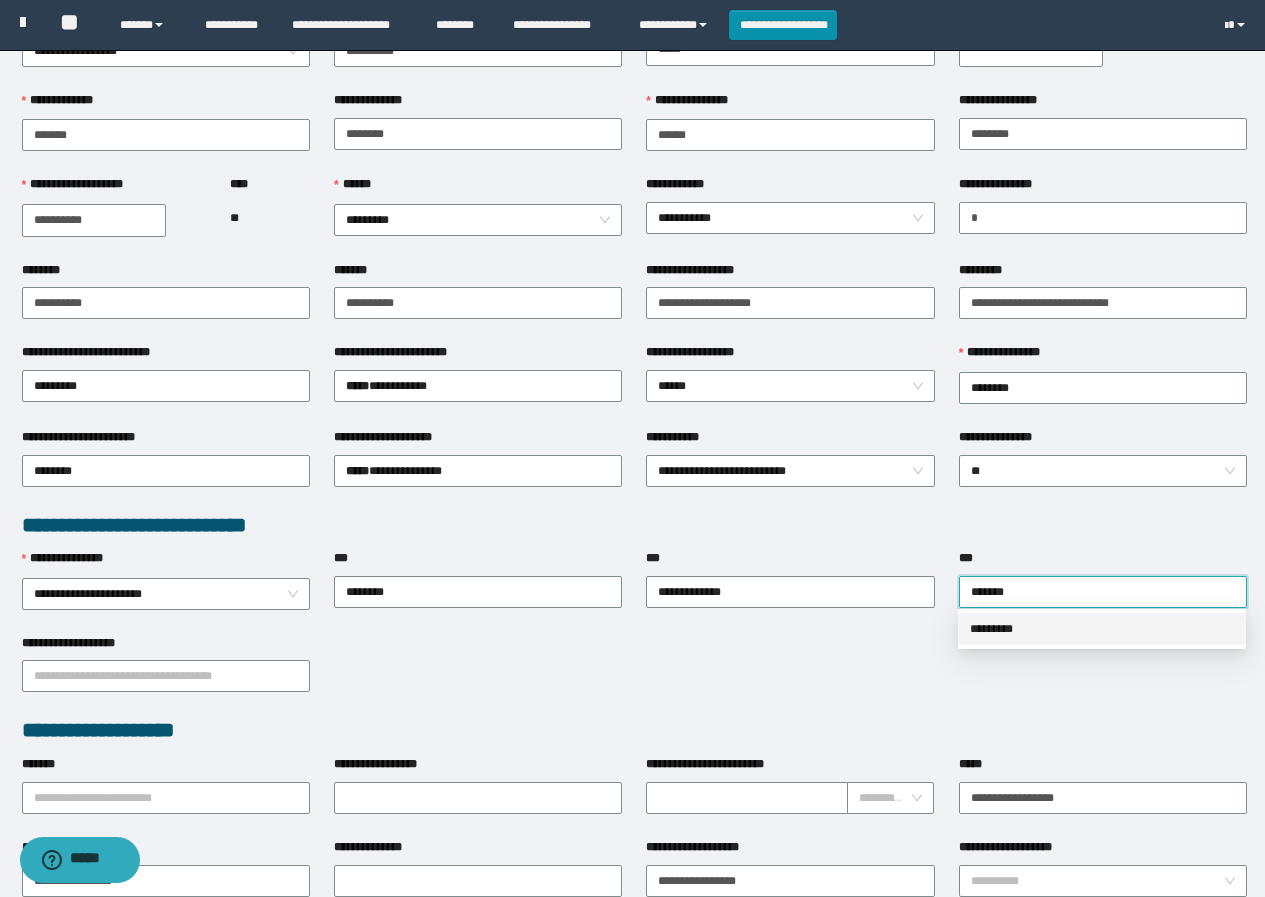 click on "*********" at bounding box center (1102, 629) 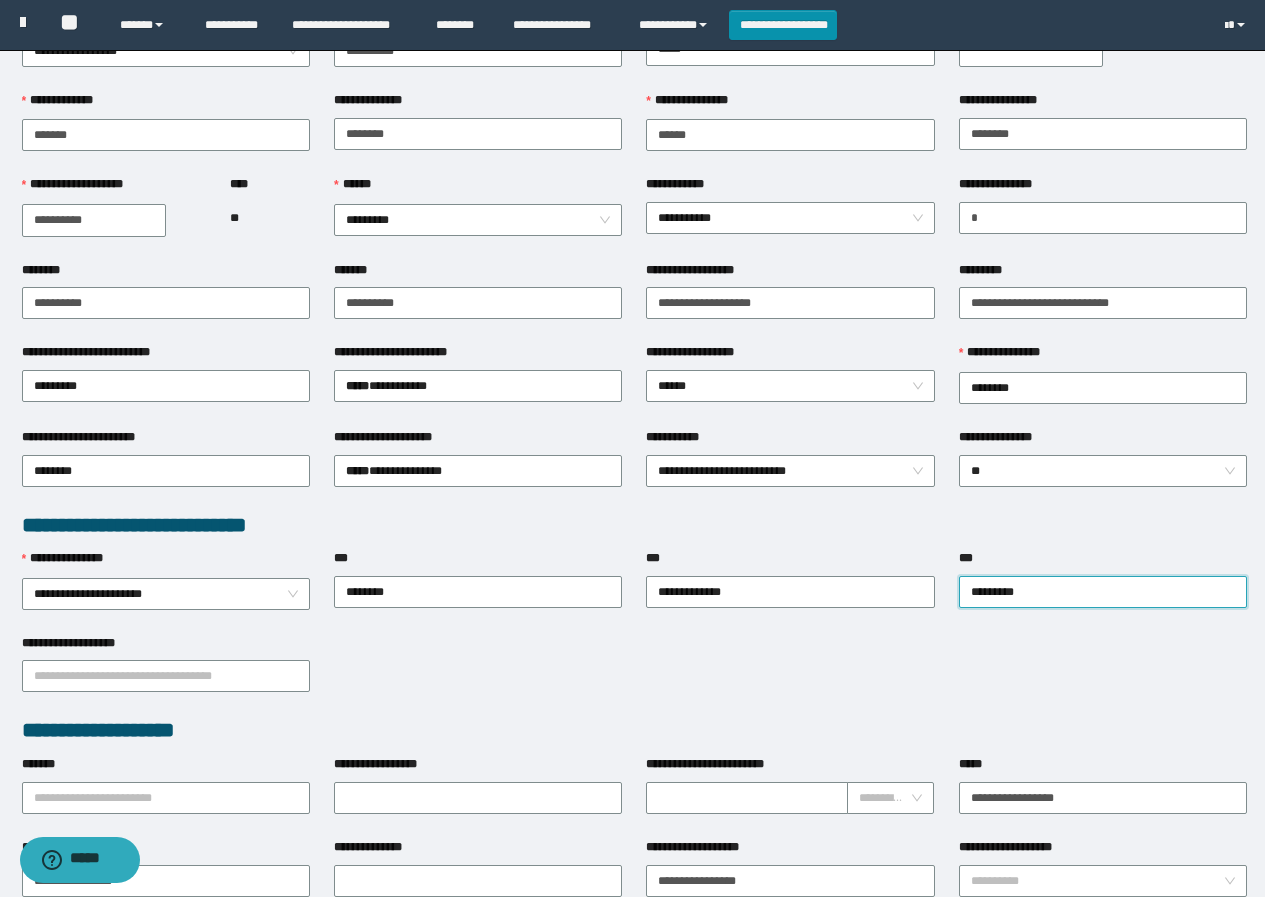 scroll, scrollTop: 400, scrollLeft: 0, axis: vertical 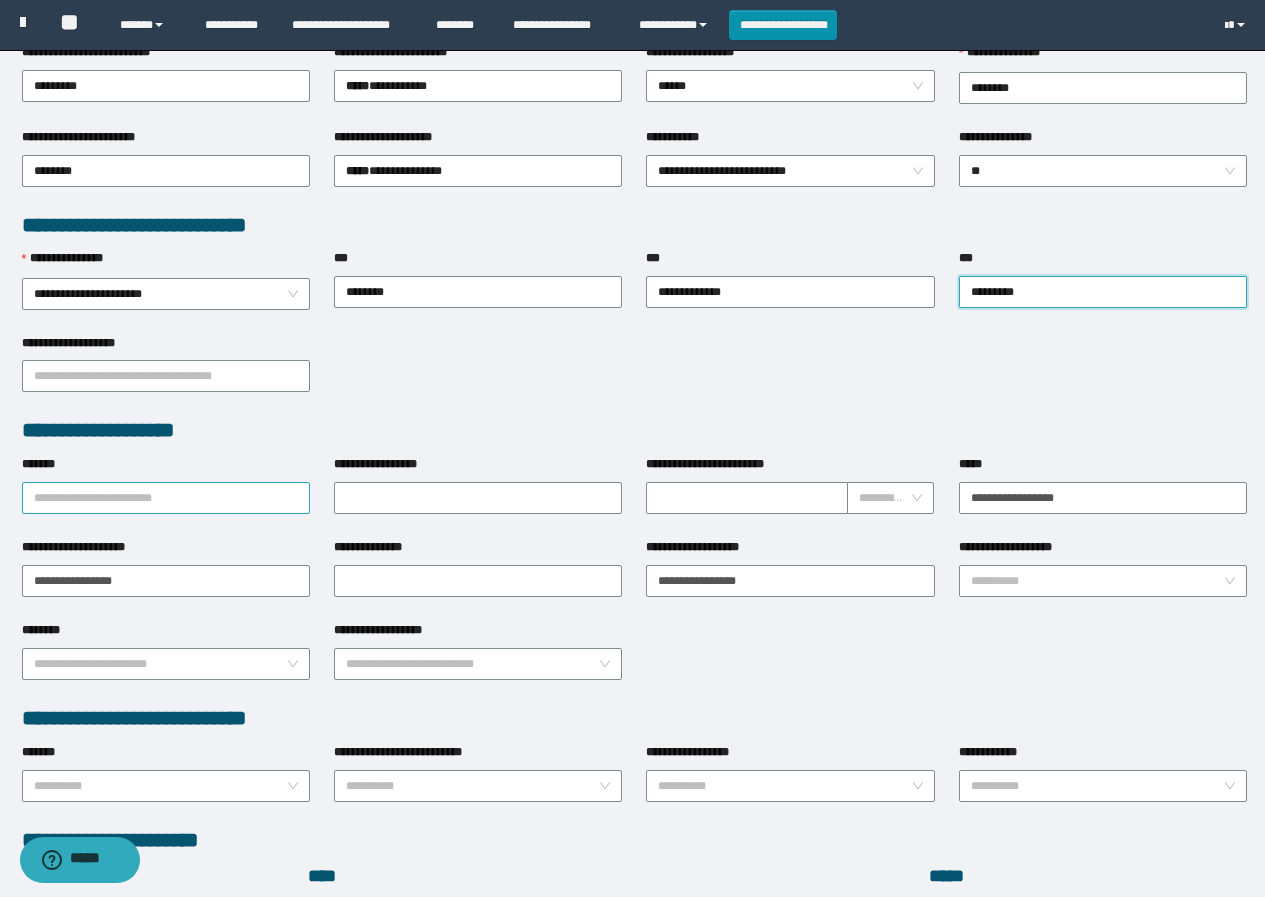 click on "**********" at bounding box center (166, 498) 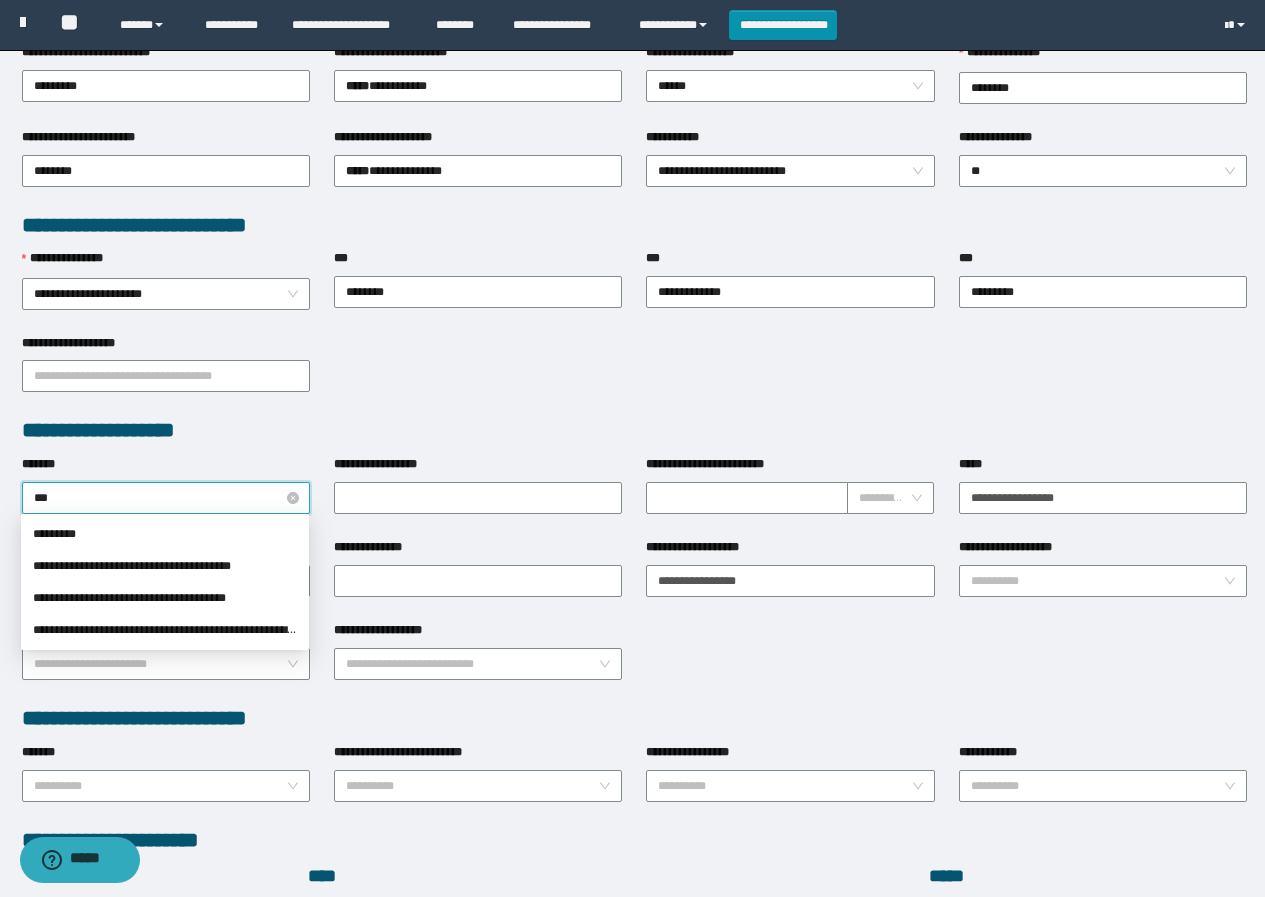type on "****" 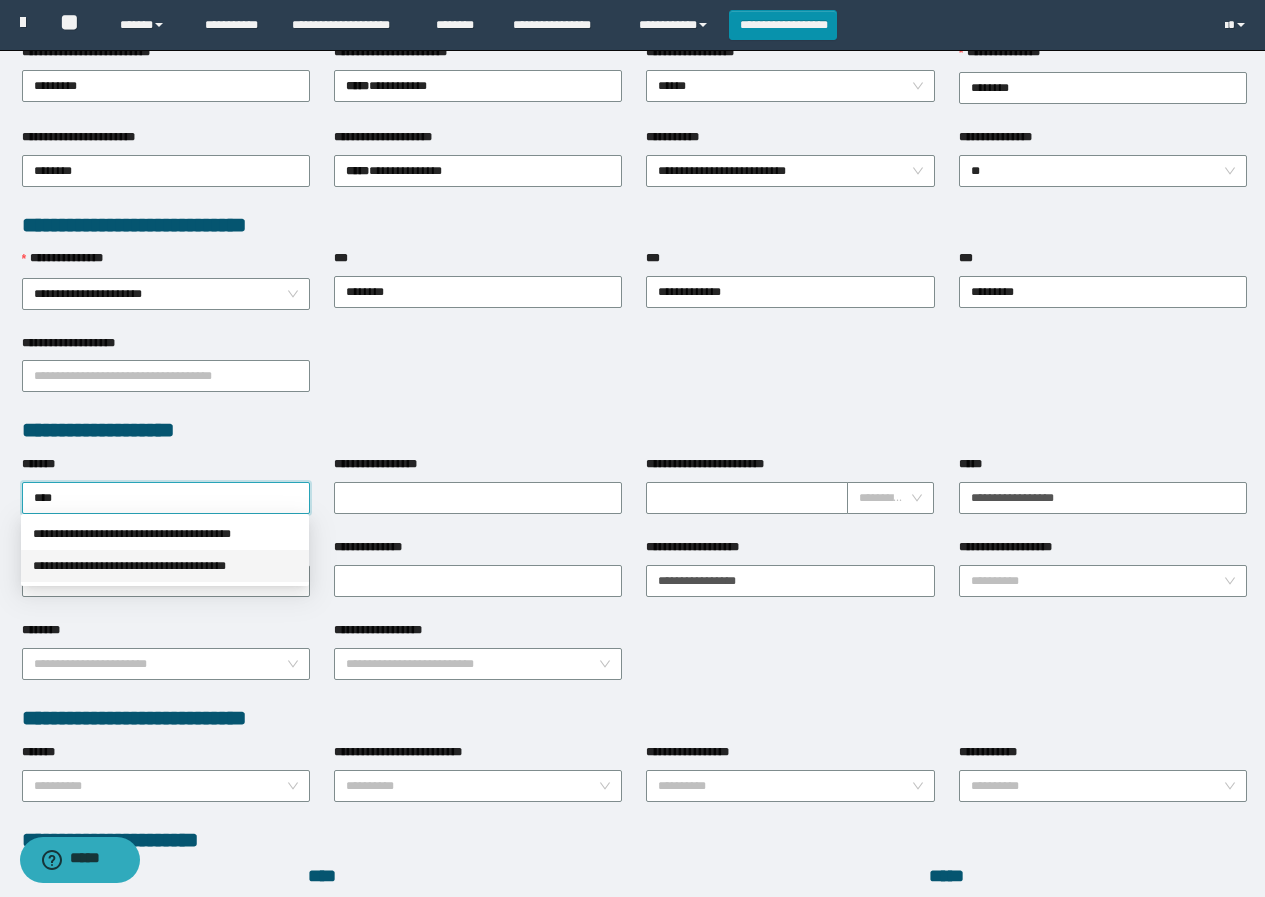 click on "**********" at bounding box center [165, 566] 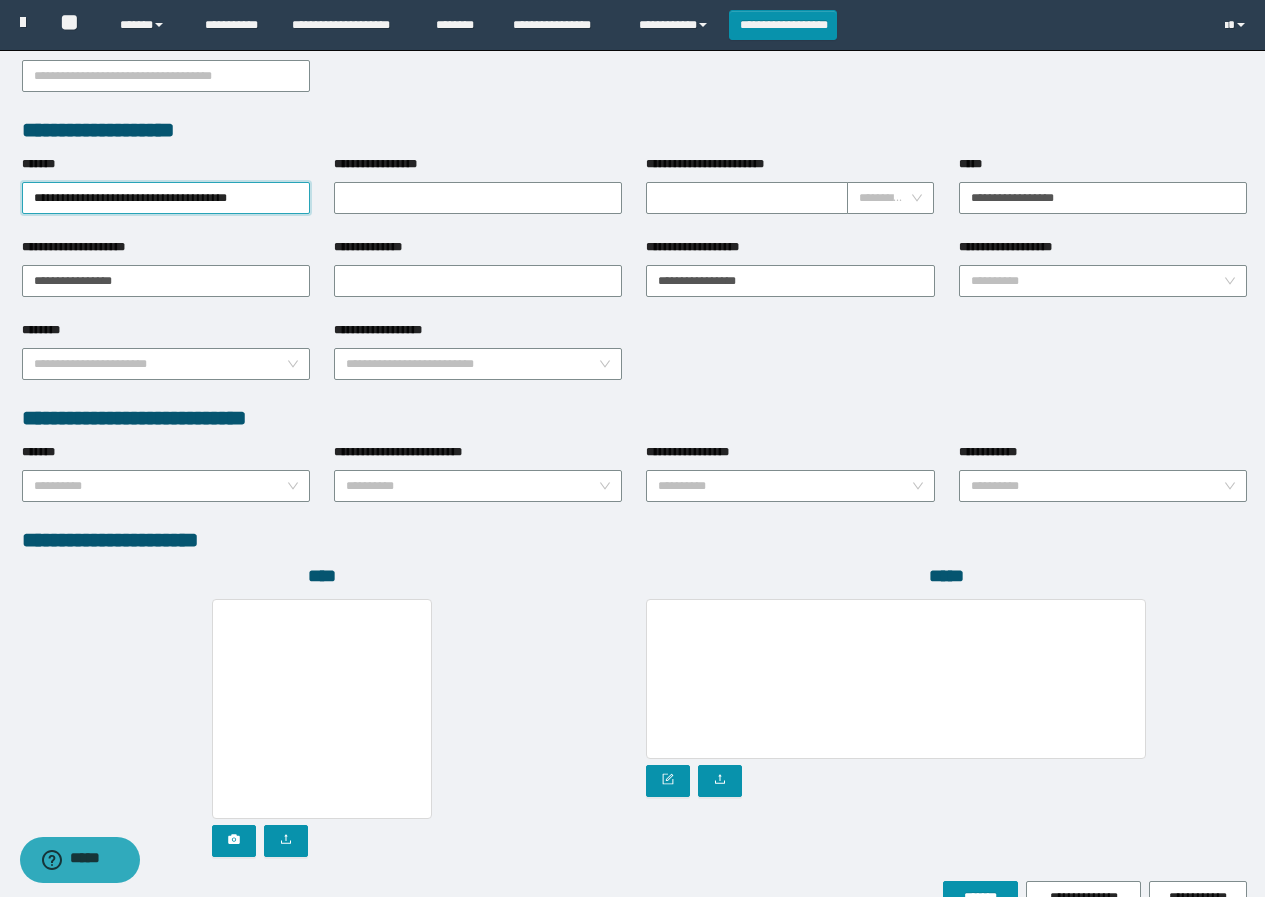 scroll, scrollTop: 808, scrollLeft: 0, axis: vertical 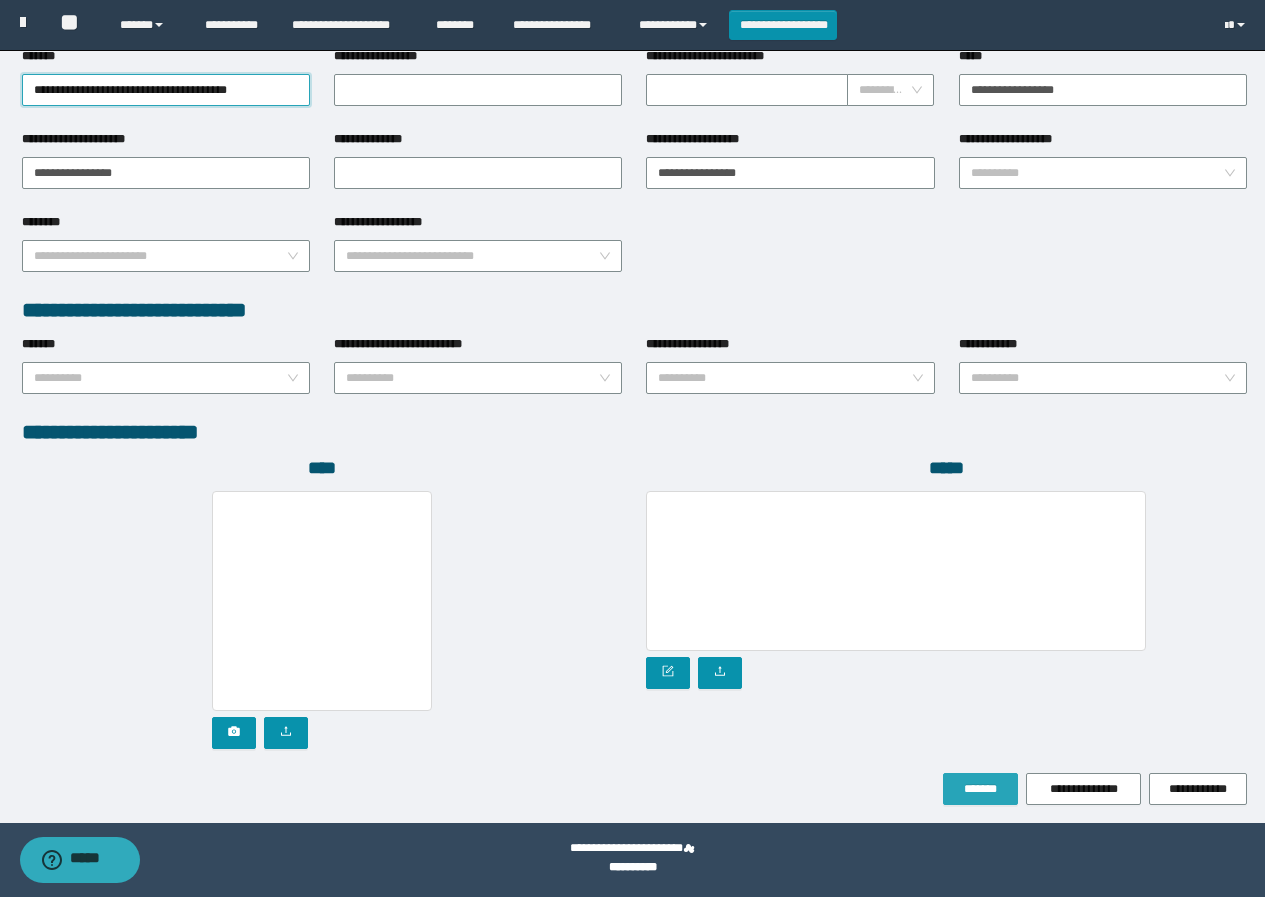 click on "*******" at bounding box center [980, 789] 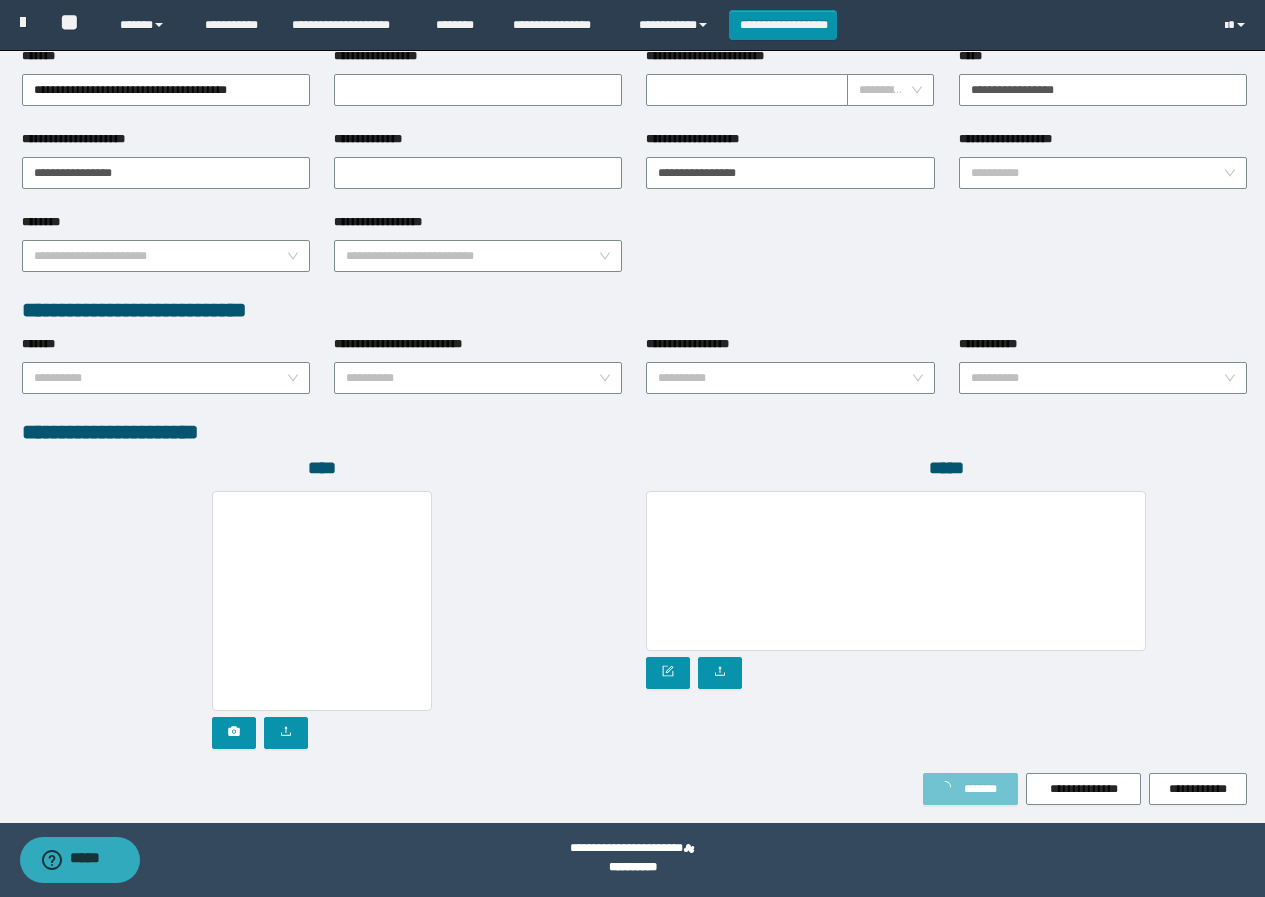 type on "******" 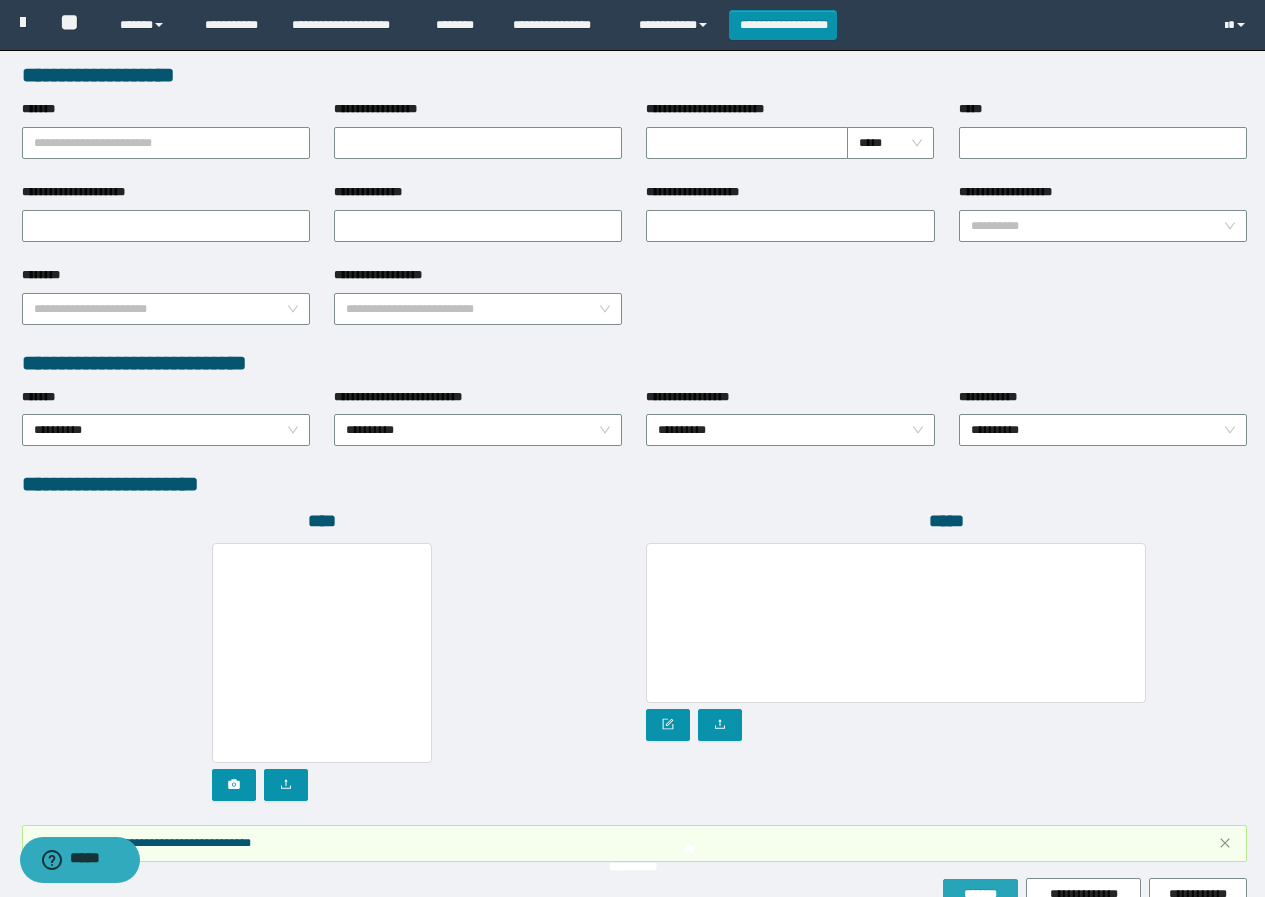 scroll, scrollTop: 861, scrollLeft: 0, axis: vertical 